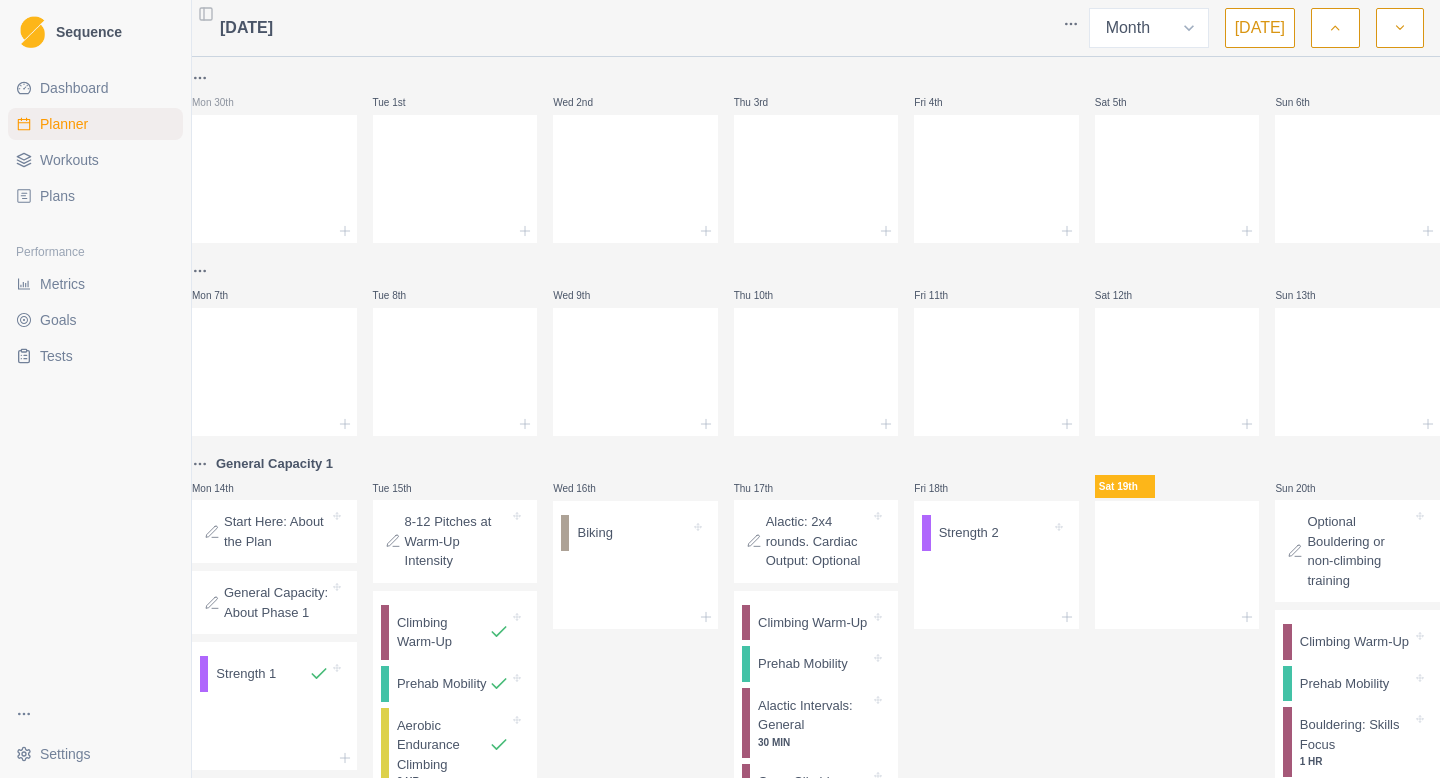 select on "month" 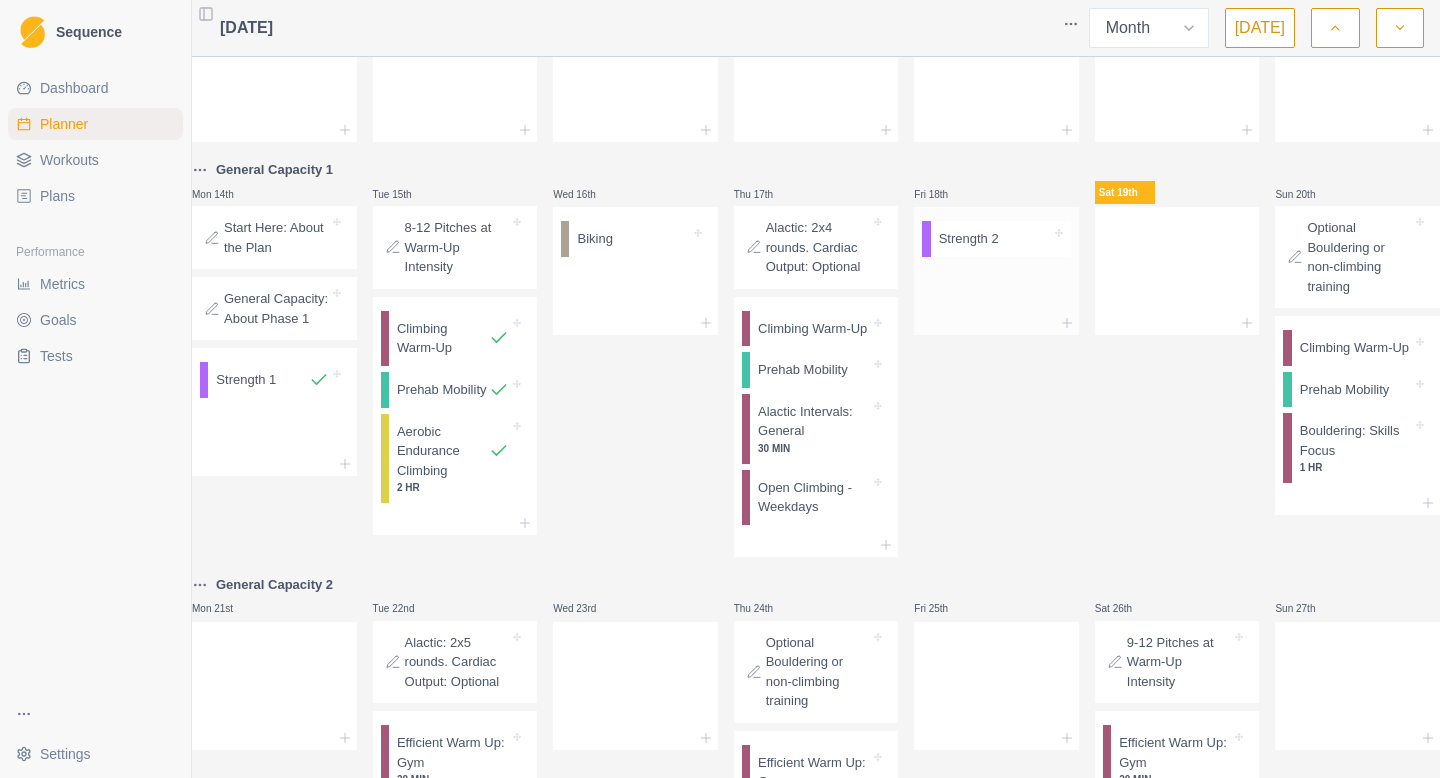 click at bounding box center [1025, 239] 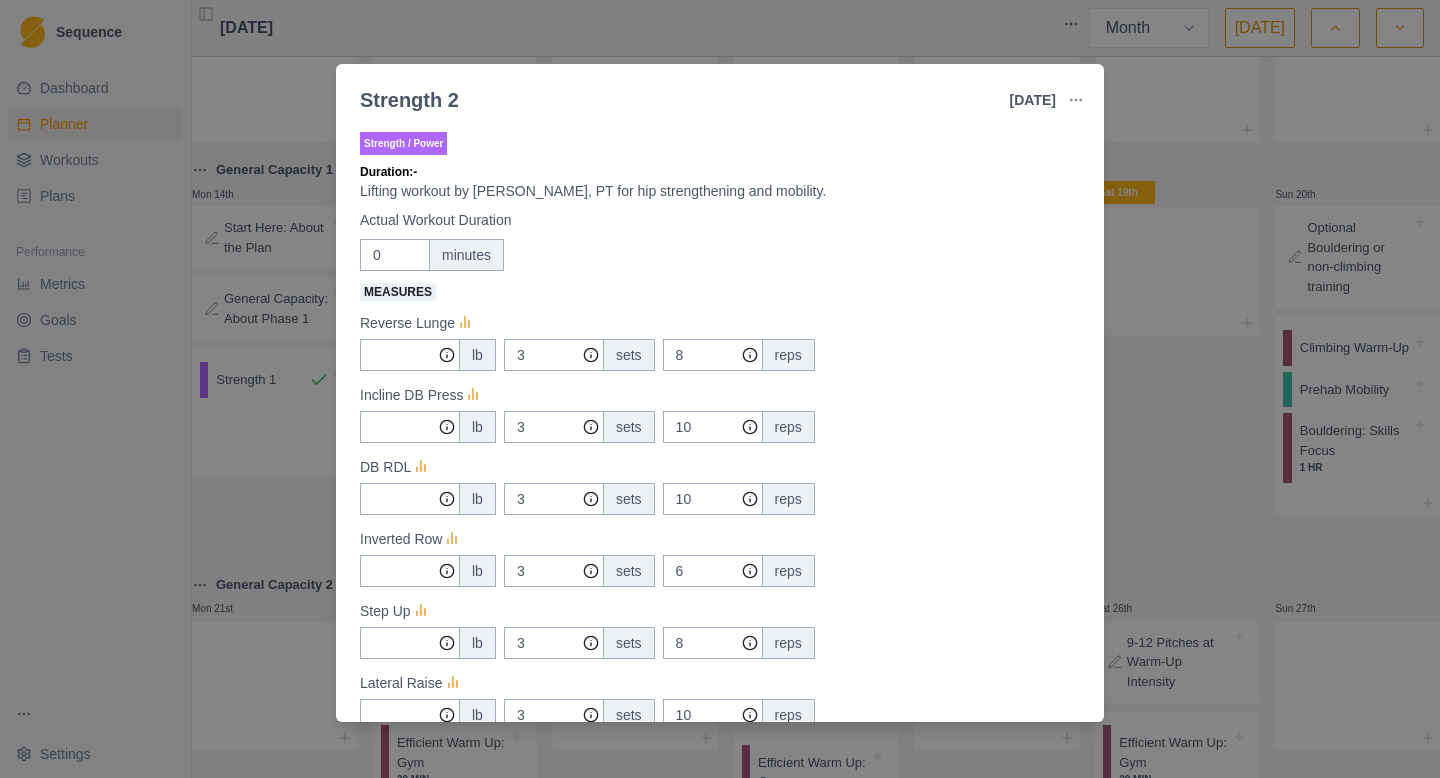 scroll, scrollTop: 551, scrollLeft: 0, axis: vertical 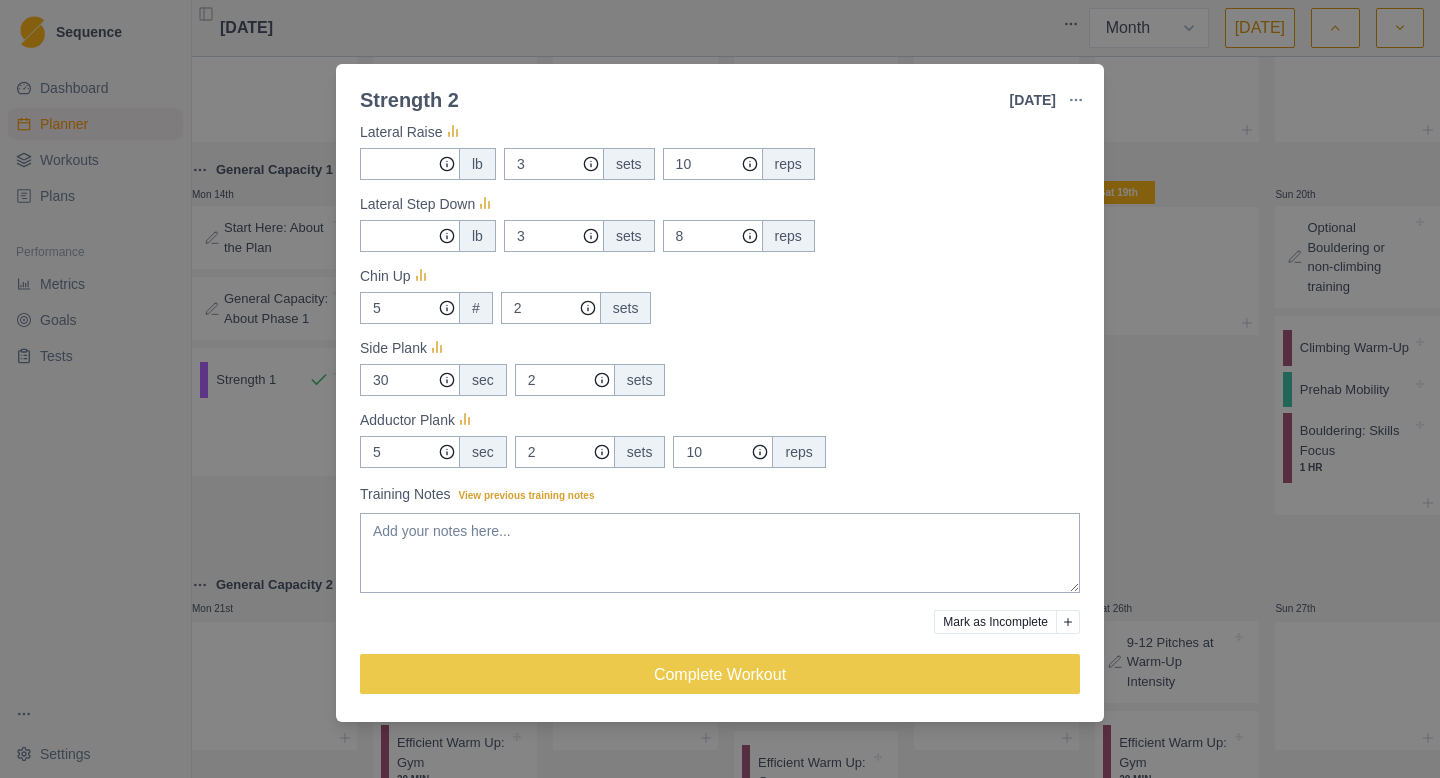 click 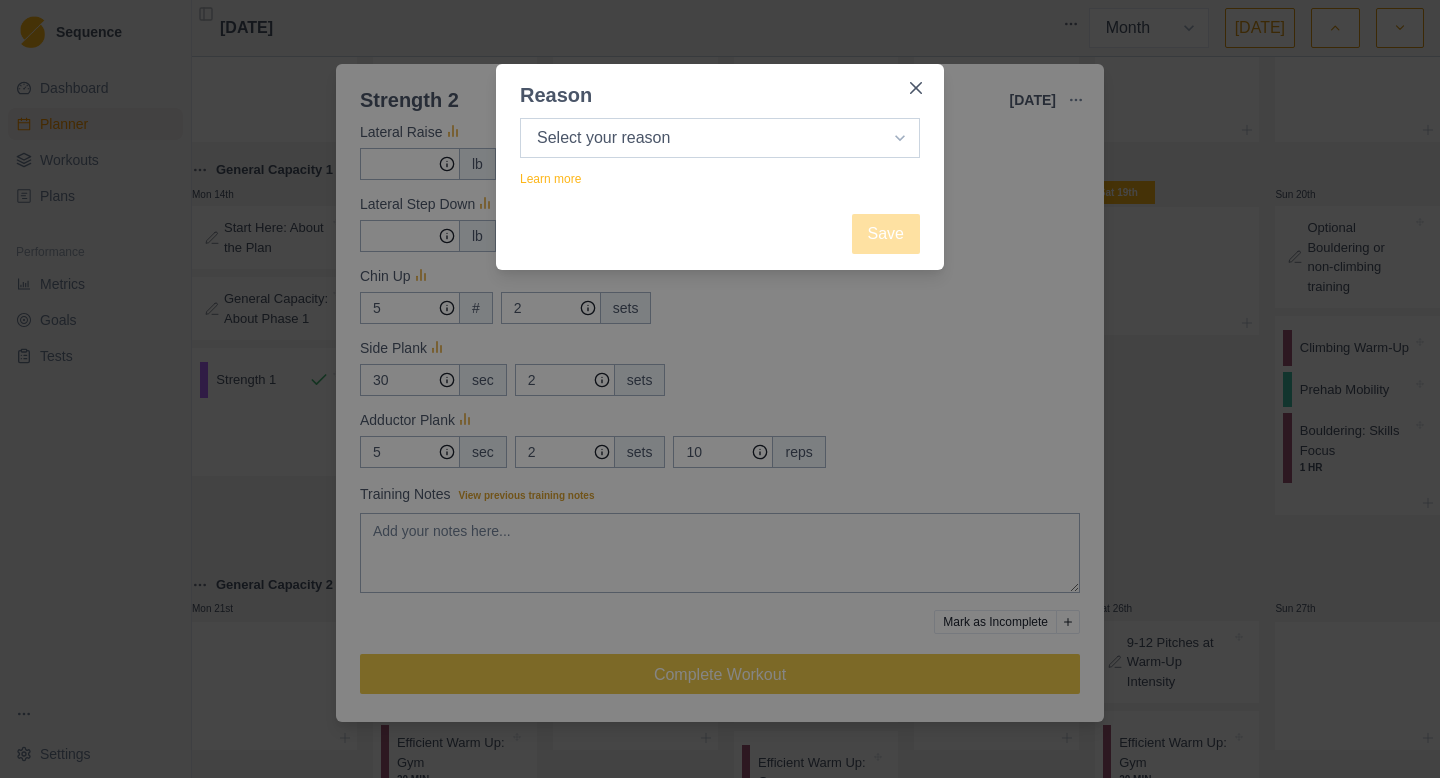 click on "Select your reason No reason given Not motivated Not recovered Not enough time Too tired Weather / conditions Work Family reasons Sick / ill Other" at bounding box center [720, 138] 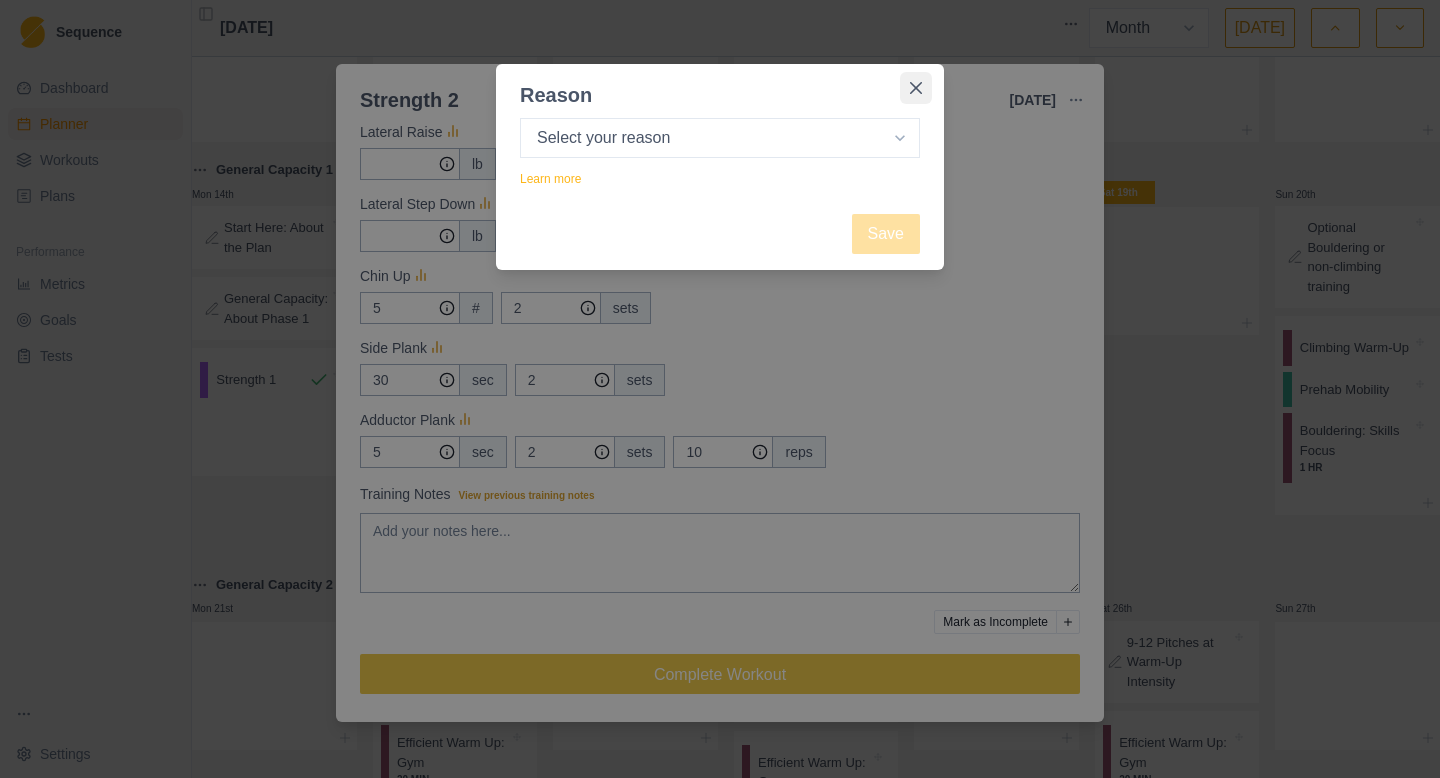 click at bounding box center (916, 88) 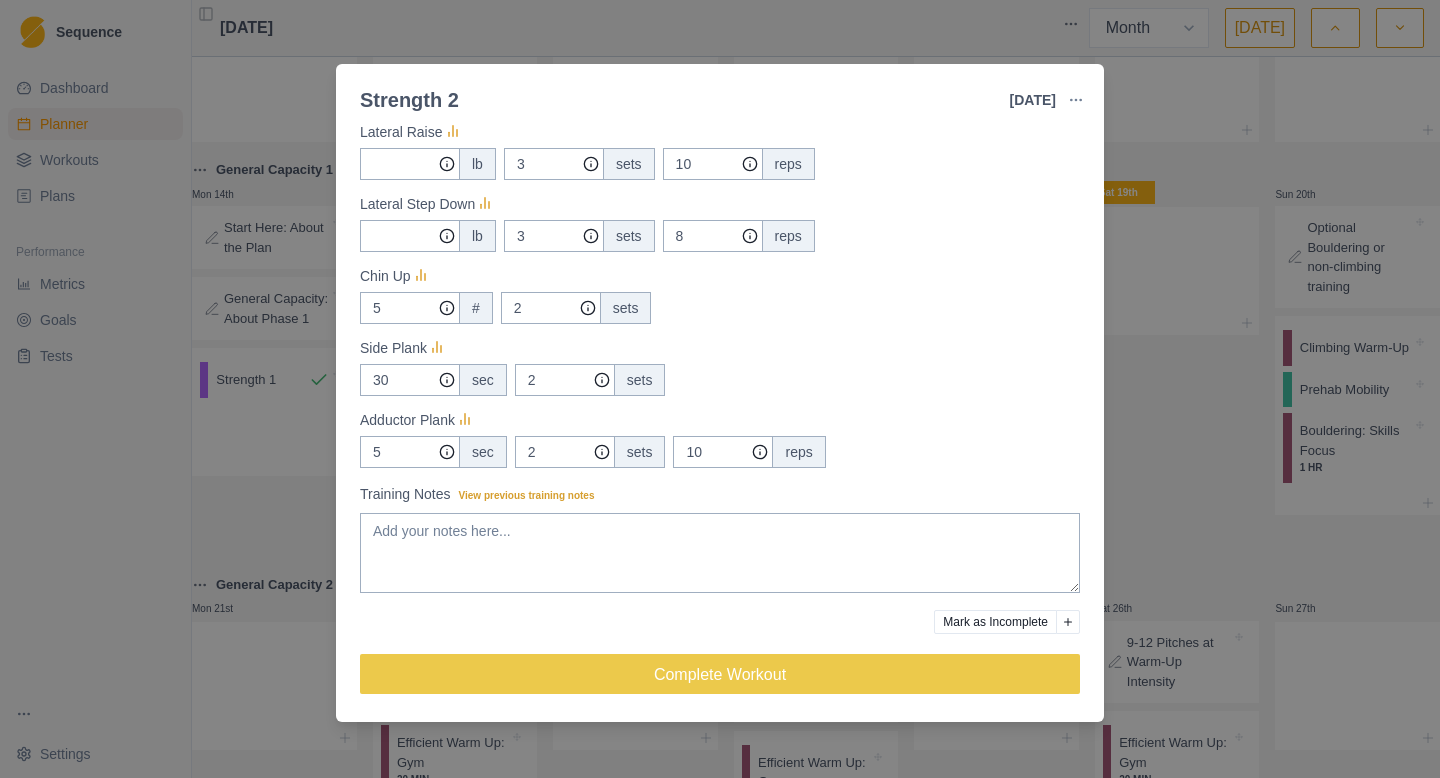click on "Strength 2 [DATE] Link To Goal View Workout Metrics Edit Original Workout Reschedule Workout Remove From Schedule Strength / Power Duration:  - Lifting workout by [PERSON_NAME], PT for hip strengthening and mobility. Actual Workout Duration 0 minutes Measures Reverse Lunge lb 3 sets 8 reps Incline DB Press lb 3 sets 10 reps DB RDL lb 3 sets 10 reps Inverted Row lb 3 sets 6 reps Step Up lb 3 sets 8 reps Lateral Raise lb 3 sets 10 reps Lateral Step Down lb 3 sets 8 reps Chin Up 5 # 2 sets Side Plank 30 sec 2 sets Adductor Plank 5 sec 2 sets 10 reps Training Notes View previous training notes Mark as Incomplete Complete Workout" at bounding box center (720, 389) 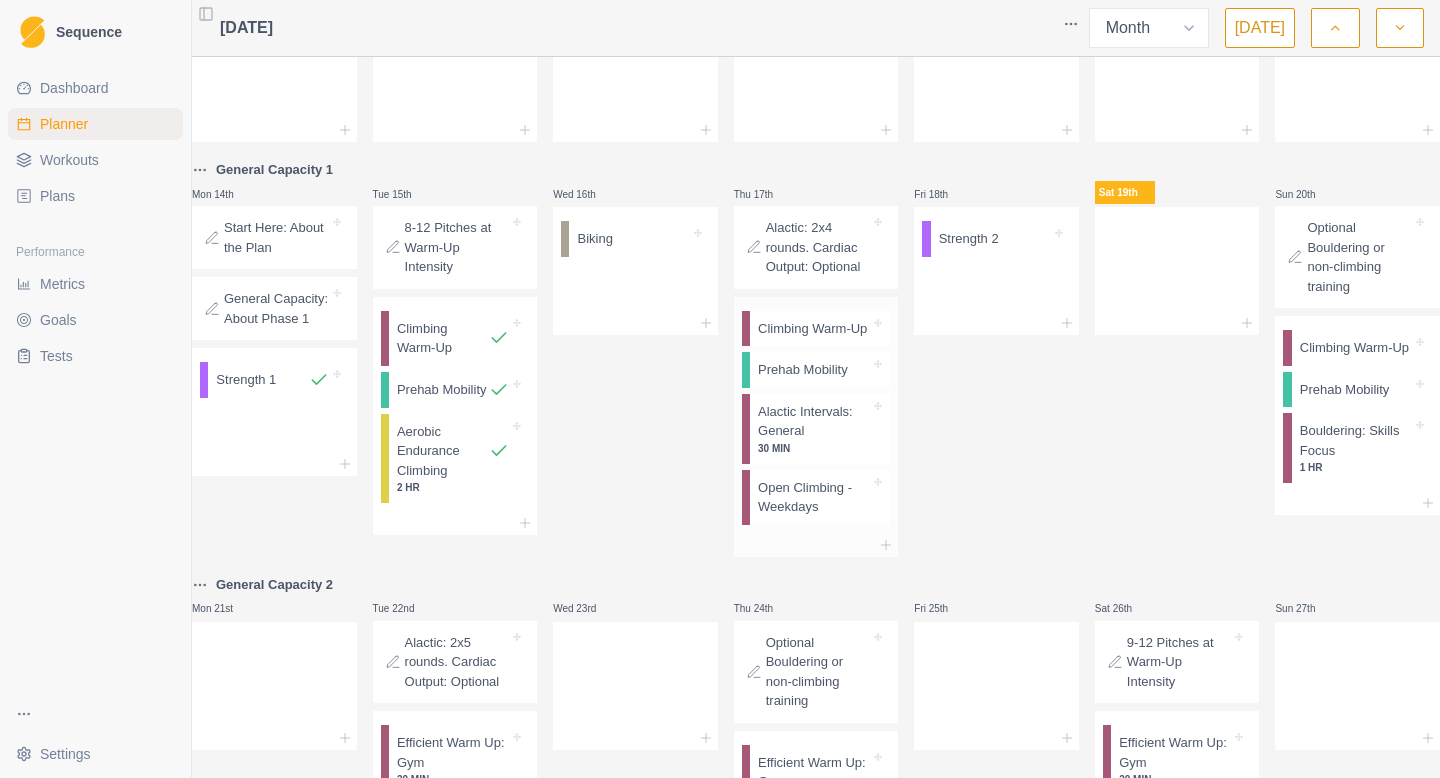click on "Climbing Warm-Up" at bounding box center [812, 329] 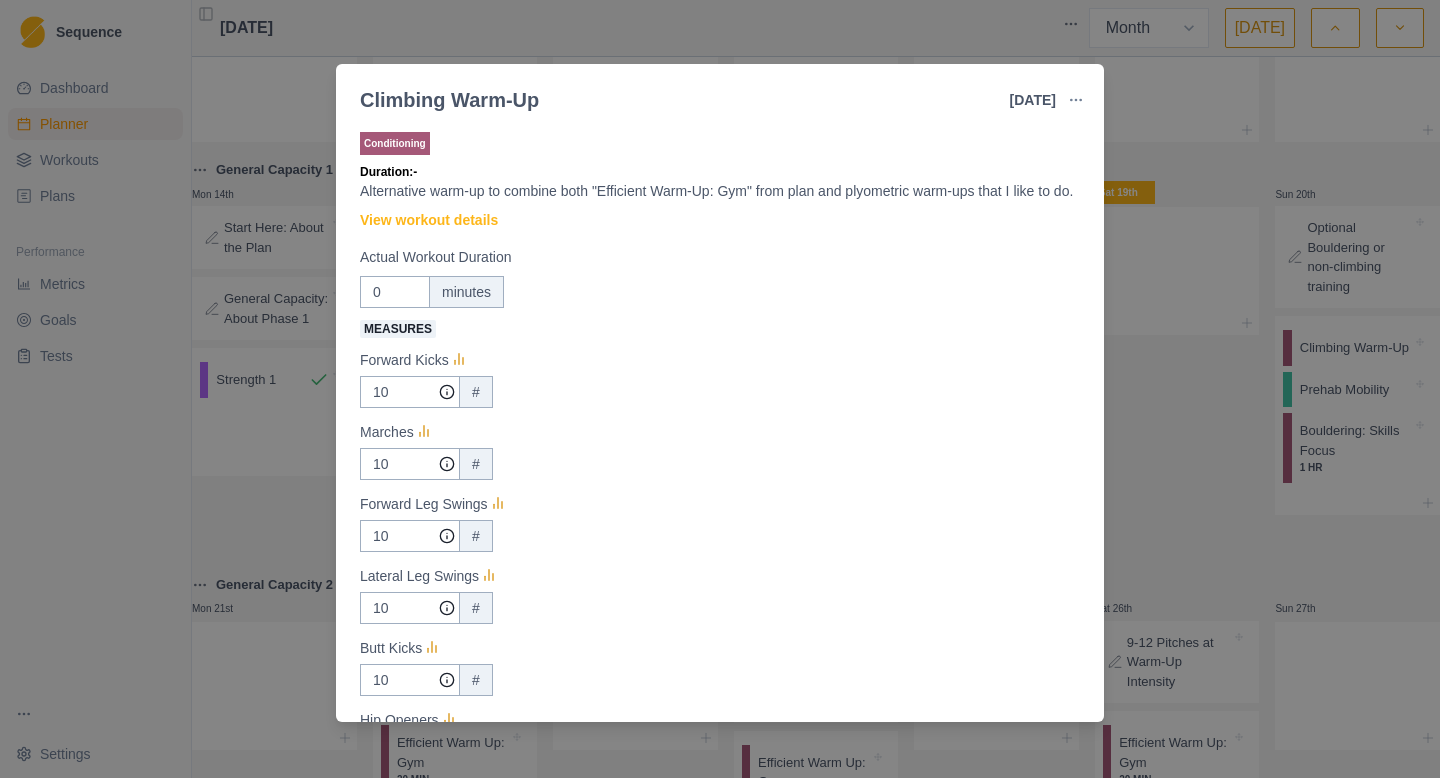 scroll, scrollTop: 609, scrollLeft: 0, axis: vertical 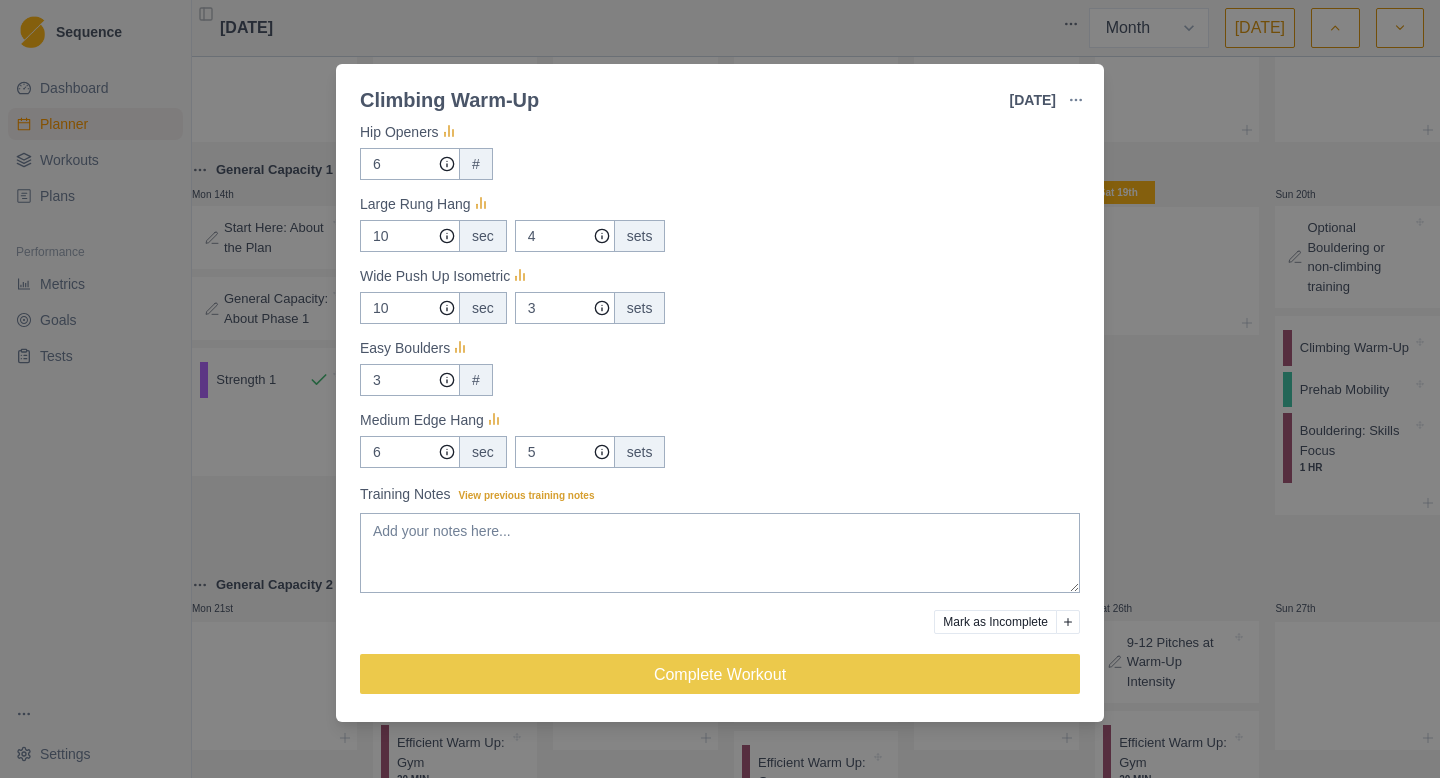 click 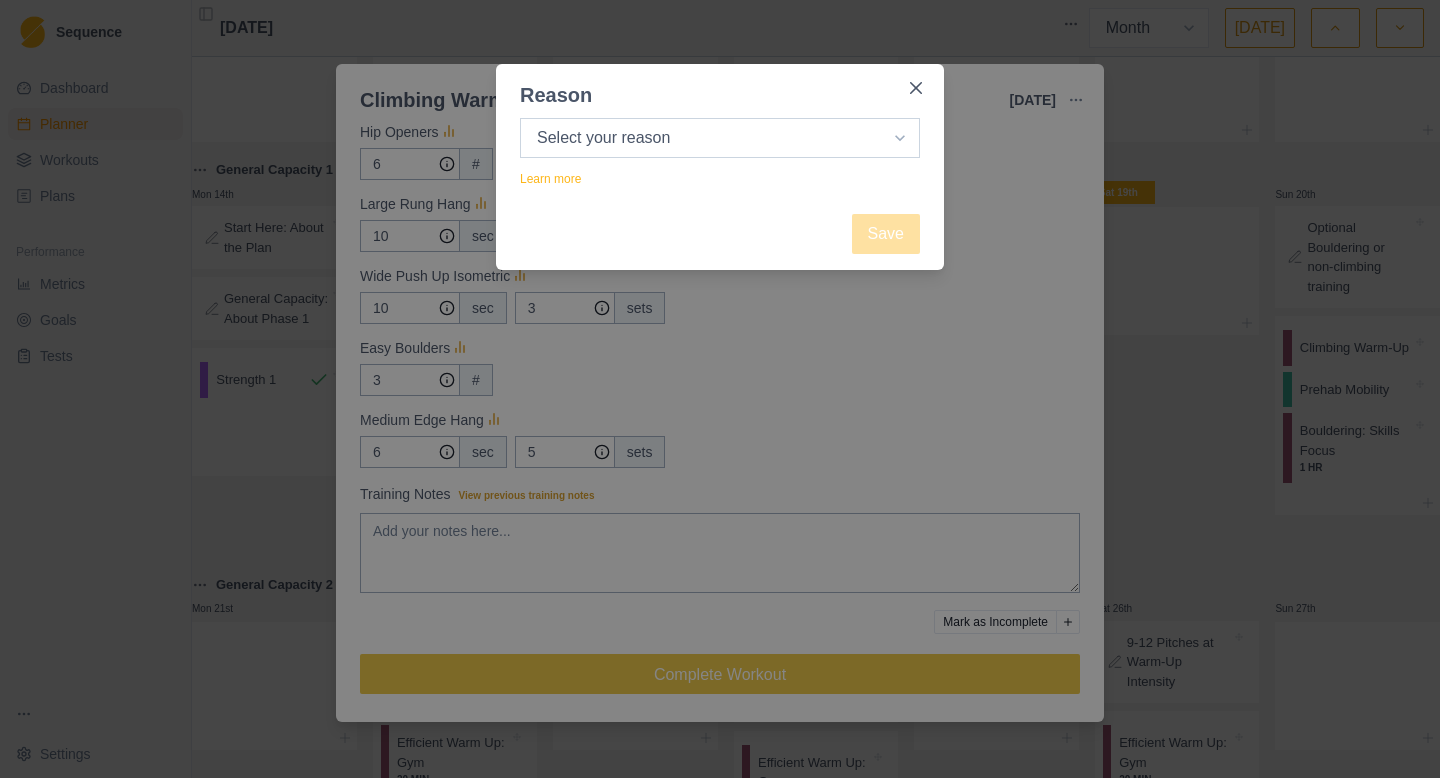 click on "Select your reason No reason given Not motivated Not recovered Not enough time Too tired Weather / conditions Work Family reasons Sick / ill Other" at bounding box center [720, 138] 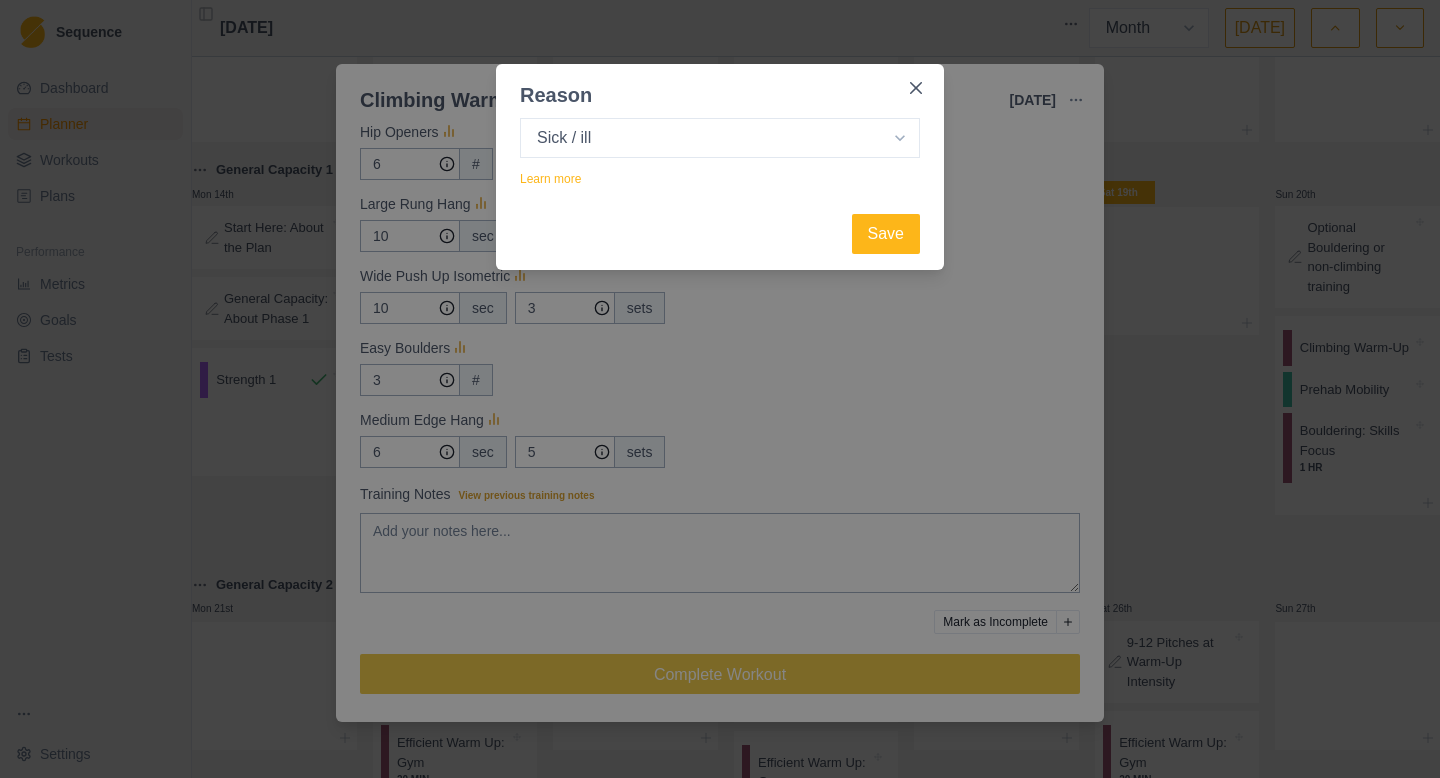 drag, startPoint x: 905, startPoint y: 240, endPoint x: 729, endPoint y: 166, distance: 190.92407 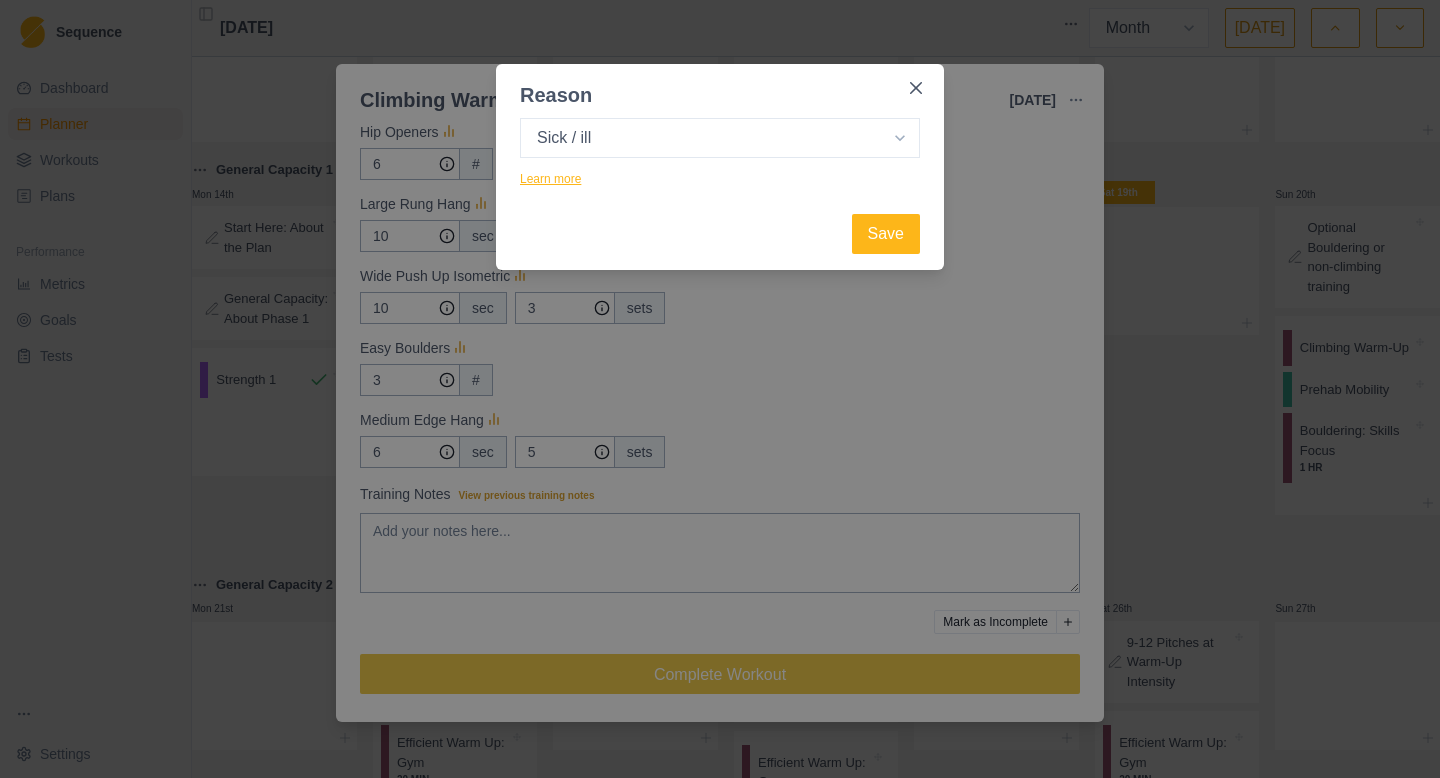 click on "Learn more" at bounding box center (550, 179) 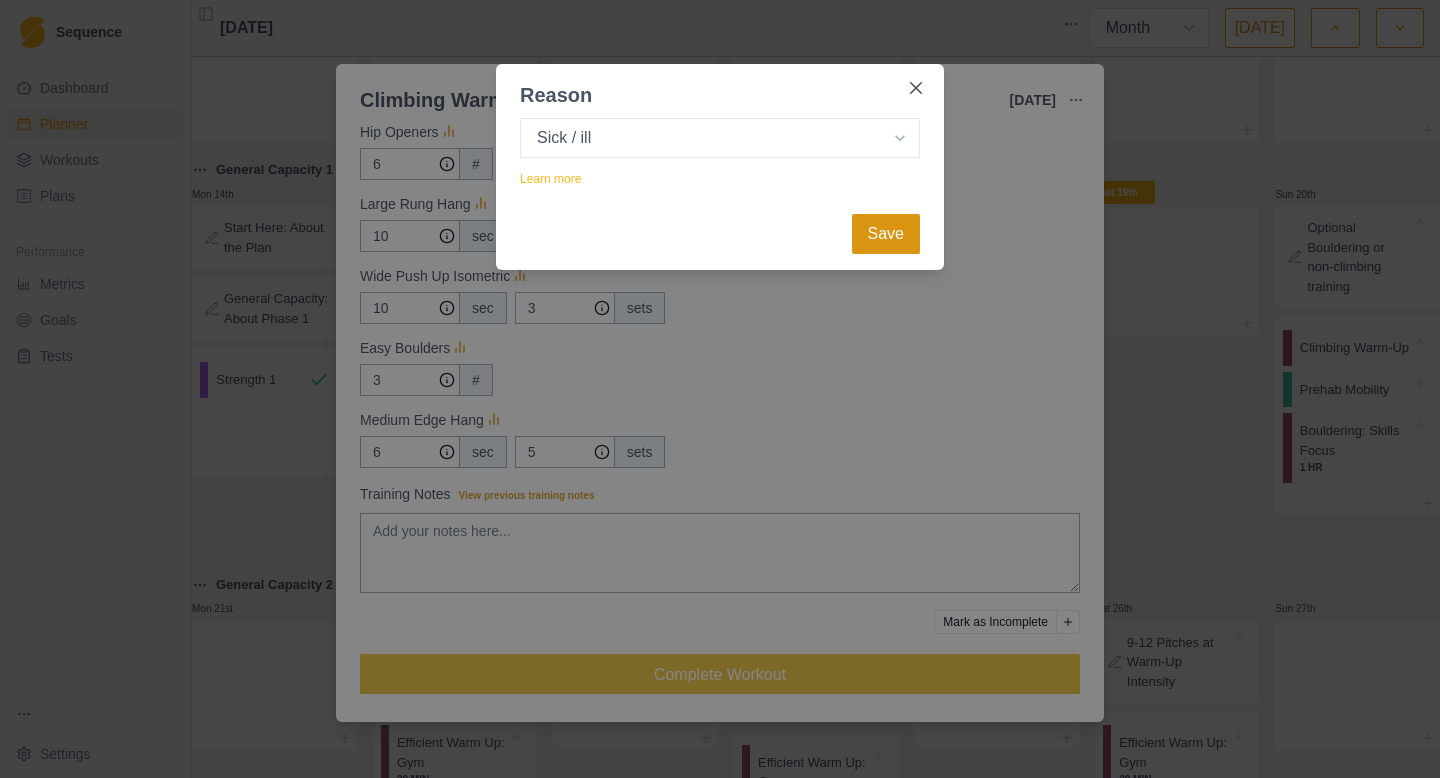 click on "Save" at bounding box center [886, 234] 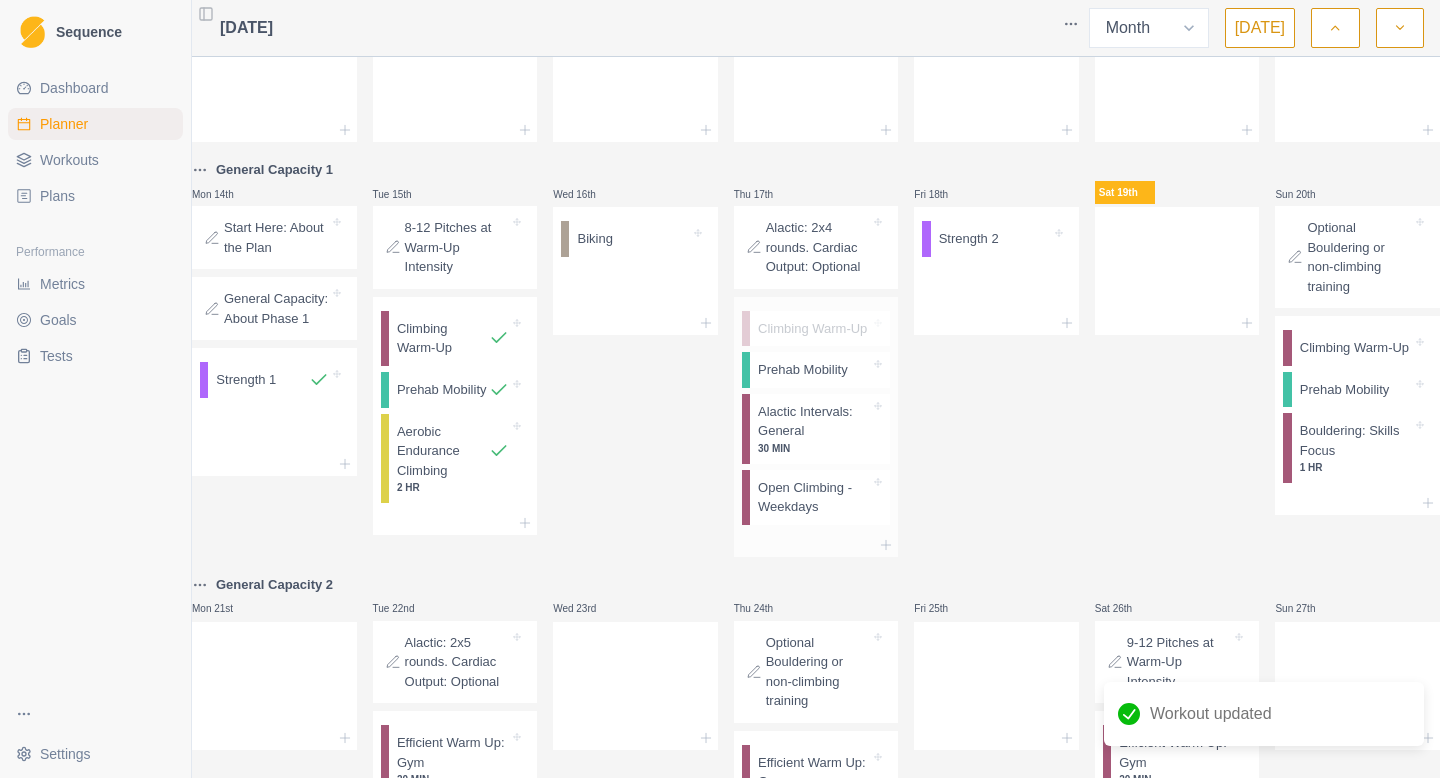 click on "Prehab Mobility" at bounding box center (820, 370) 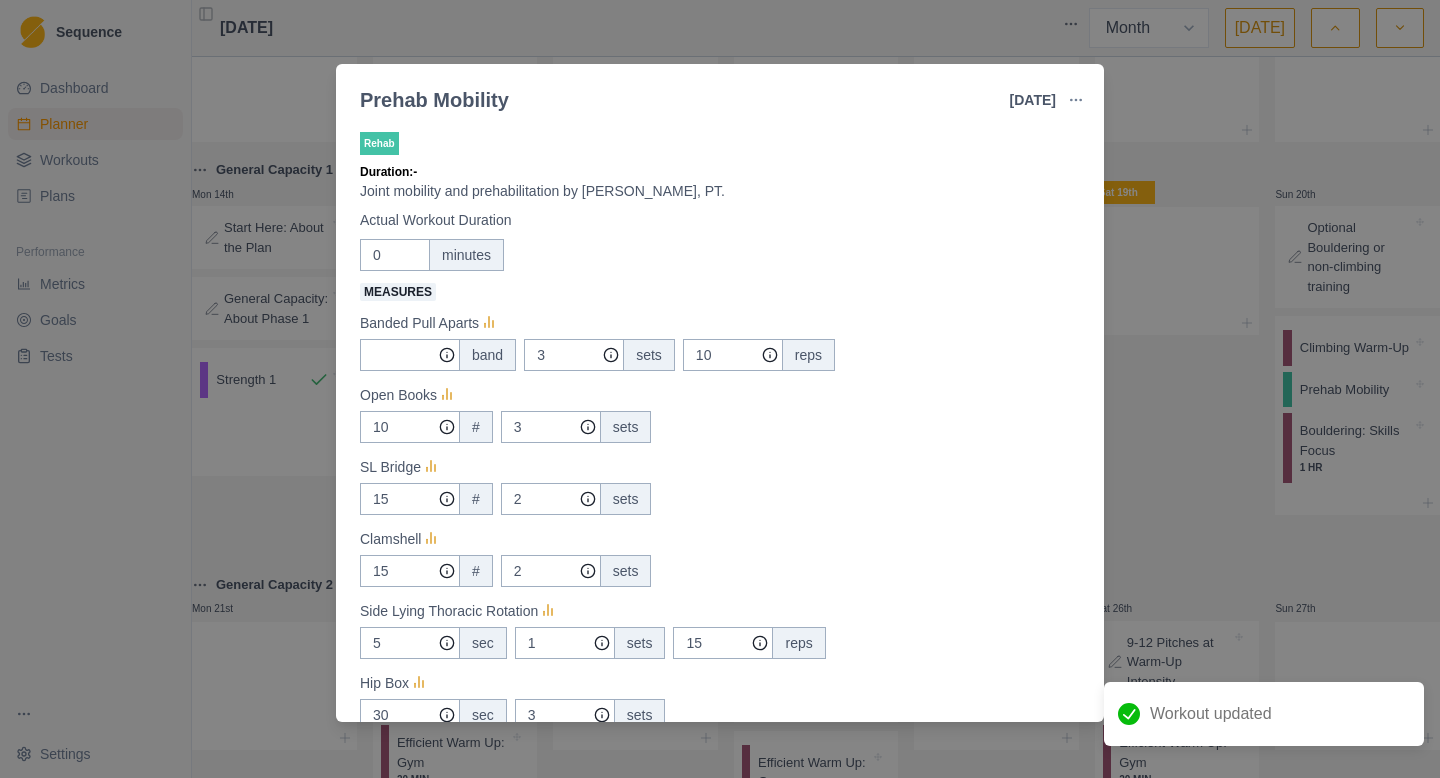 scroll, scrollTop: 407, scrollLeft: 0, axis: vertical 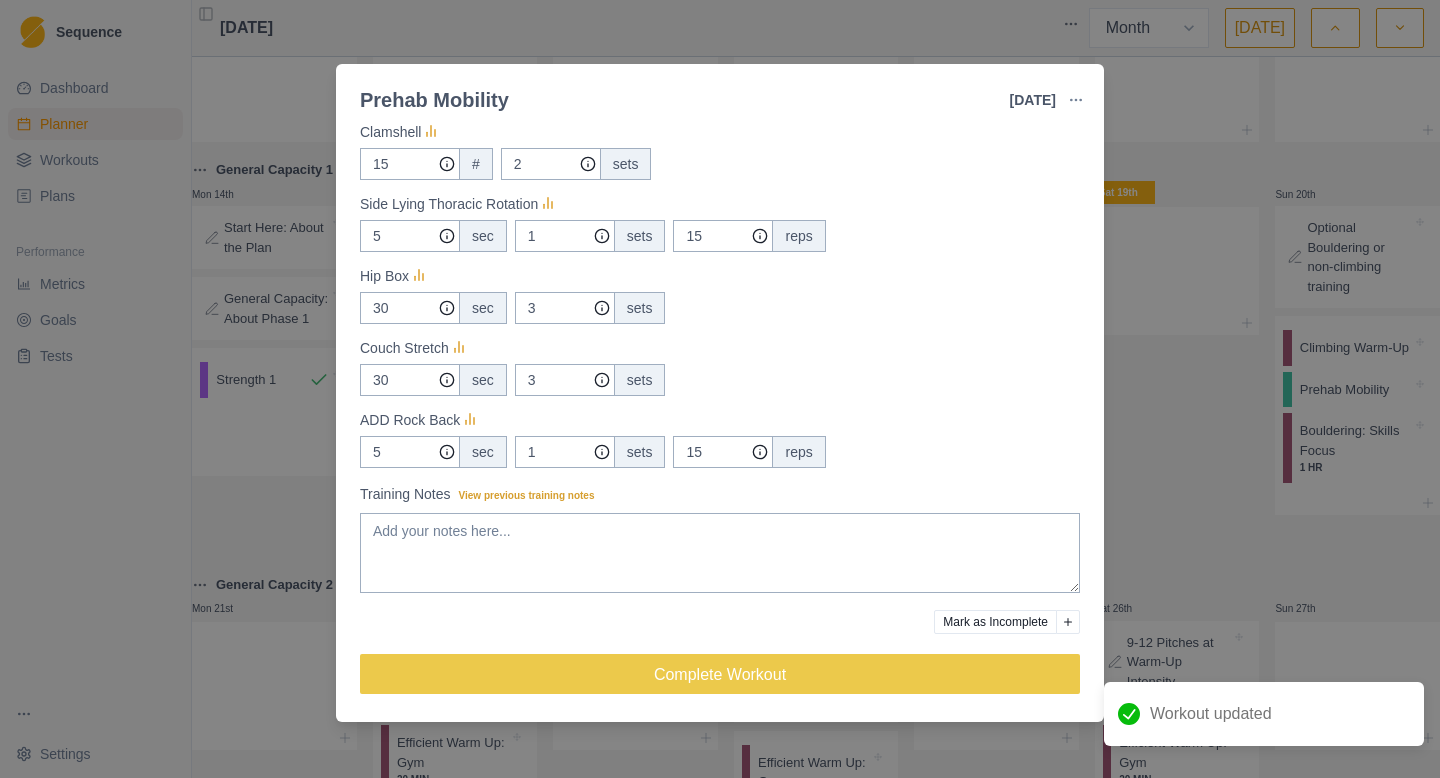 click on "Mark as Incomplete" at bounding box center (995, 622) 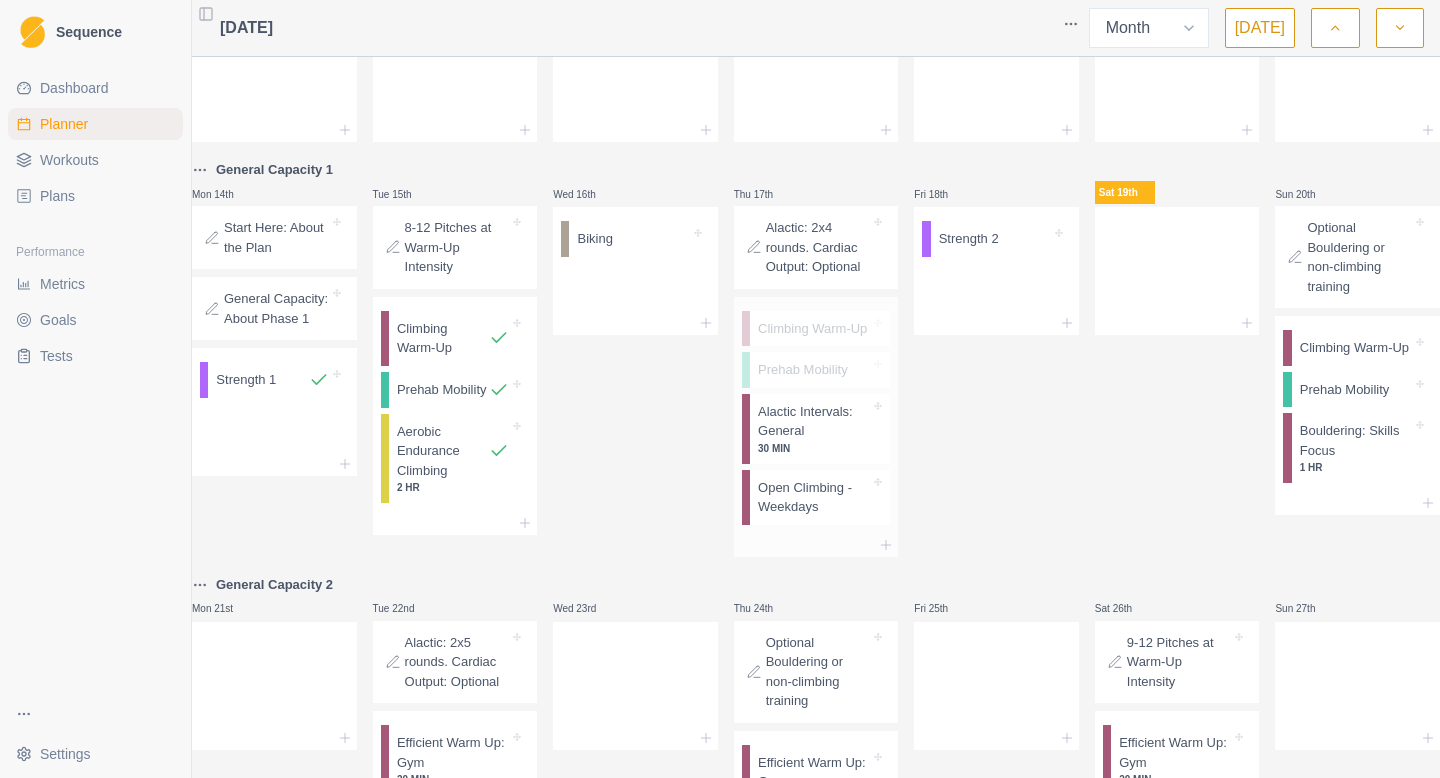 click 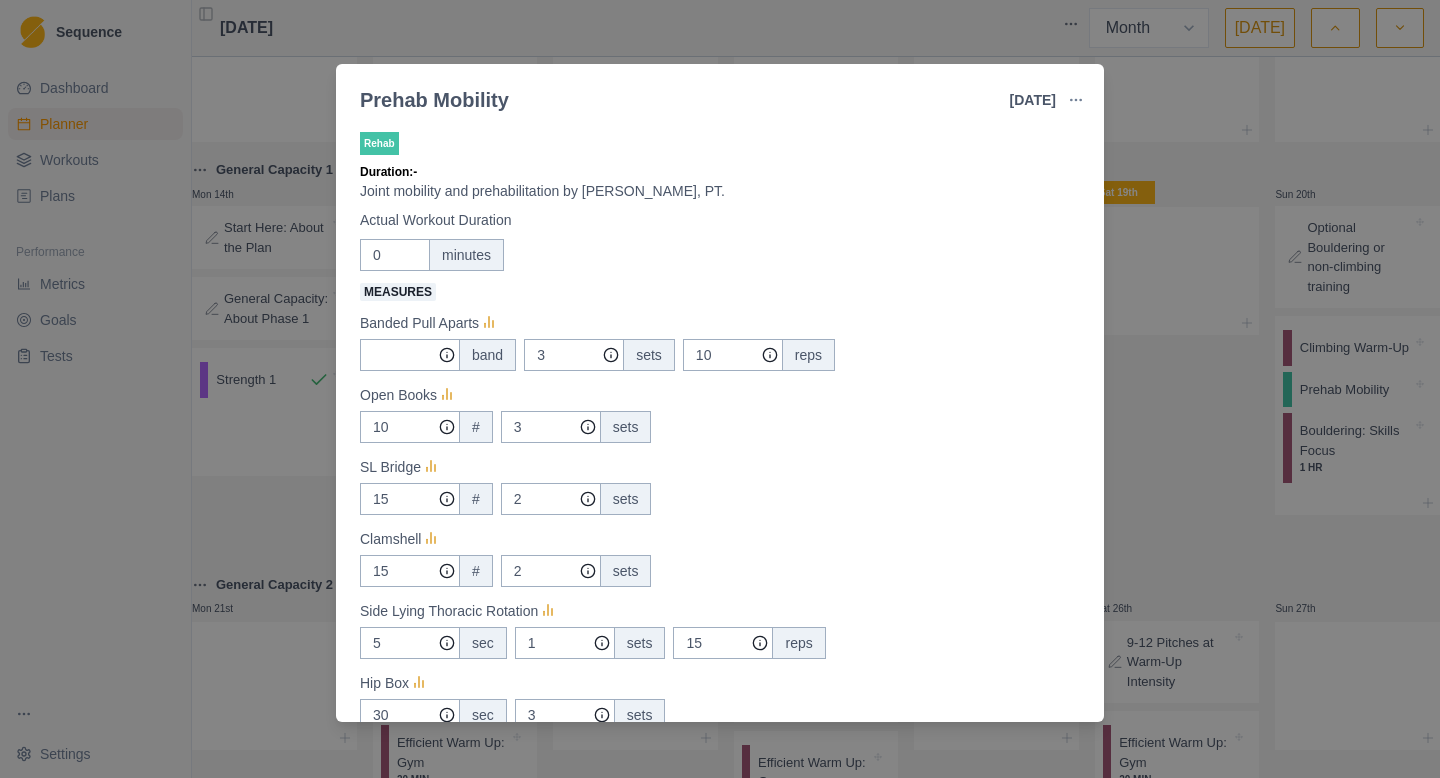 scroll, scrollTop: 407, scrollLeft: 0, axis: vertical 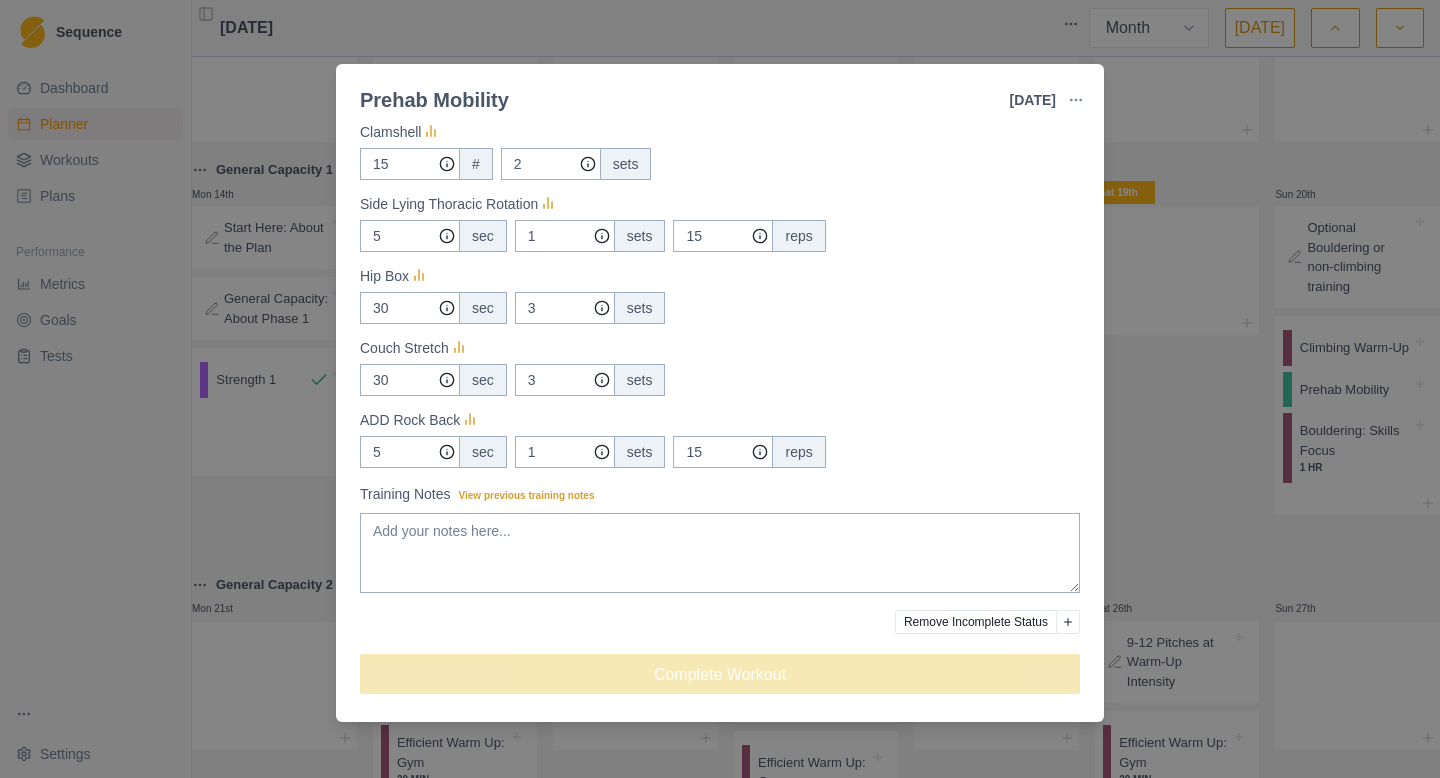 click at bounding box center (1068, 622) 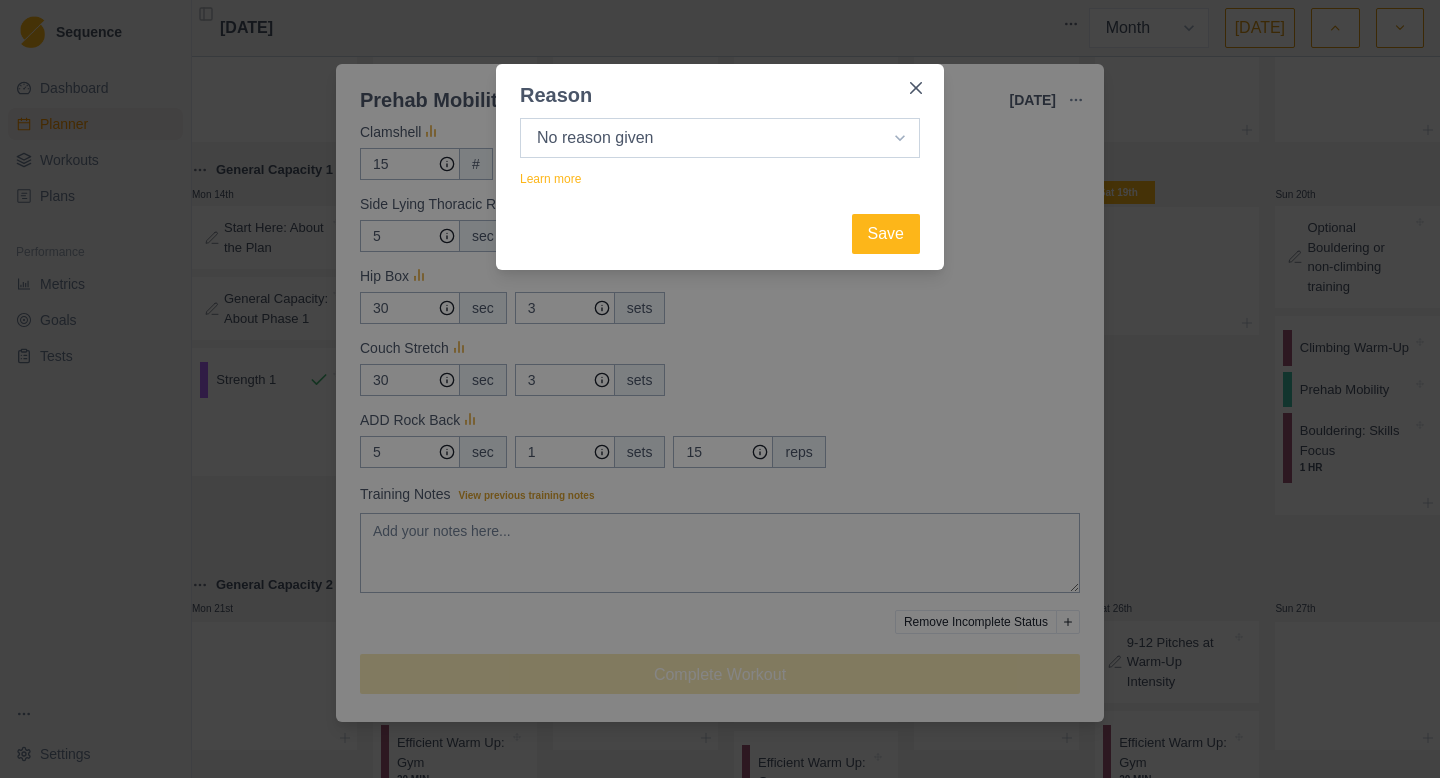 click on "Select your reason No reason given Not motivated Not recovered Not enough time Too tired Weather / conditions Work Family reasons Sick / ill Other" at bounding box center [720, 138] 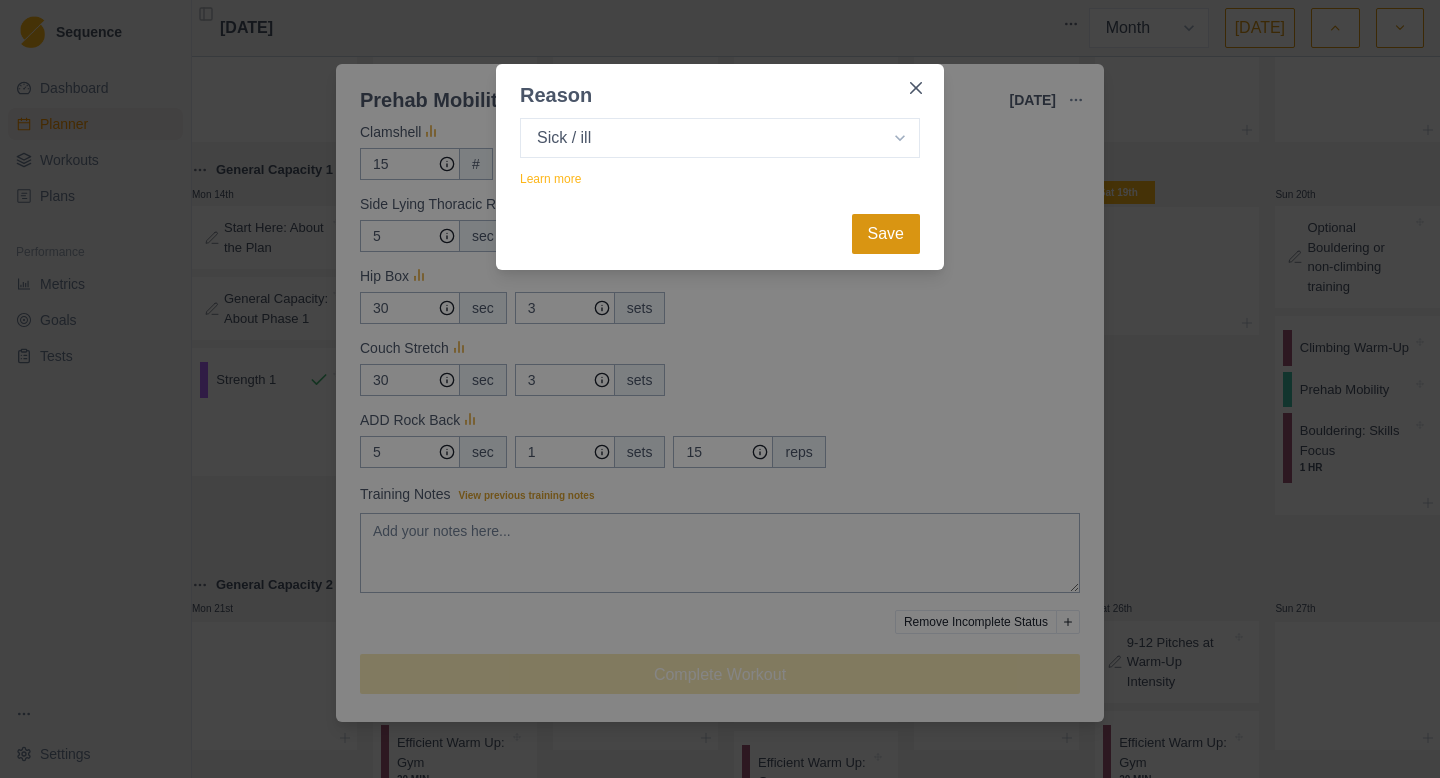 click on "Save" at bounding box center (886, 234) 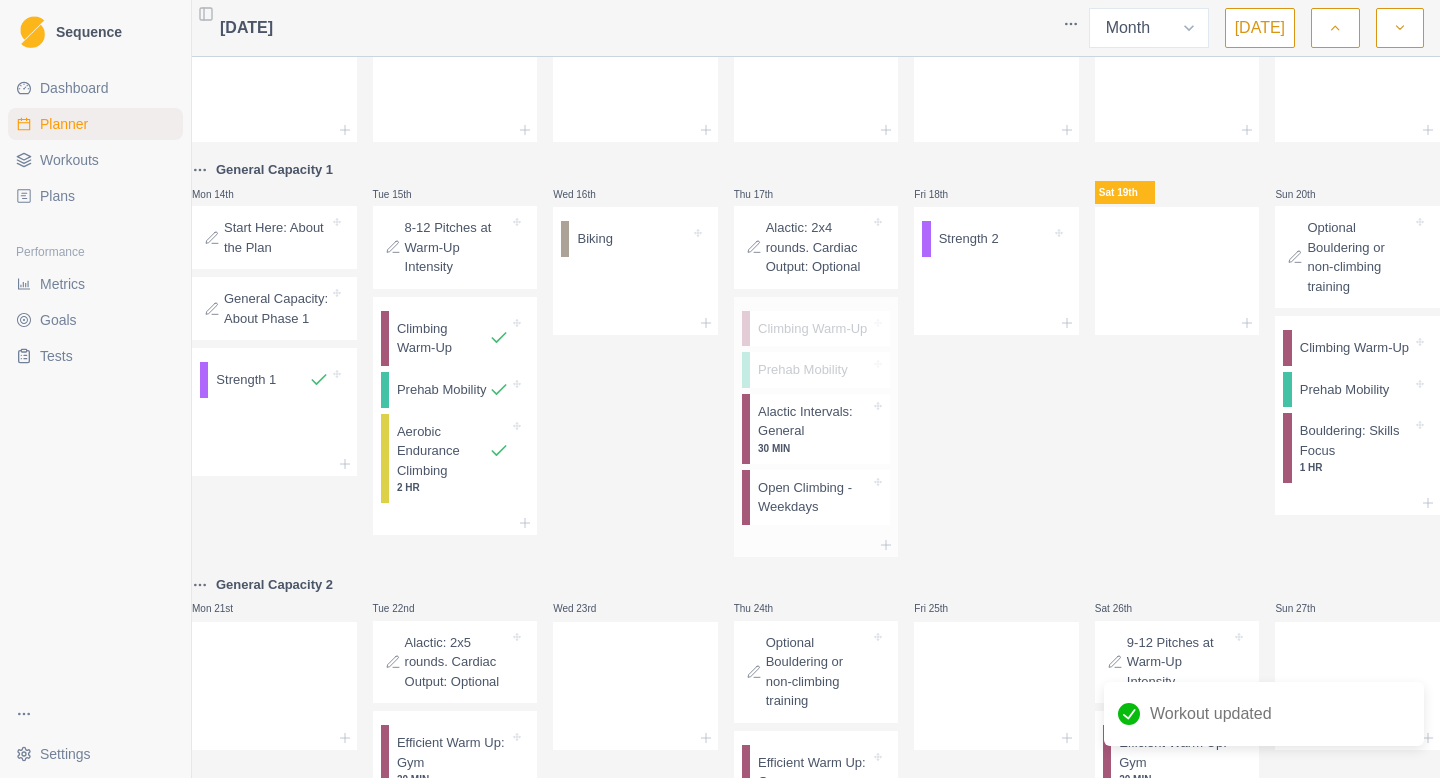 click 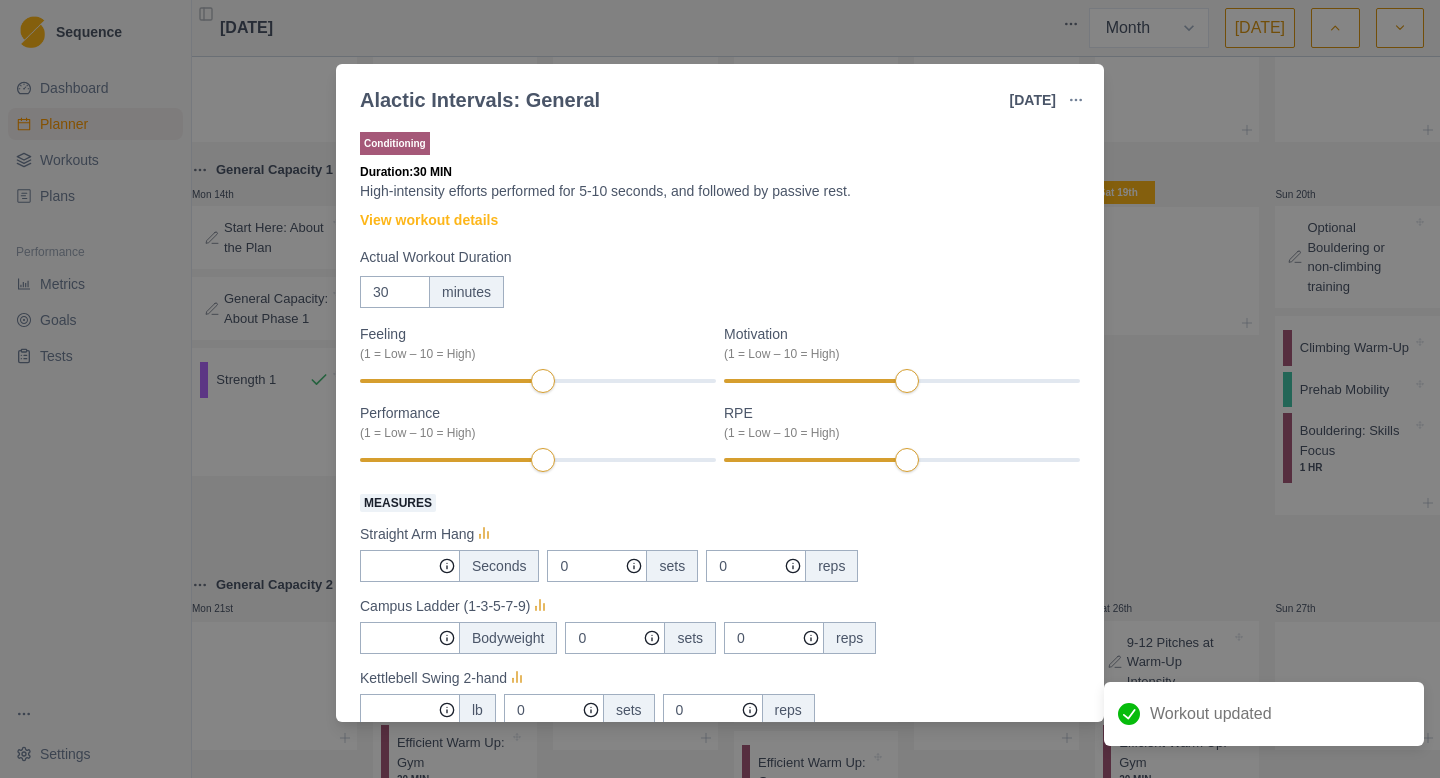 scroll, scrollTop: 402, scrollLeft: 0, axis: vertical 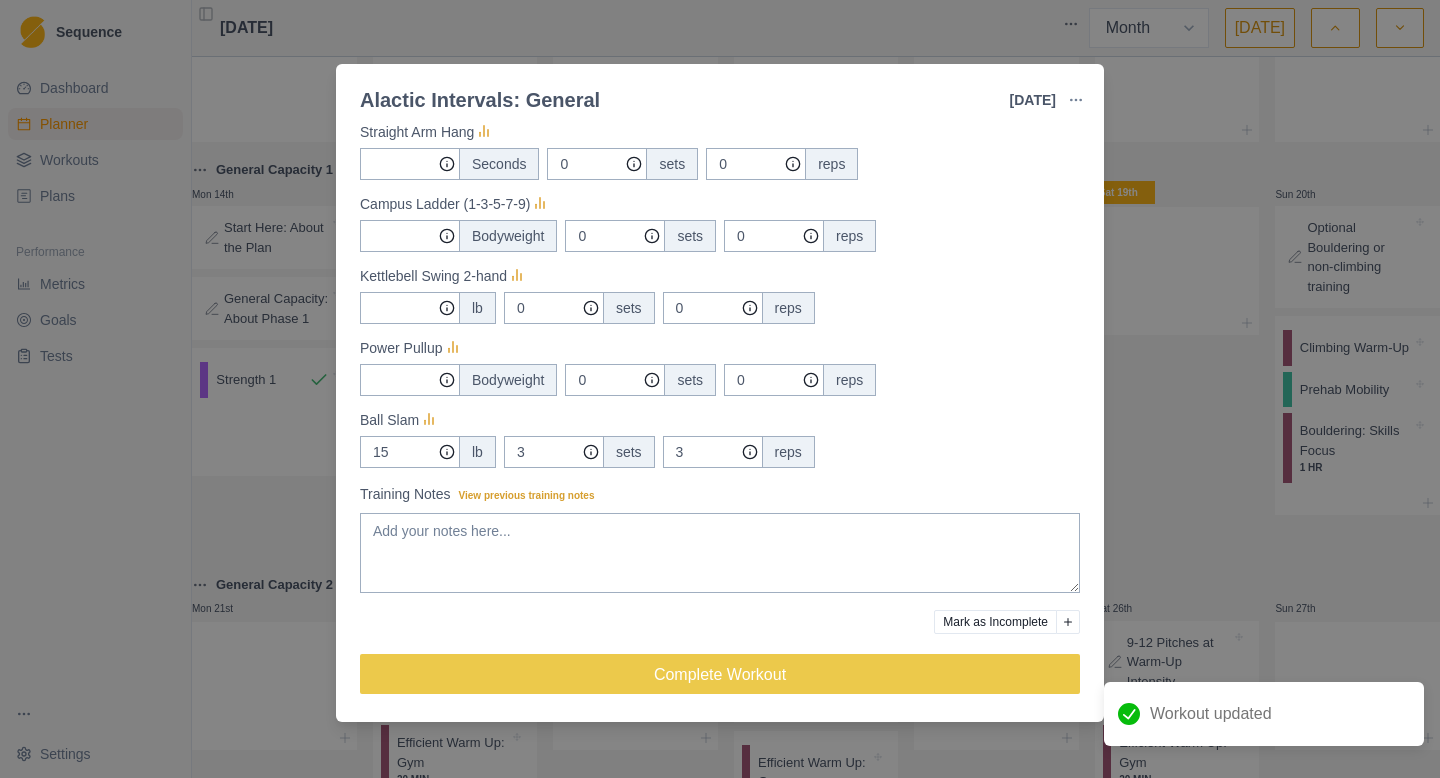 click 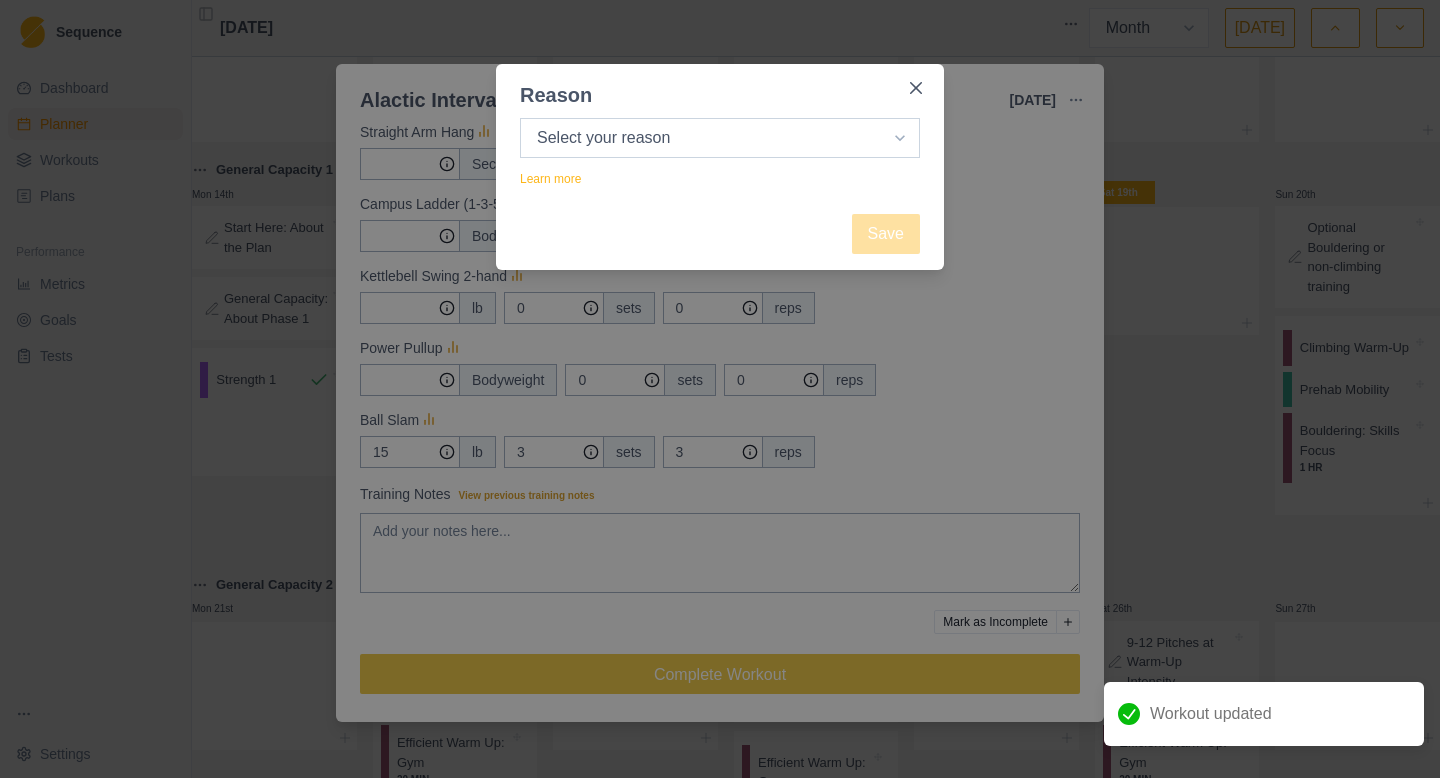 click on "Select your reason No reason given Not motivated Not recovered Not enough time Too tired Weather / conditions Work Family reasons Sick / ill Other" at bounding box center [720, 138] 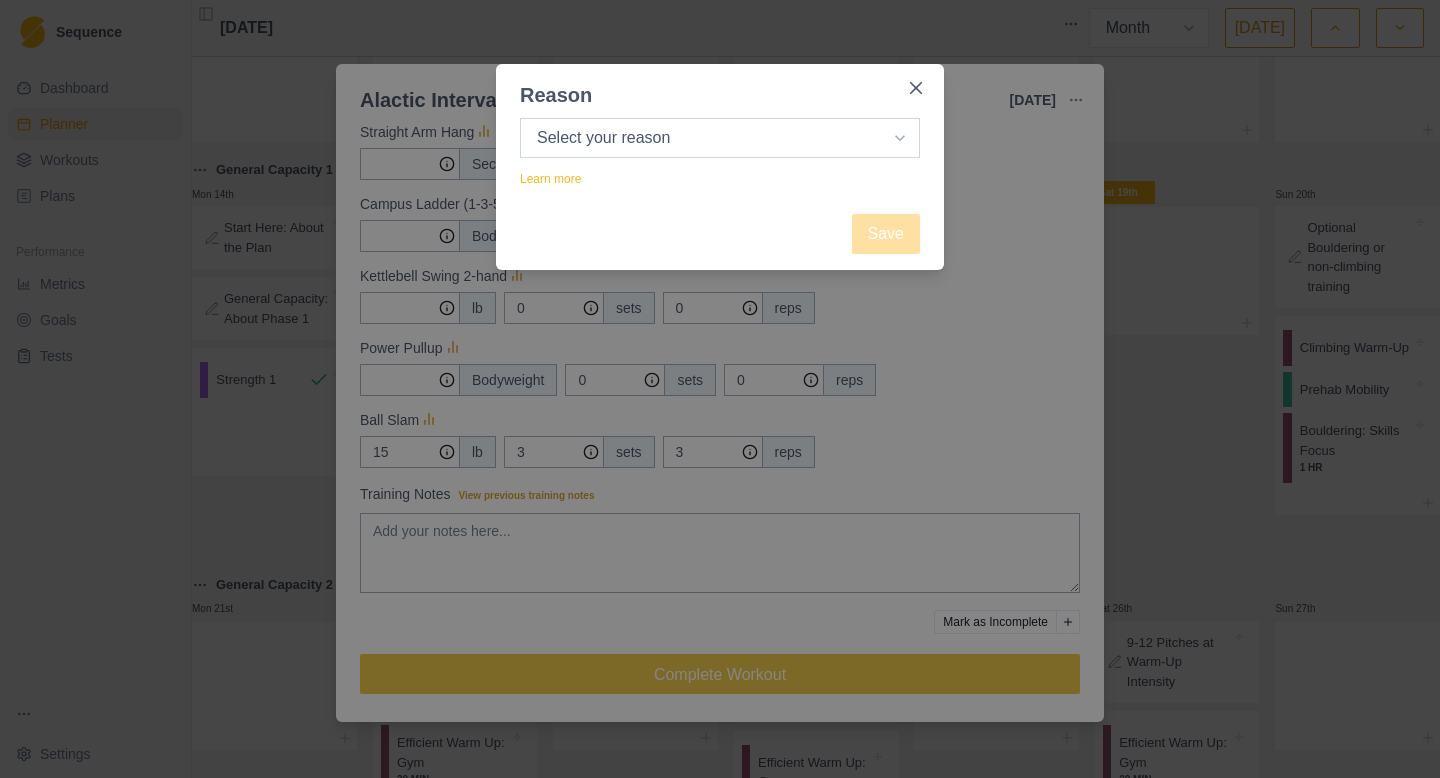 select on "sick" 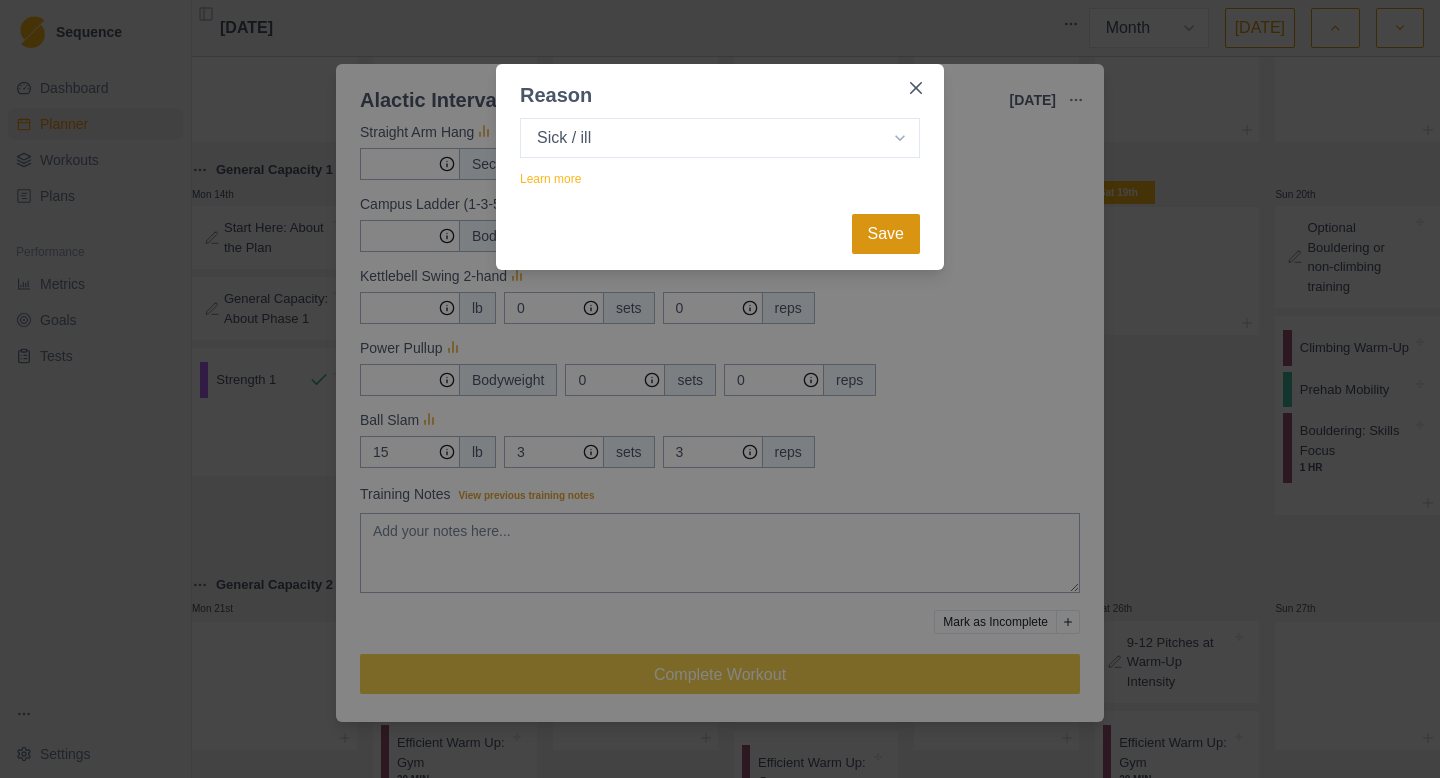 click on "Save" at bounding box center (886, 234) 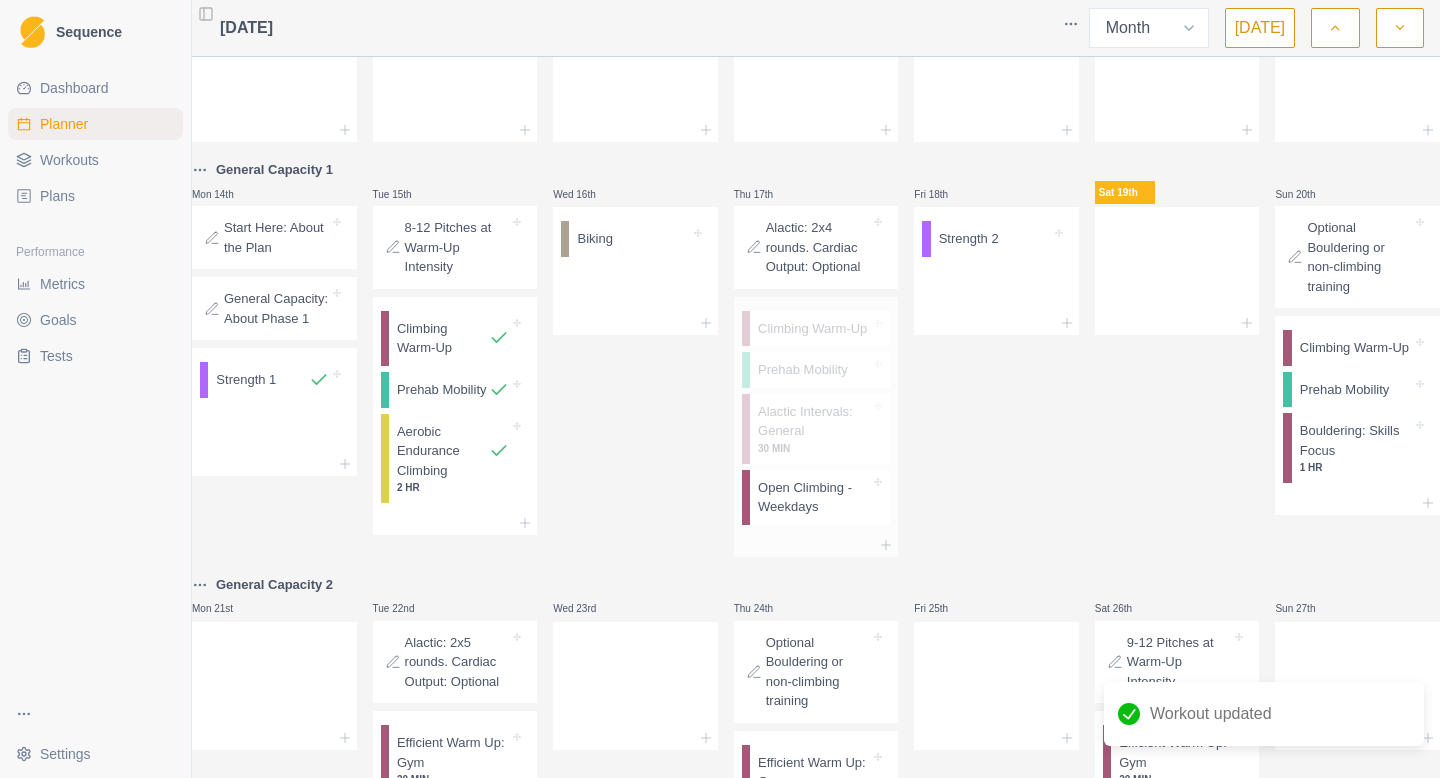 click 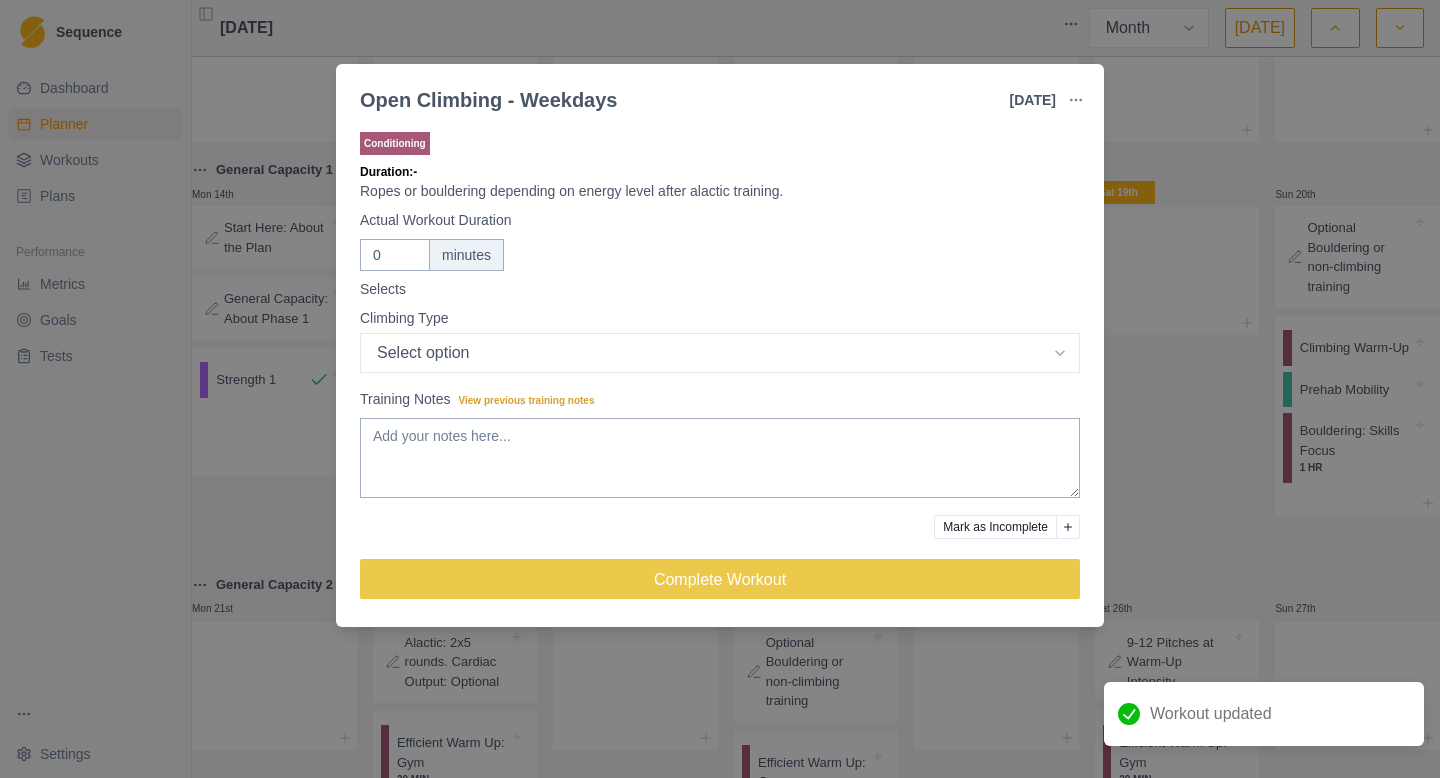 click 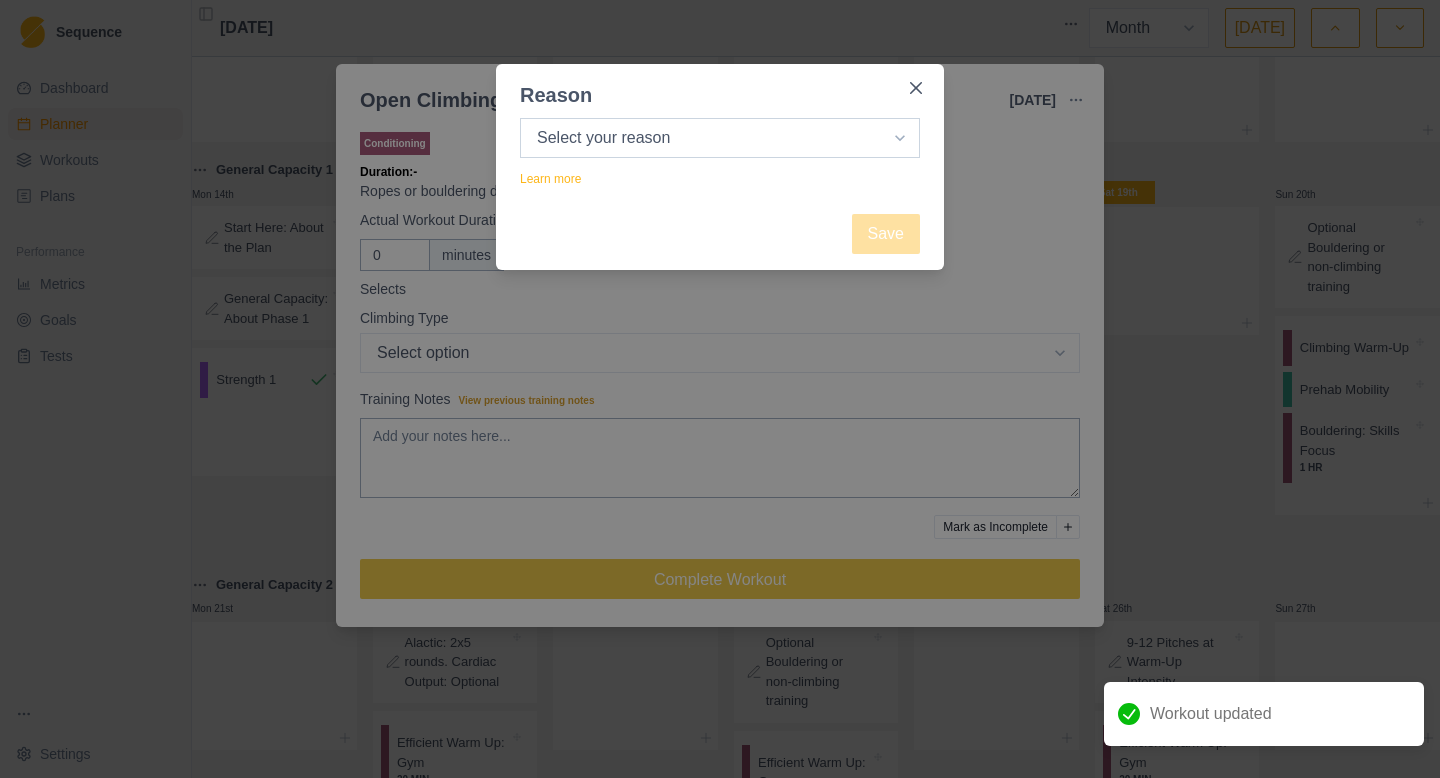 click on "Select your reason No reason given Not motivated Not recovered Not enough time Too tired Weather / conditions Work Family reasons Sick / ill Other" at bounding box center (720, 138) 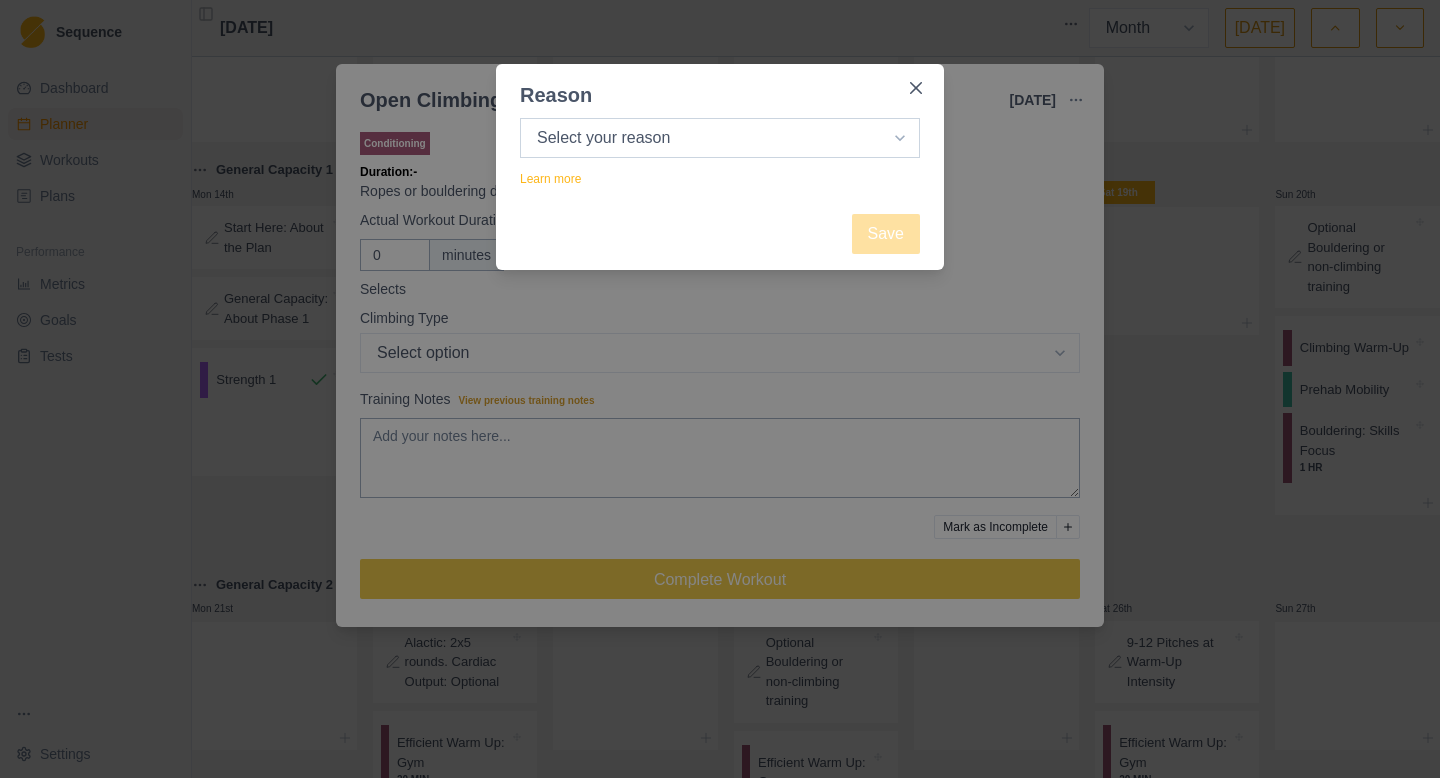 select on "sick" 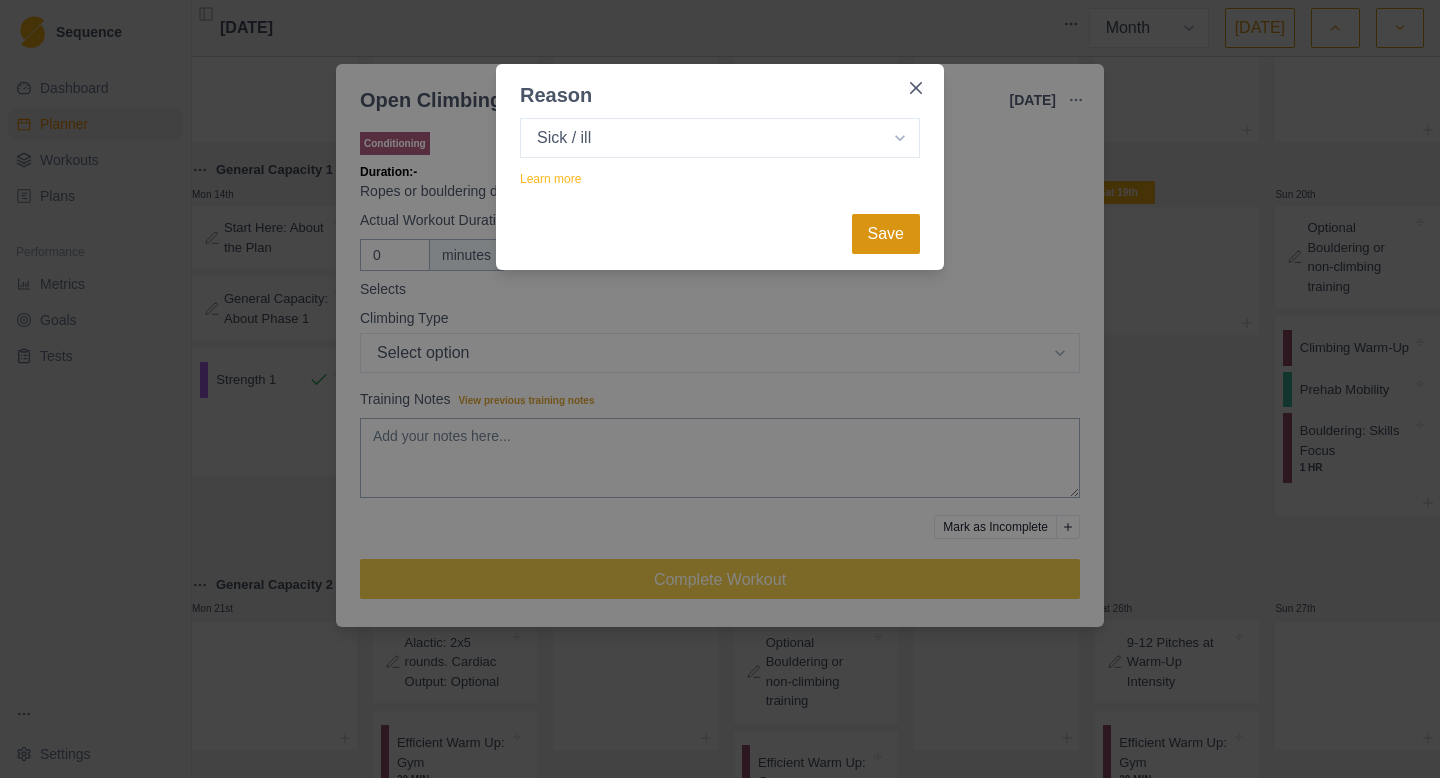 click on "Save" at bounding box center [886, 234] 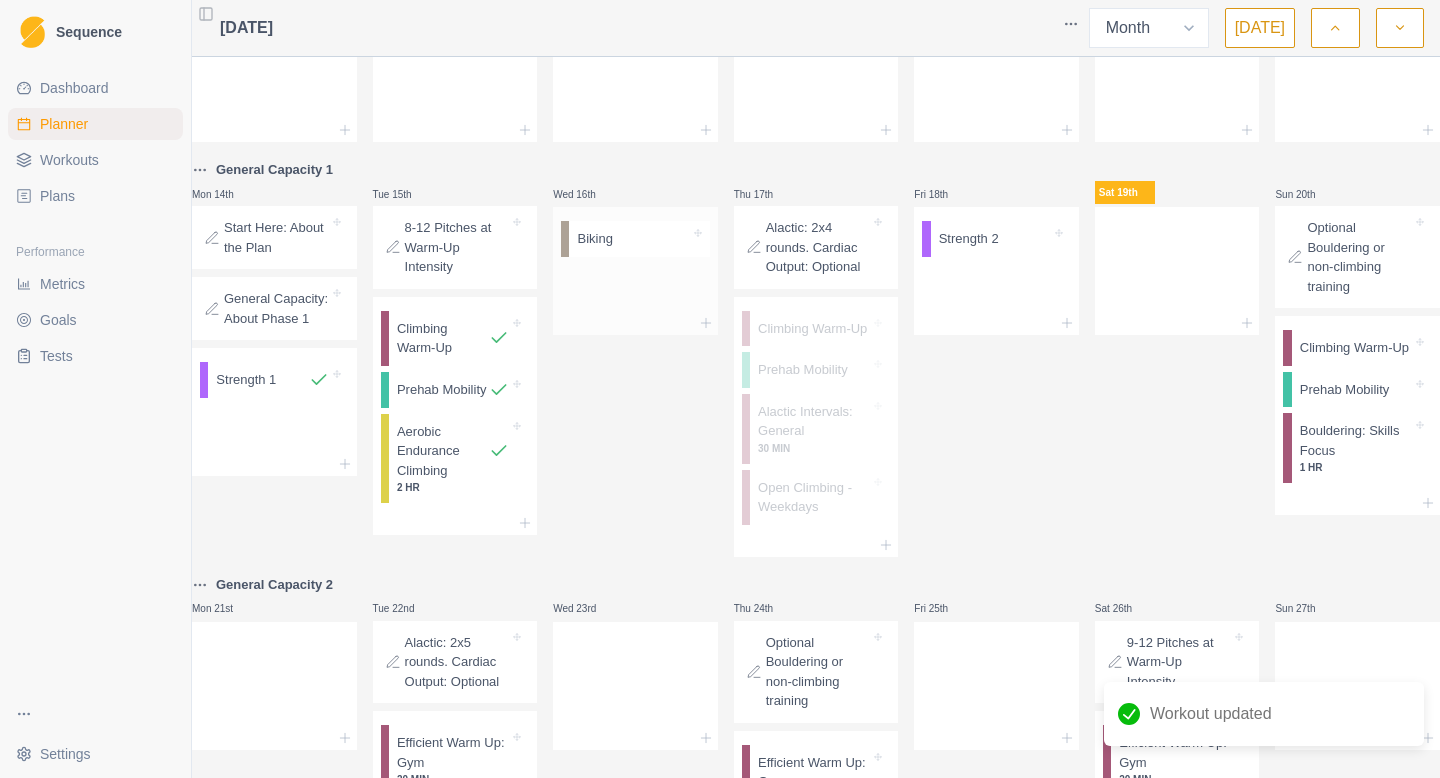 click on "Biking" at bounding box center [639, 239] 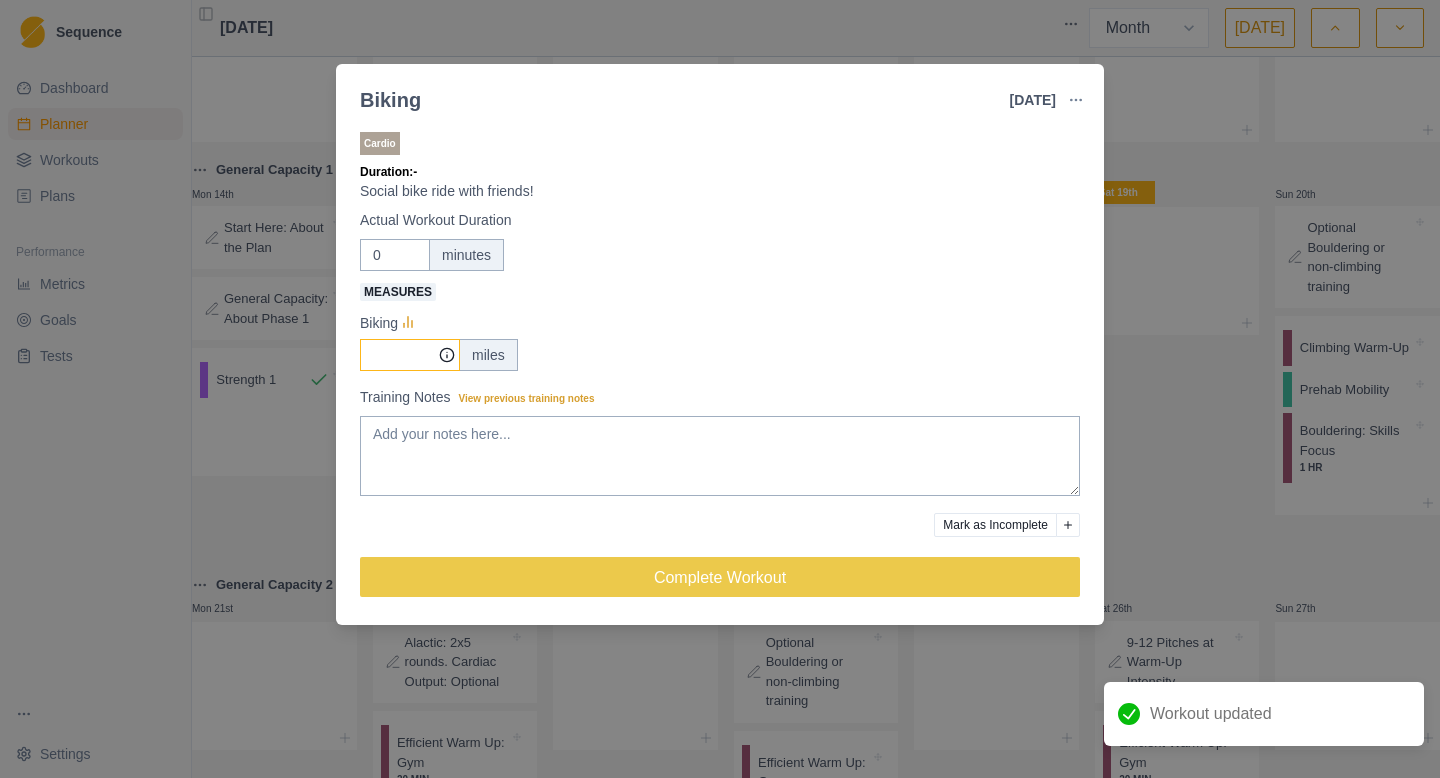click on "Measures" at bounding box center [410, 355] 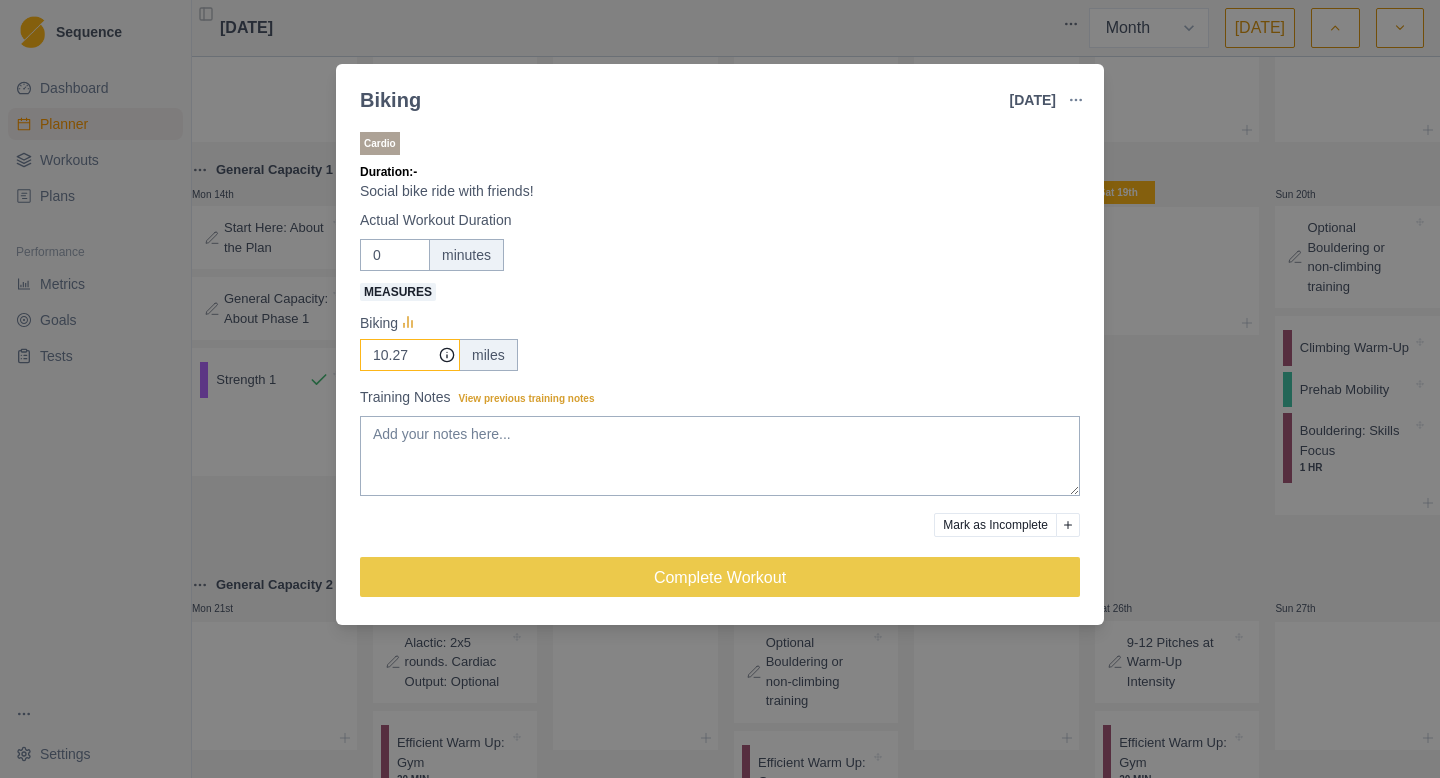 type on "10.27" 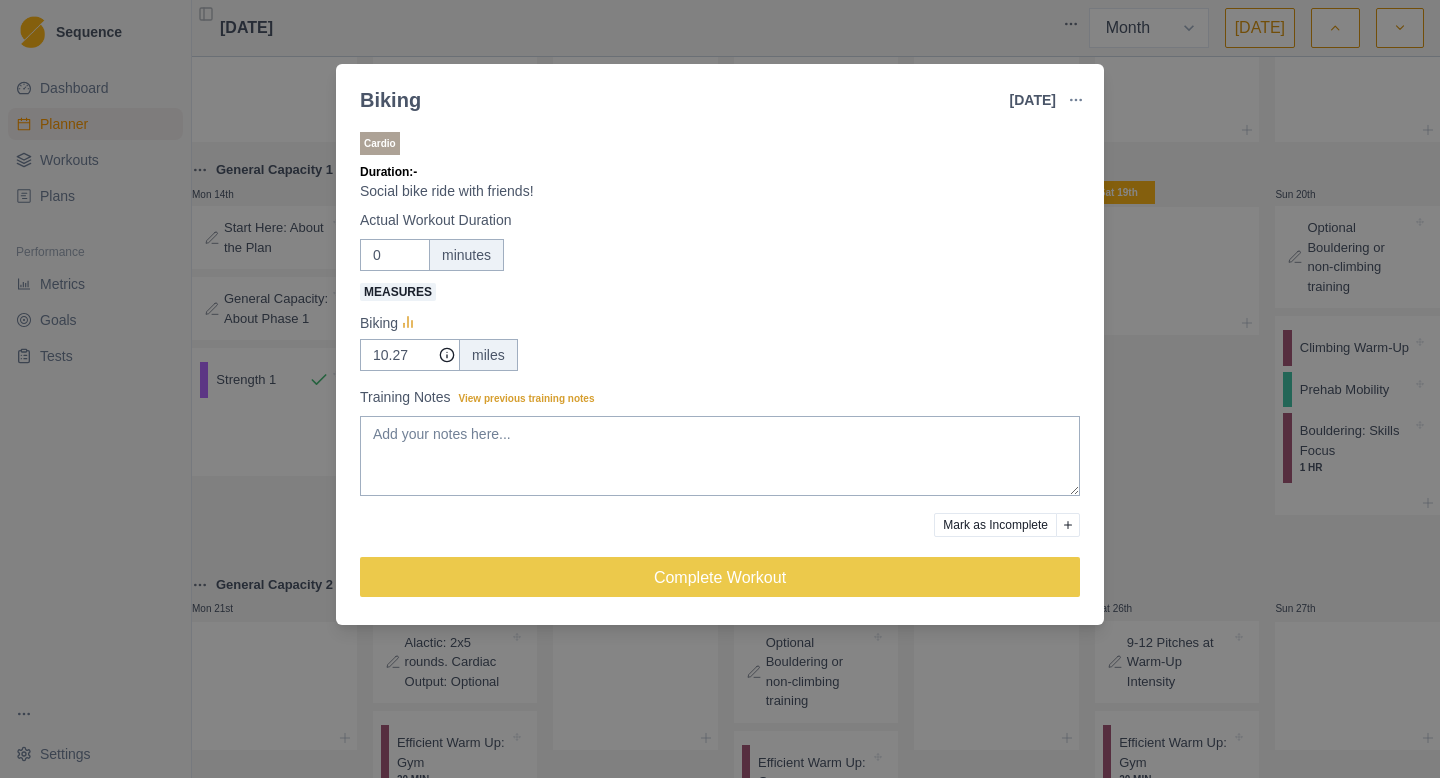 click on "10.27 miles" at bounding box center (720, 355) 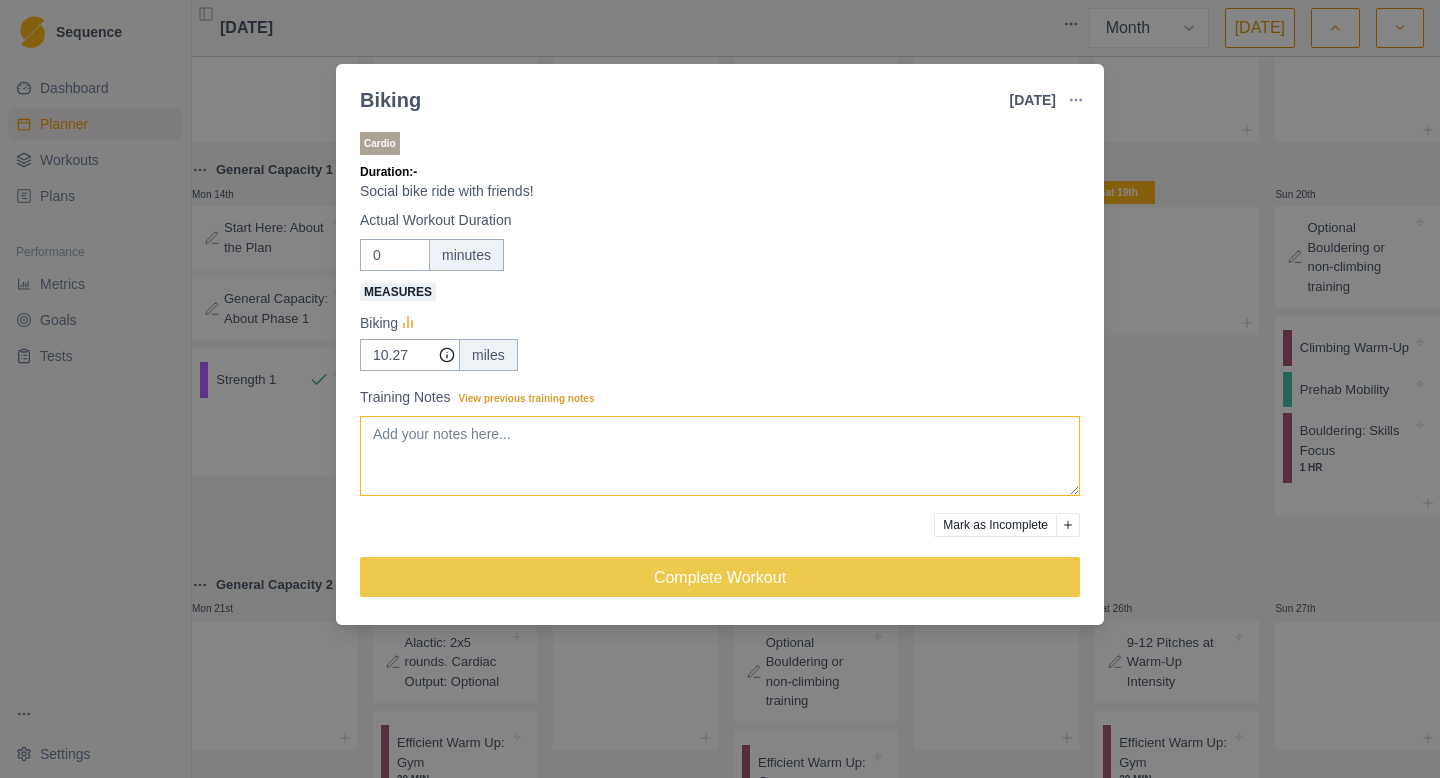 click on "Training Notes View previous training notes" at bounding box center [720, 456] 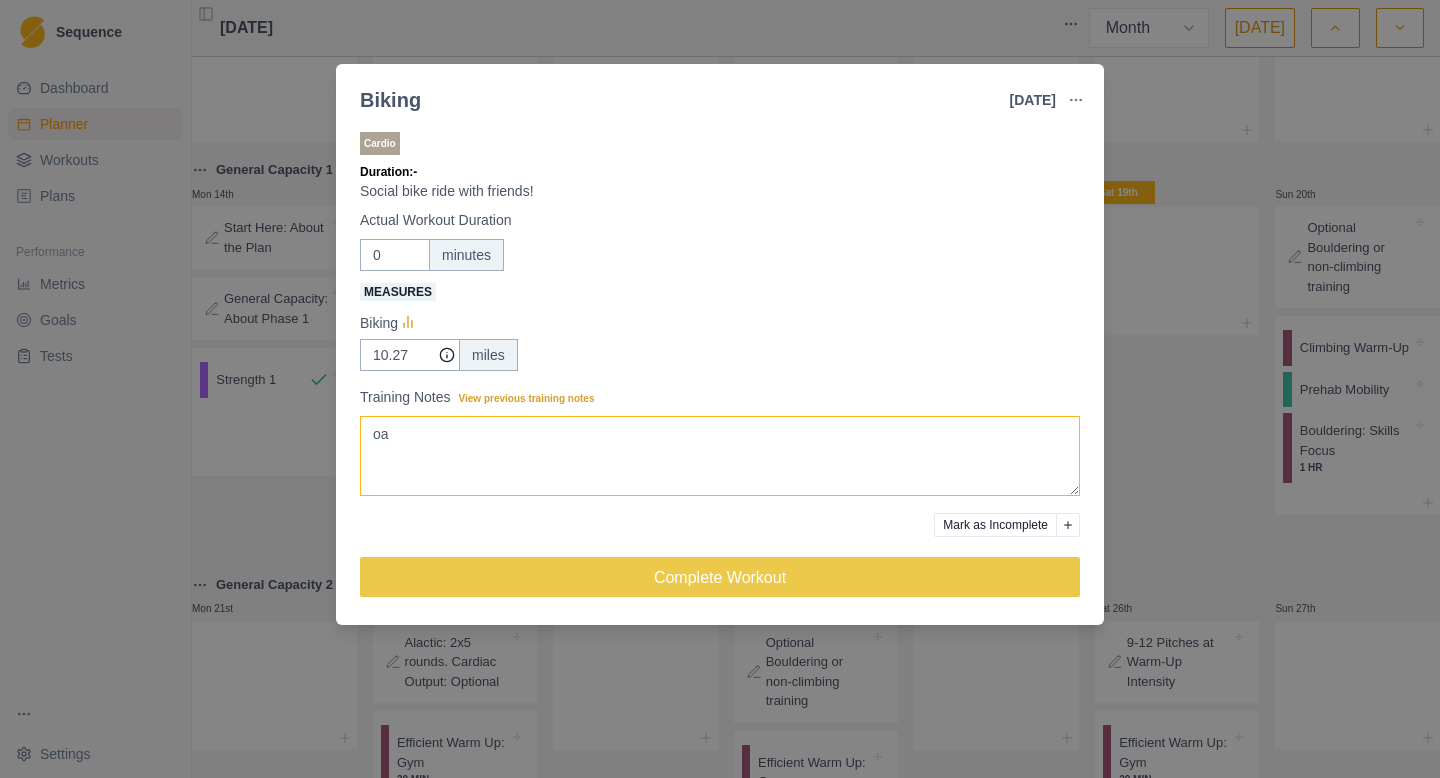type on "o" 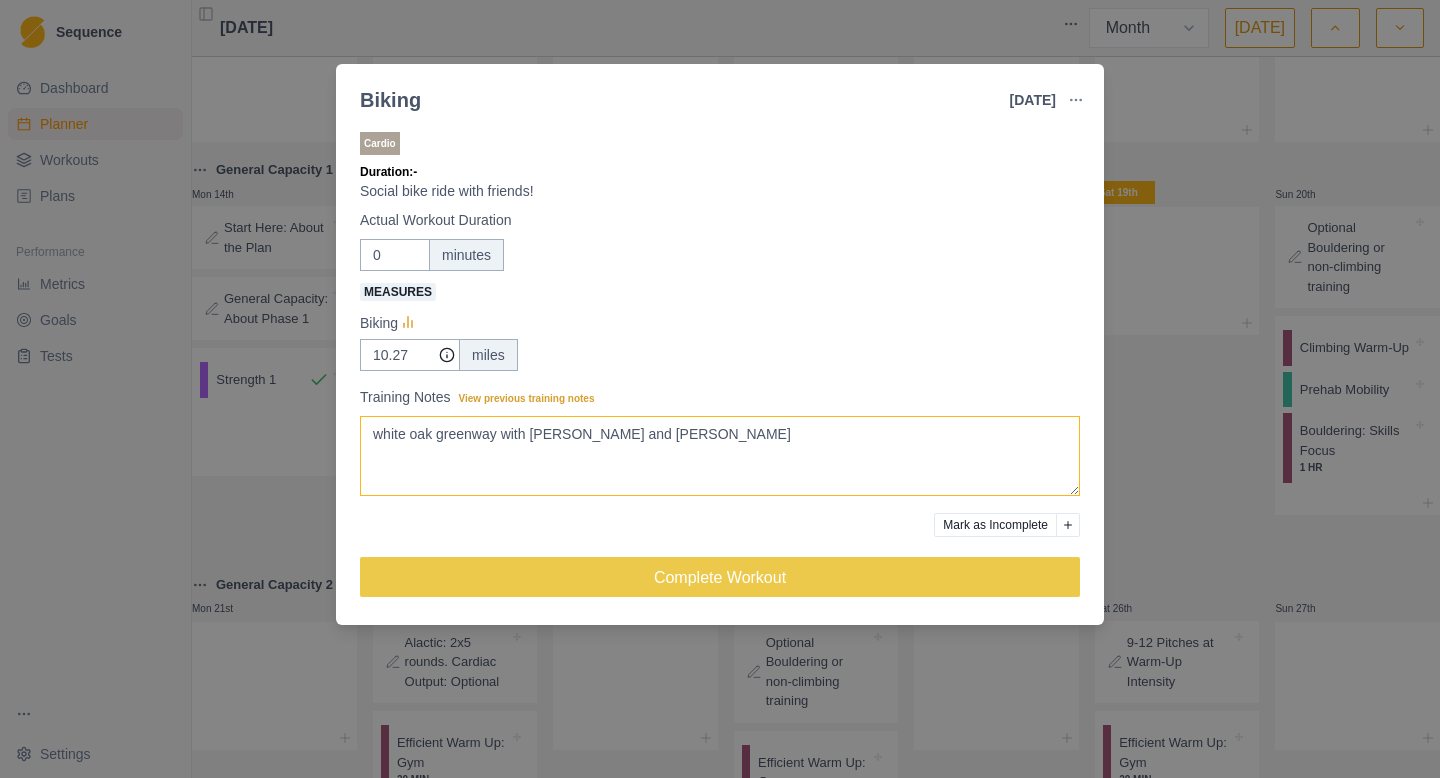 click on "white oak greenway with [PERSON_NAME] and [PERSON_NAME]" at bounding box center [720, 456] 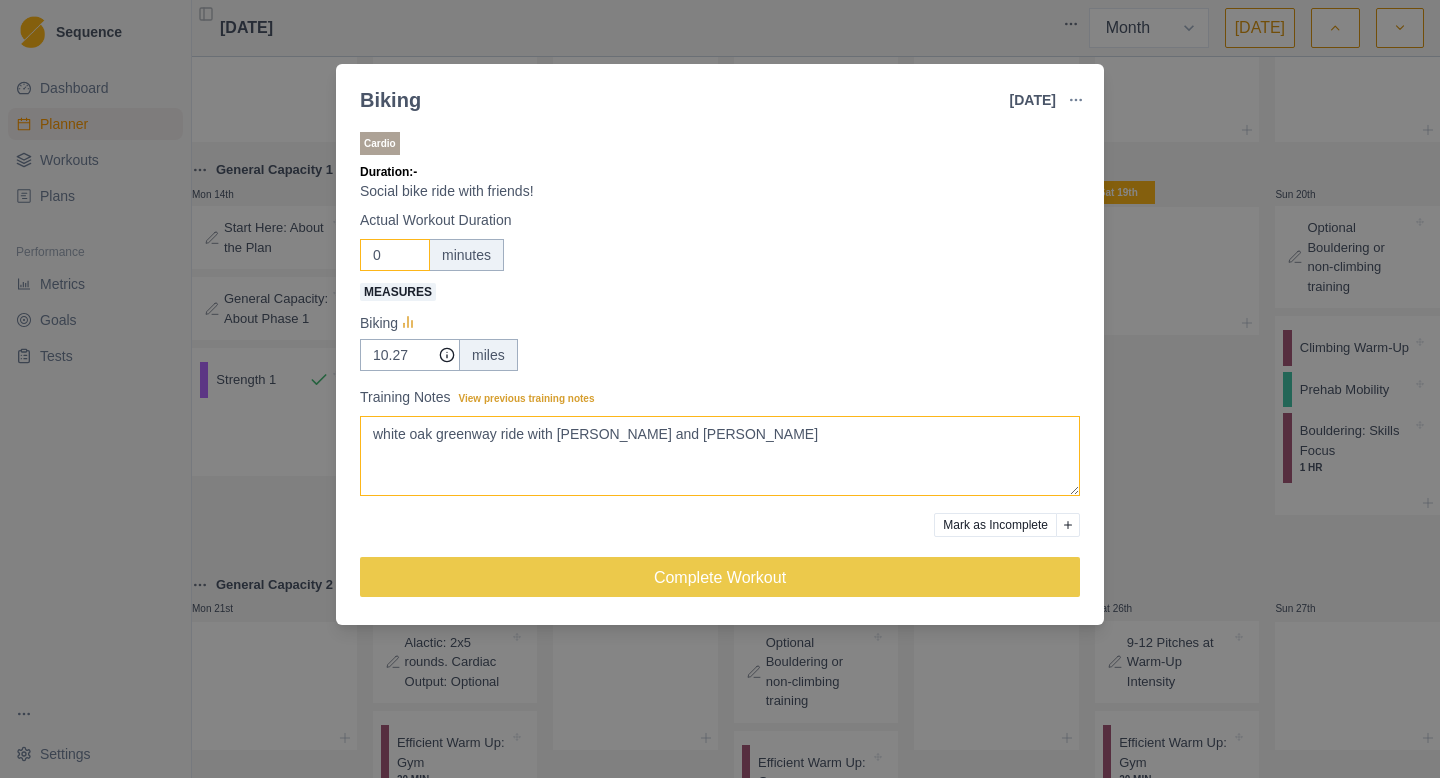 type on "white oak greenway ride with [PERSON_NAME] and [PERSON_NAME]" 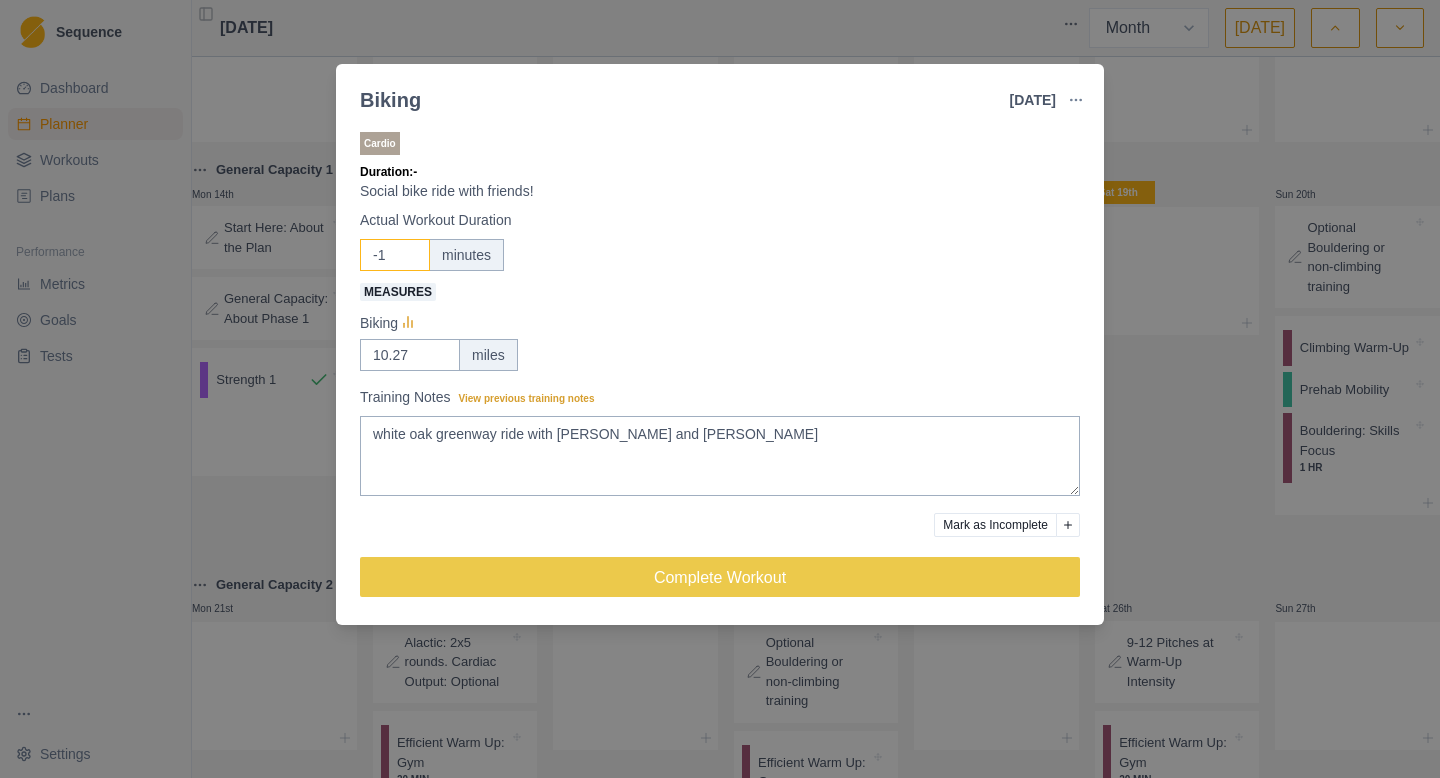 click on "-1" at bounding box center (395, 255) 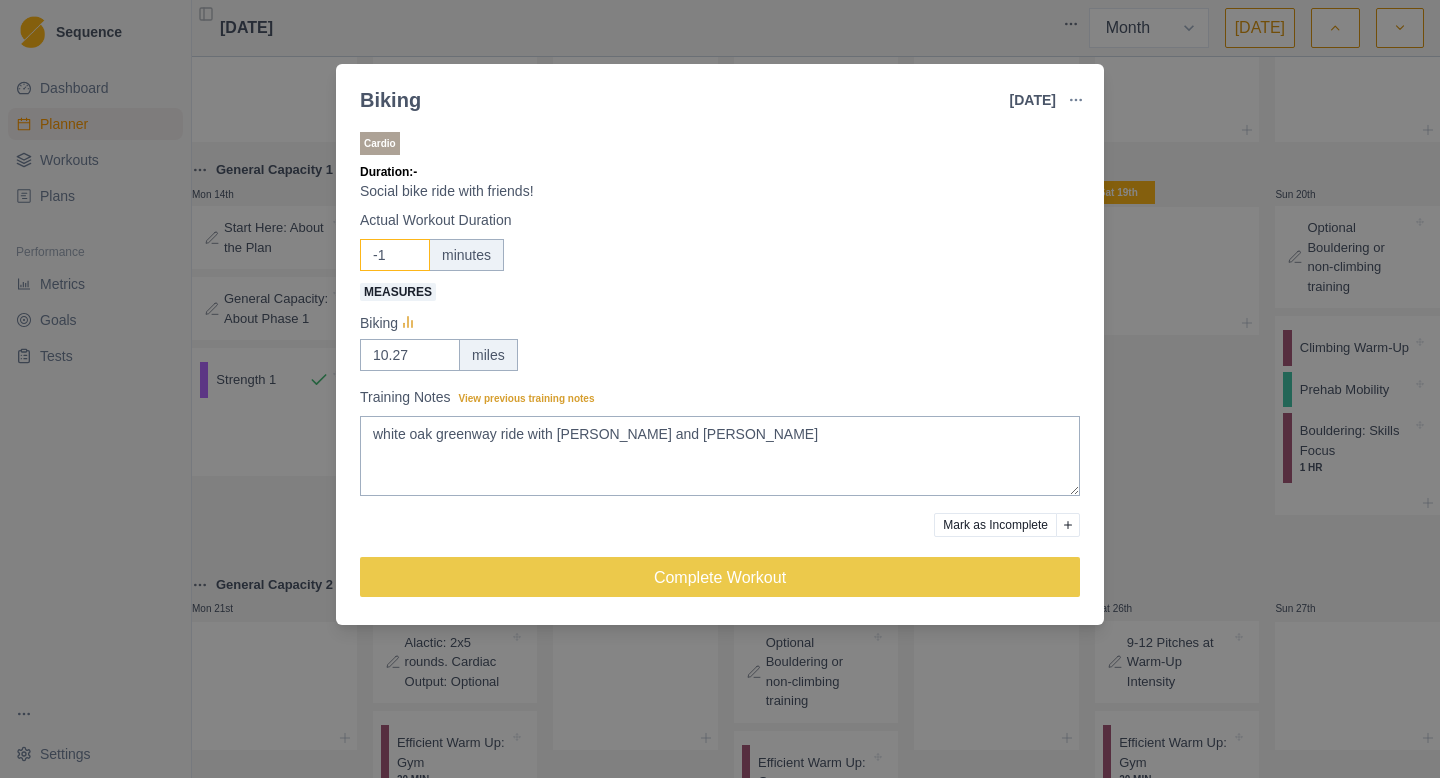 drag, startPoint x: 393, startPoint y: 253, endPoint x: 341, endPoint y: 250, distance: 52.086468 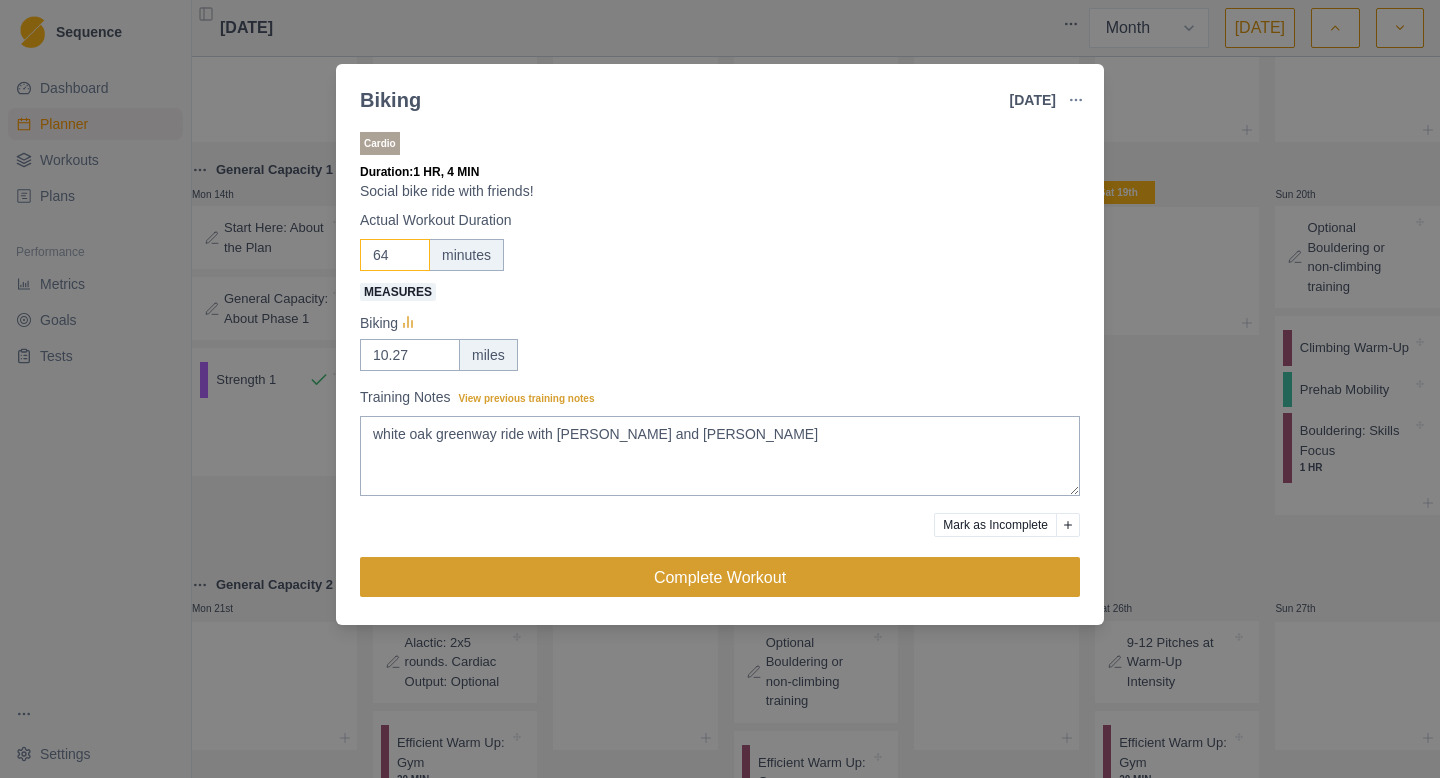 type on "64" 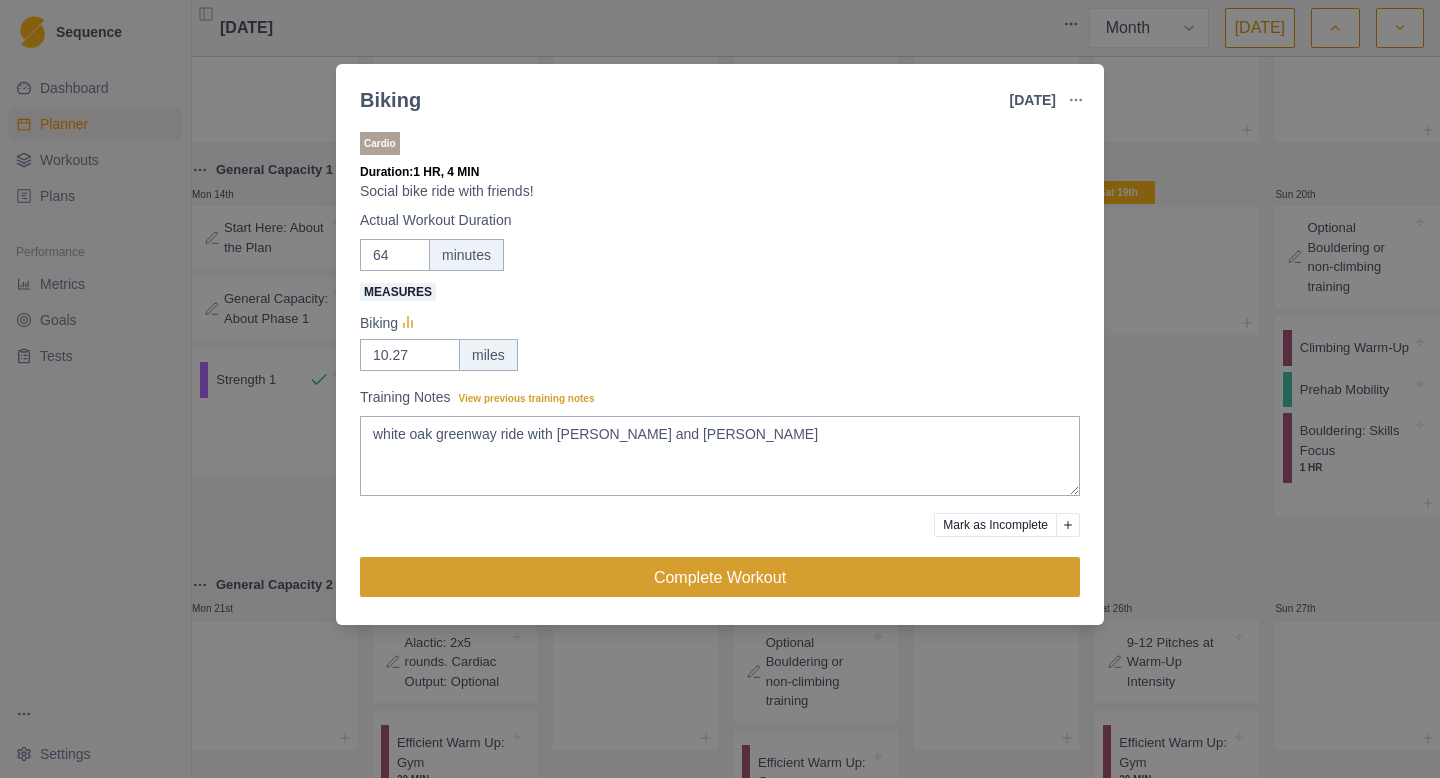 click on "Complete Workout" at bounding box center (720, 577) 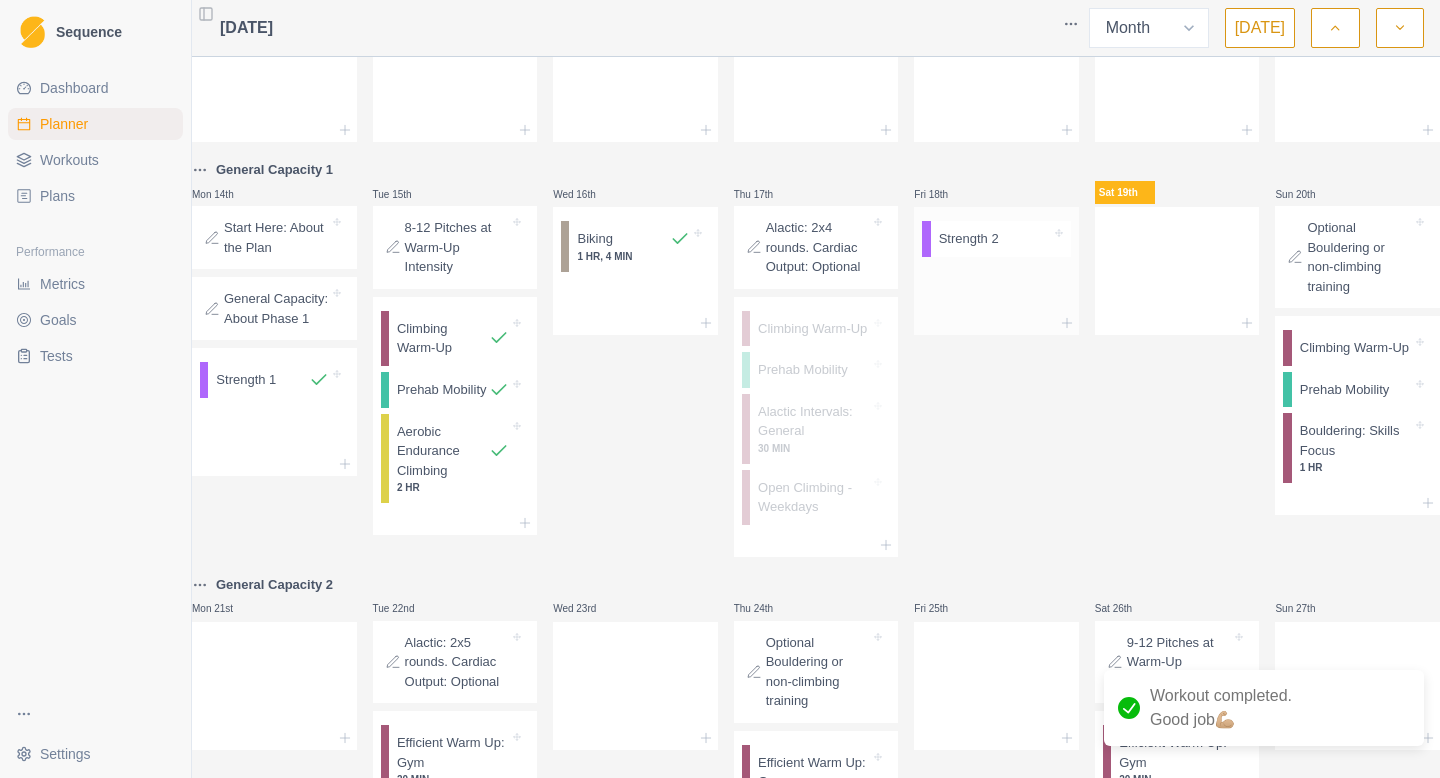 click at bounding box center (1025, 239) 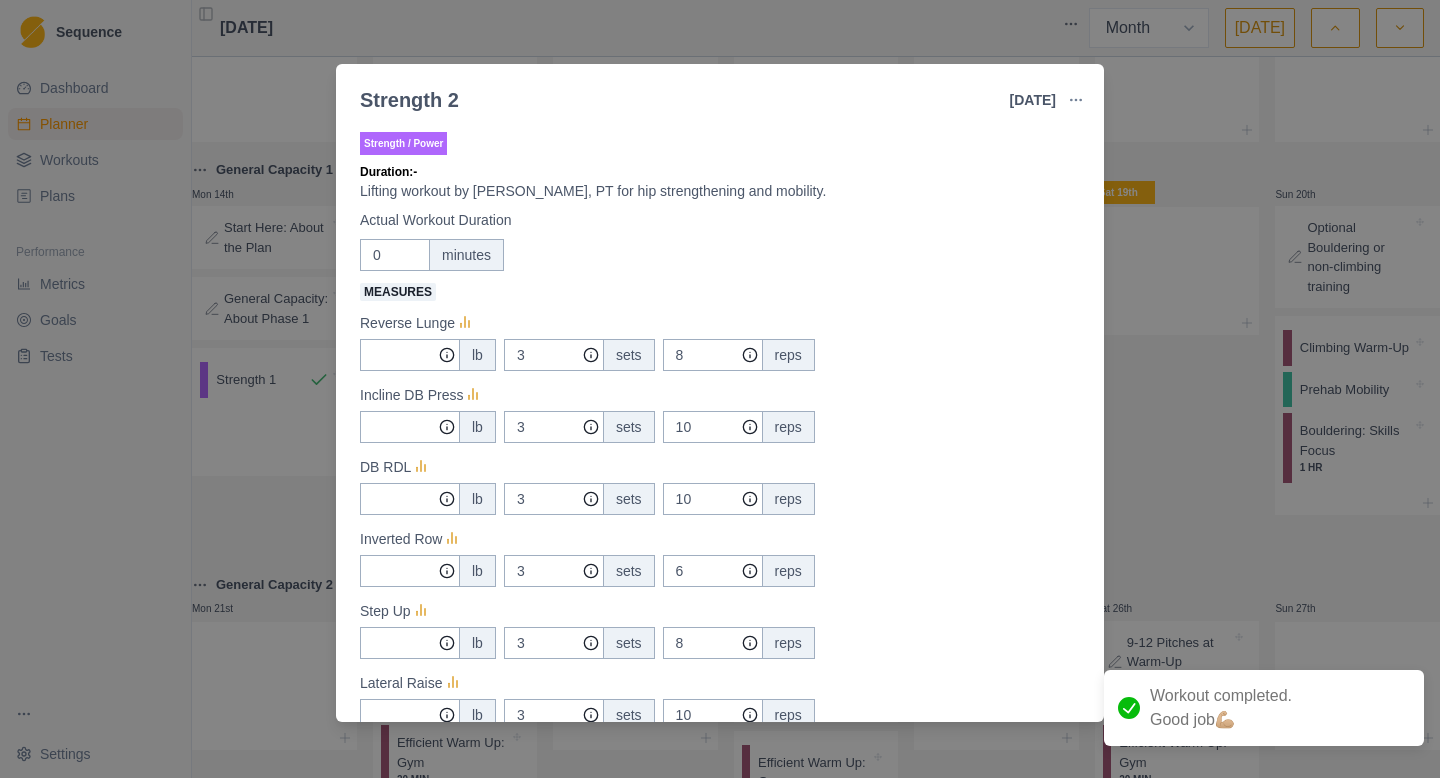 scroll, scrollTop: 551, scrollLeft: 0, axis: vertical 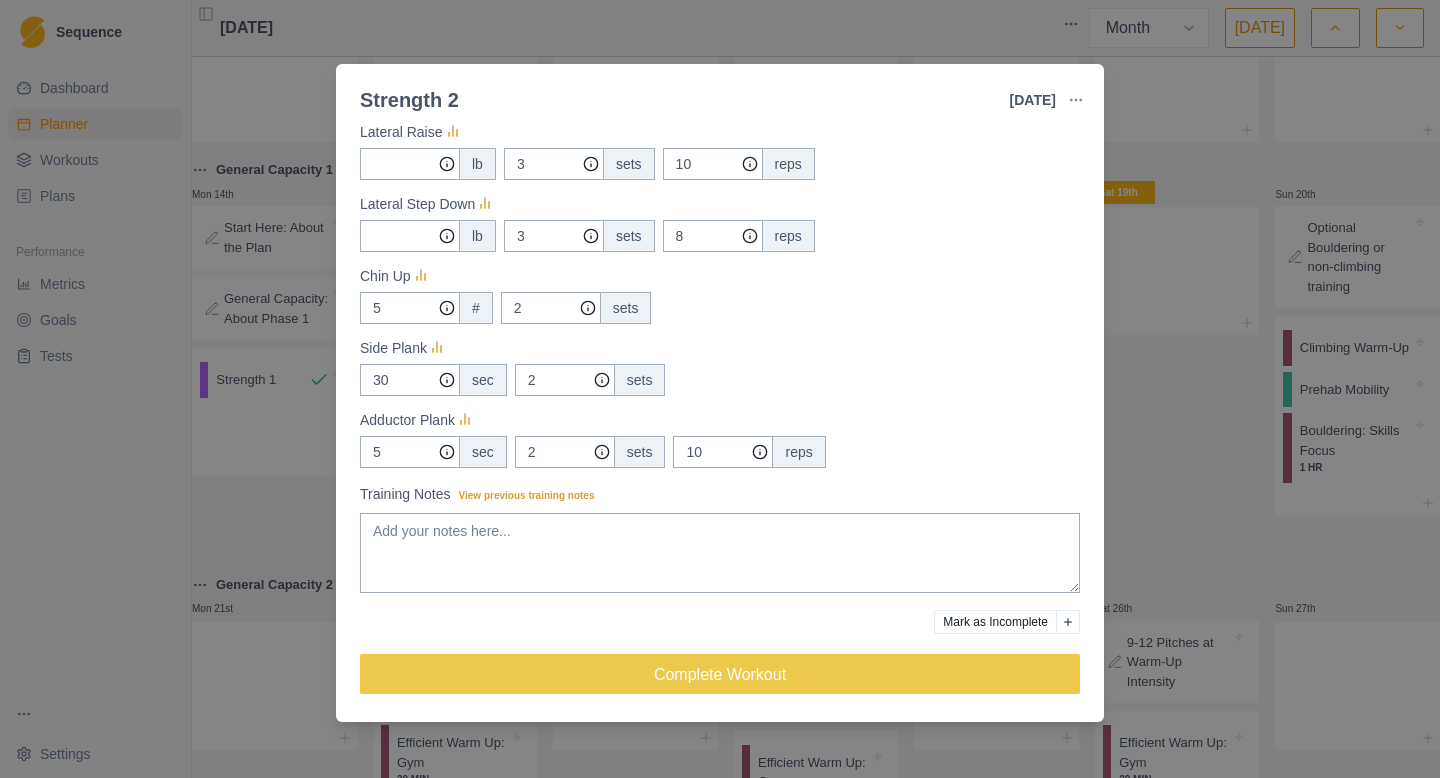 click 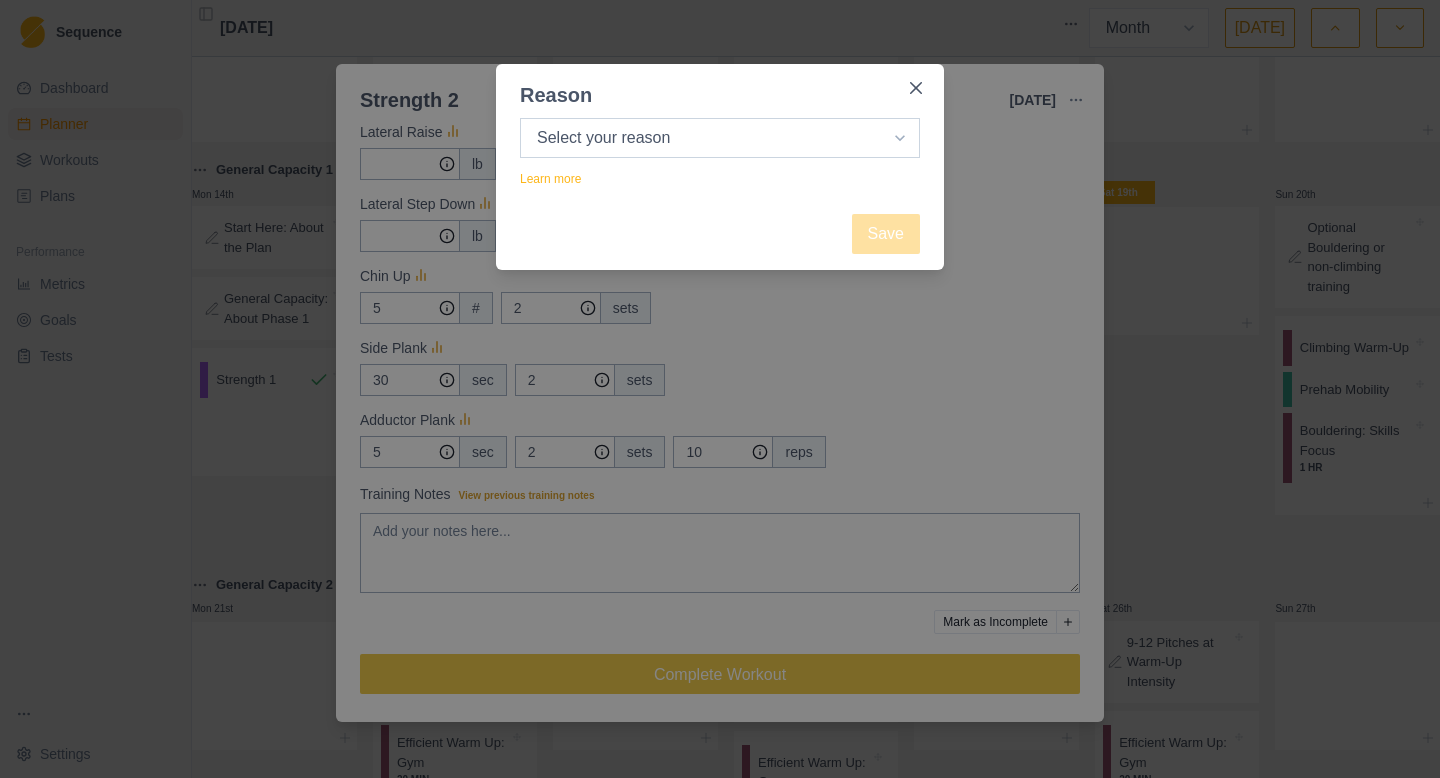 click on "Select your reason No reason given Not motivated Not recovered Not enough time Too tired Weather / conditions Work Family reasons Sick / ill Other" at bounding box center [720, 138] 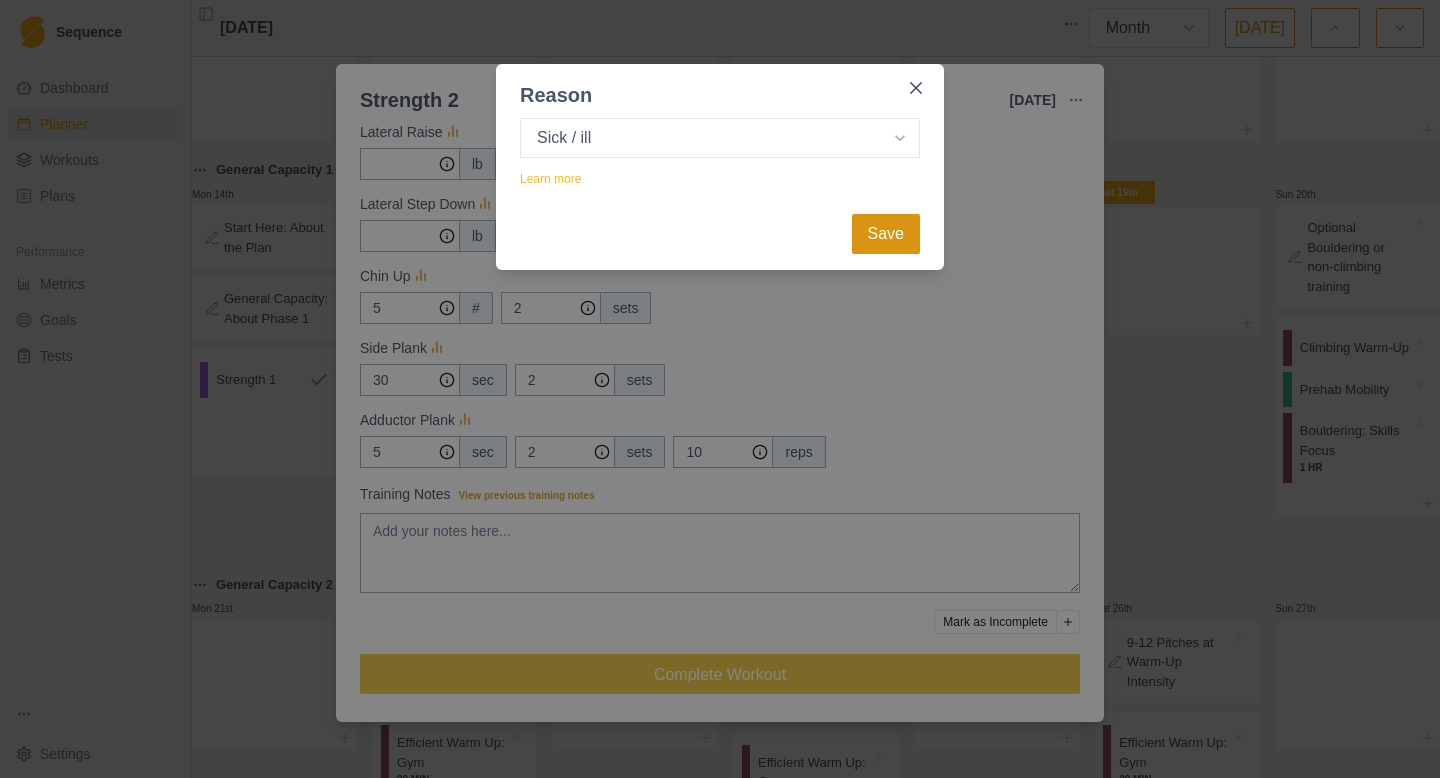 click on "Save" at bounding box center [886, 234] 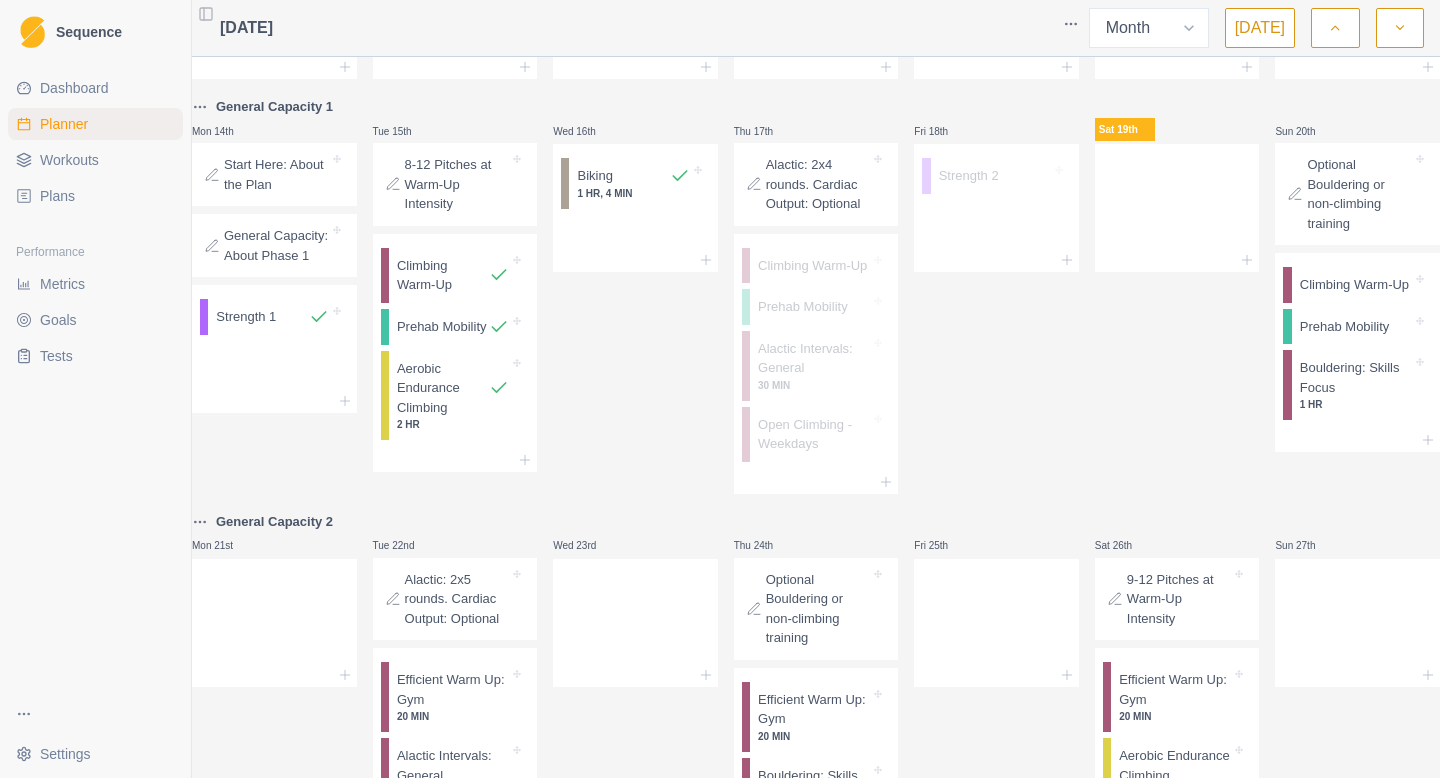scroll, scrollTop: 345, scrollLeft: 0, axis: vertical 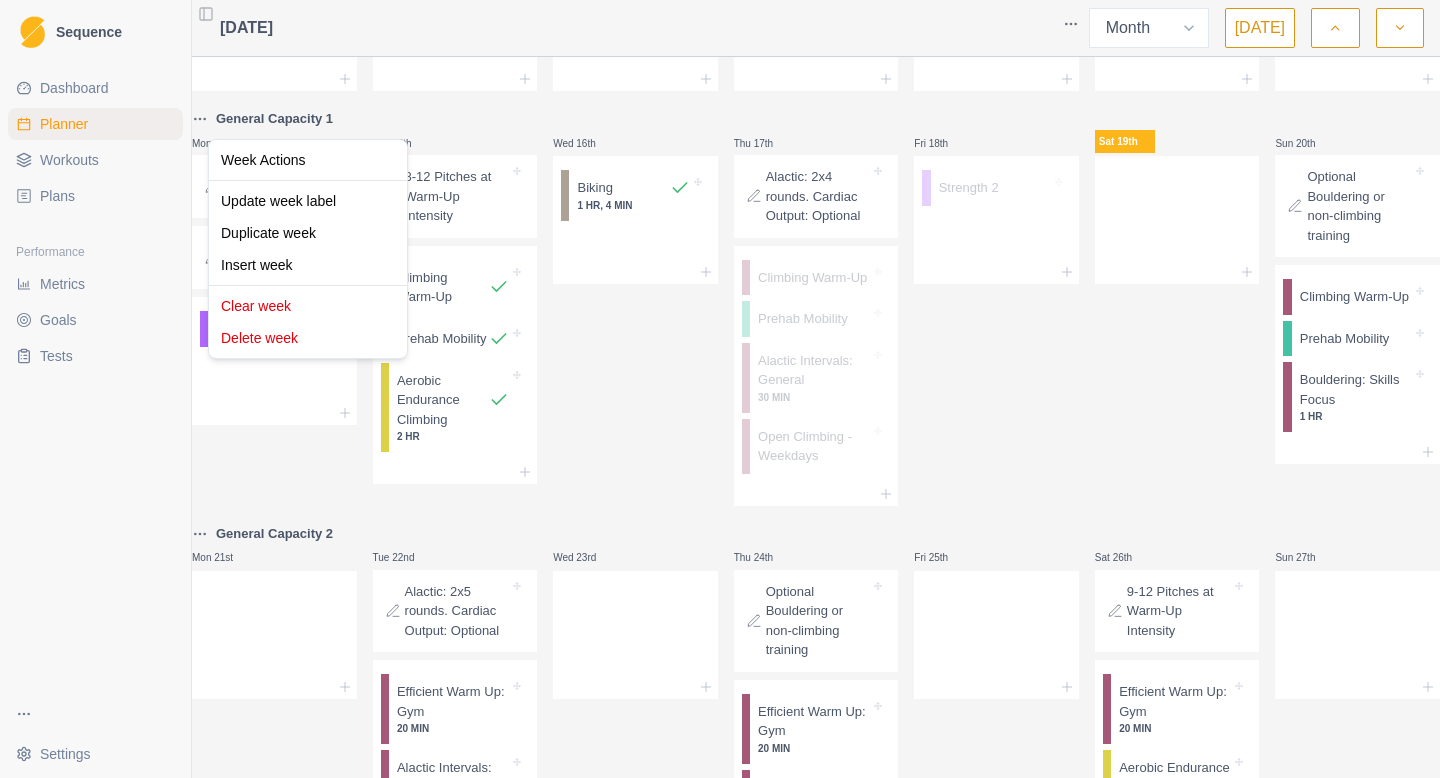 click on "Sequence Dashboard Planner Workouts Plans Performance Metrics Goals Tests Settings Toggle Sidebar [DATE] Week Month [DATE] Mon 30th Tue 1st Wed 2nd Thu 3rd Fri 4th Sat 5th Sun 6th Mon 7th Tue 8th Wed 9th Thu 10th Fri 11th Sat 12th Sun 13th General Capacity 1  Mon 14th Start Here: About the Plan General Capacity: About Phase 1 Strength 1  Tue 15th 8-12 Pitches at Warm-Up Intensity Climbing Warm-Up Prehab Mobility Aerobic Endurance Climbing 2 HR Wed 16th Biking 1 HR, 4 MIN Thu 17th Alactic: 2x4 rounds. Cardiac Output: Optional Climbing Warm-Up Prehab Mobility Alactic Intervals: General 30 MIN Open Climbing - Weekdays Fri 18th Strength 2 Sat 19th Sun 20th Optional Bouldering or non-climbing training Climbing Warm-Up Prehab Mobility Bouldering: Skills Focus 1 HR General Capacity 2 Mon 21st Tue 22nd Alactic: 2x5 rounds. Cardiac Output: Optional Efficient Warm Up: Gym 20 MIN Alactic Intervals: General 30 MIN Cardiac Output: 10 minutes 10 MIN Wed 23rd Thu 24th Efficient Warm Up: Gym 20 MIN 1 HR" at bounding box center [720, 389] 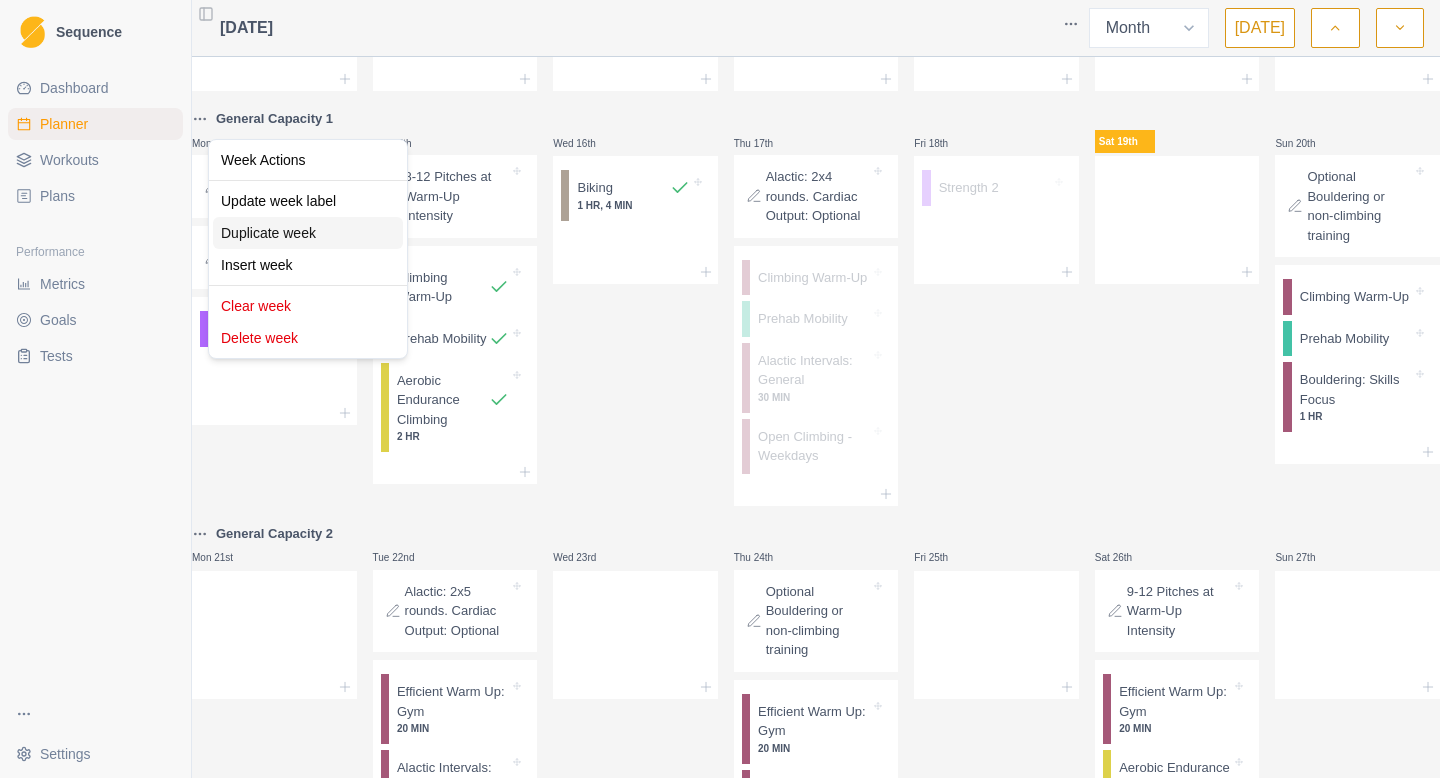 click on "Duplicate week" at bounding box center [308, 233] 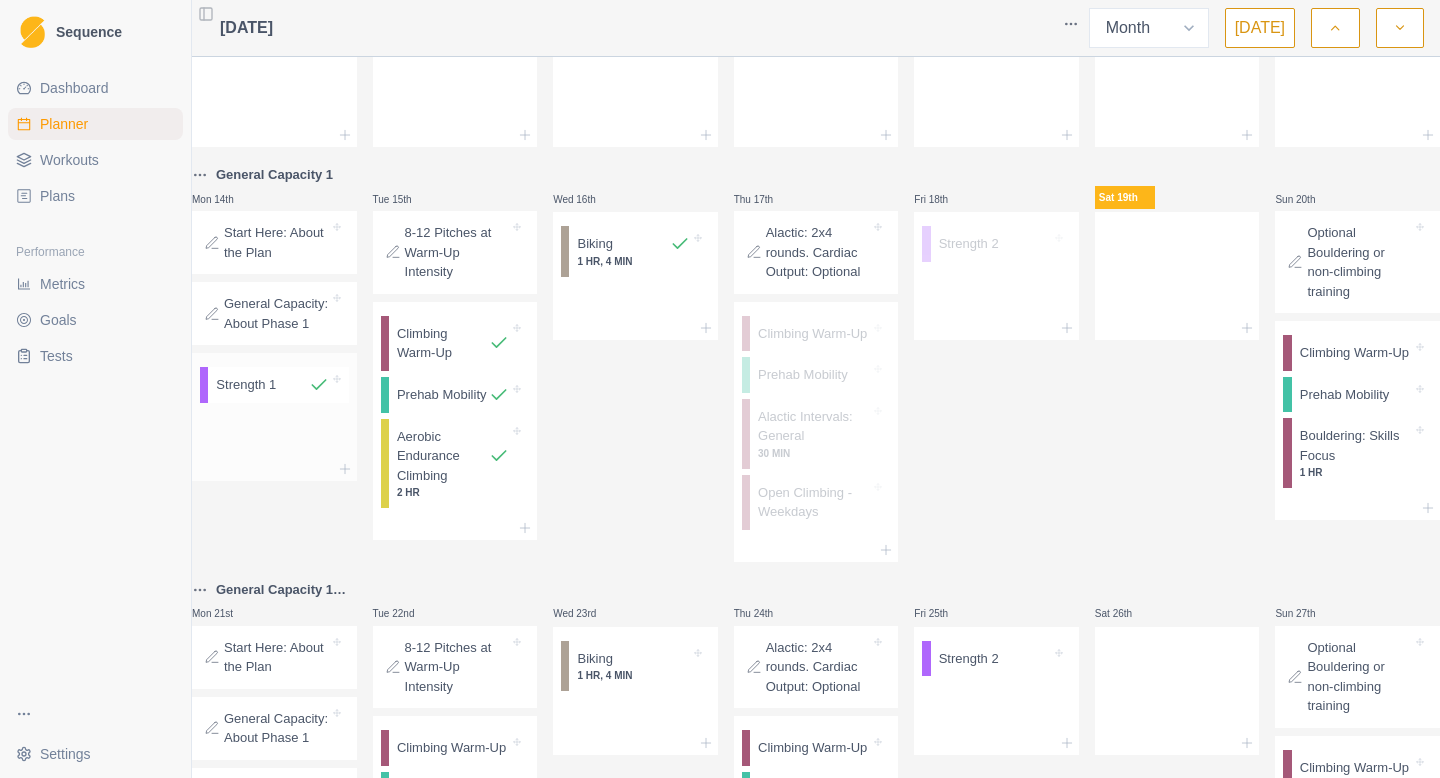 scroll, scrollTop: 0, scrollLeft: 0, axis: both 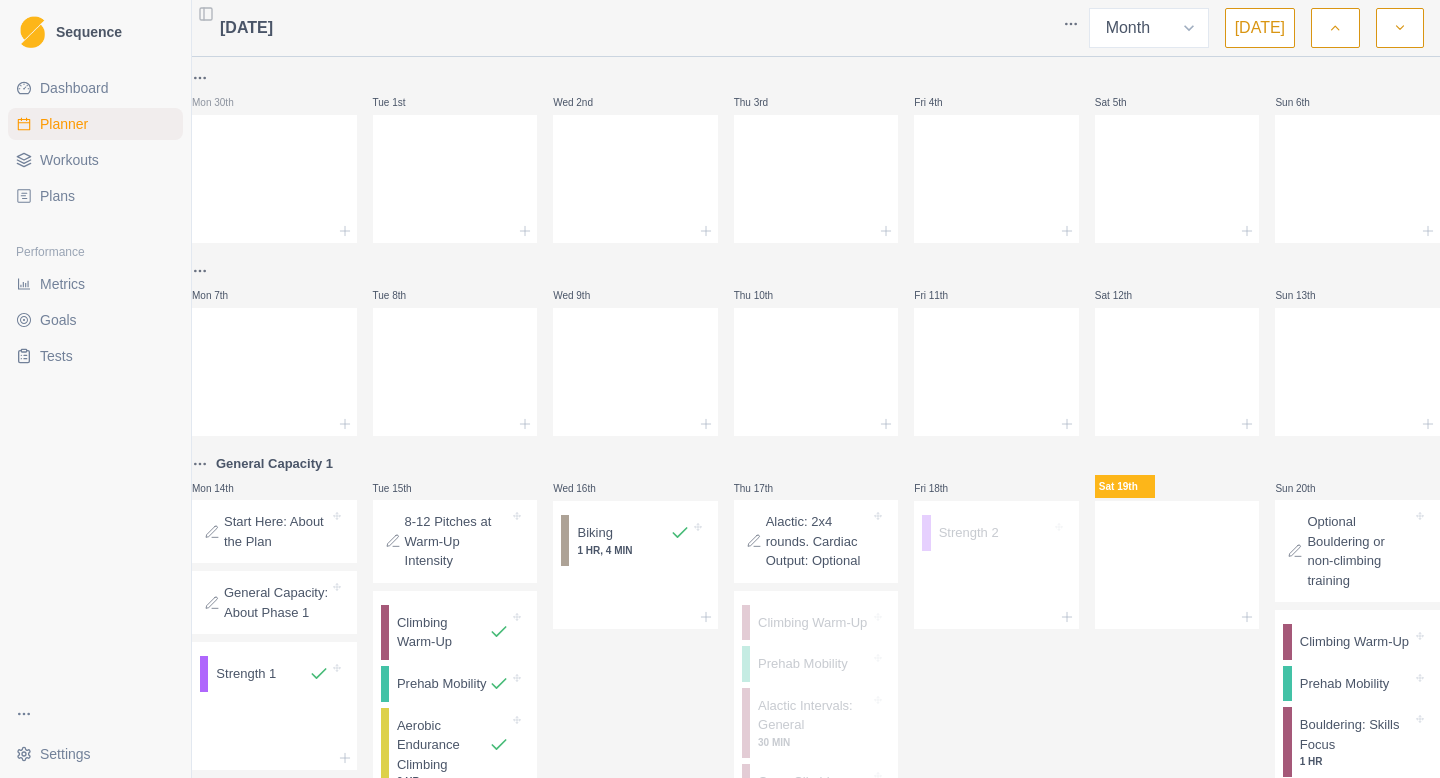 click on "Sequence Dashboard Planner Workouts Plans Performance Metrics Goals Tests Settings Toggle Sidebar [DATE] Week Month [DATE] Mon 30th Tue 1st Wed 2nd Thu 3rd Fri 4th Sat 5th Sun 6th Mon 7th Tue 8th Wed 9th Thu 10th Fri 11th Sat 12th Sun 13th General Capacity 1  Mon 14th Start Here: About the Plan General Capacity: About Phase 1 Strength 1  Tue 15th 8-12 Pitches at Warm-Up Intensity Climbing Warm-Up Prehab Mobility Aerobic Endurance Climbing 2 HR Wed 16th Biking 1 HR, 4 MIN Thu 17th Alactic: 2x4 rounds. Cardiac Output: Optional Climbing Warm-Up Prehab Mobility Alactic Intervals: General 30 MIN Open Climbing - Weekdays Fri 18th Strength 2 Sat 19th Sun 20th Optional Bouldering or non-climbing training Climbing Warm-Up Prehab Mobility Bouldering: Skills Focus 1 HR General Capacity 1  (copy) Mon 21st Start Here: About the Plan General Capacity: About Phase 1 Strength 1  Tue 22nd 8-12 Pitches at Warm-Up Intensity Climbing Warm-Up Prehab Mobility Aerobic Endurance Climbing 2 HR Wed 23rd Biking 30 MIN" at bounding box center (720, 389) 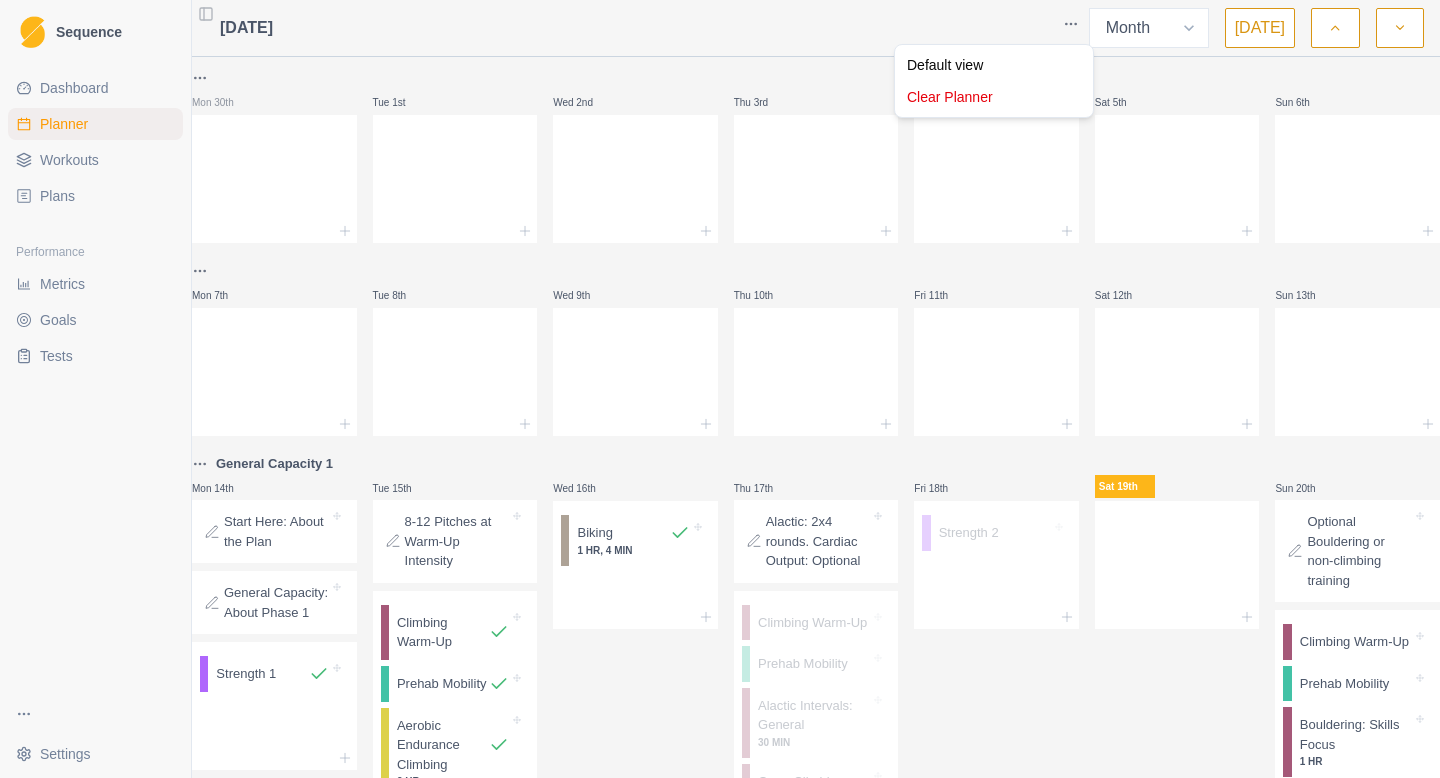 click on "Sequence Dashboard Planner Workouts Plans Performance Metrics Goals Tests Settings Toggle Sidebar [DATE] Week Month [DATE] Mon 30th Tue 1st Wed 2nd Thu 3rd Fri 4th Sat 5th Sun 6th Mon 7th Tue 8th Wed 9th Thu 10th Fri 11th Sat 12th Sun 13th General Capacity 1  Mon 14th Start Here: About the Plan General Capacity: About Phase 1 Strength 1  Tue 15th 8-12 Pitches at Warm-Up Intensity Climbing Warm-Up Prehab Mobility Aerobic Endurance Climbing 2 HR Wed 16th Biking 1 HR, 4 MIN Thu 17th Alactic: 2x4 rounds. Cardiac Output: Optional Climbing Warm-Up Prehab Mobility Alactic Intervals: General 30 MIN Open Climbing - Weekdays Fri 18th Strength 2 Sat 19th Sun 20th Optional Bouldering or non-climbing training Climbing Warm-Up Prehab Mobility Bouldering: Skills Focus 1 HR General Capacity 1  (copy) Mon 21st Start Here: About the Plan General Capacity: About Phase 1 Strength 1  Tue 22nd 8-12 Pitches at Warm-Up Intensity Climbing Warm-Up Prehab Mobility Aerobic Endurance Climbing 2 HR Wed 23rd Biking 30 MIN" at bounding box center (720, 389) 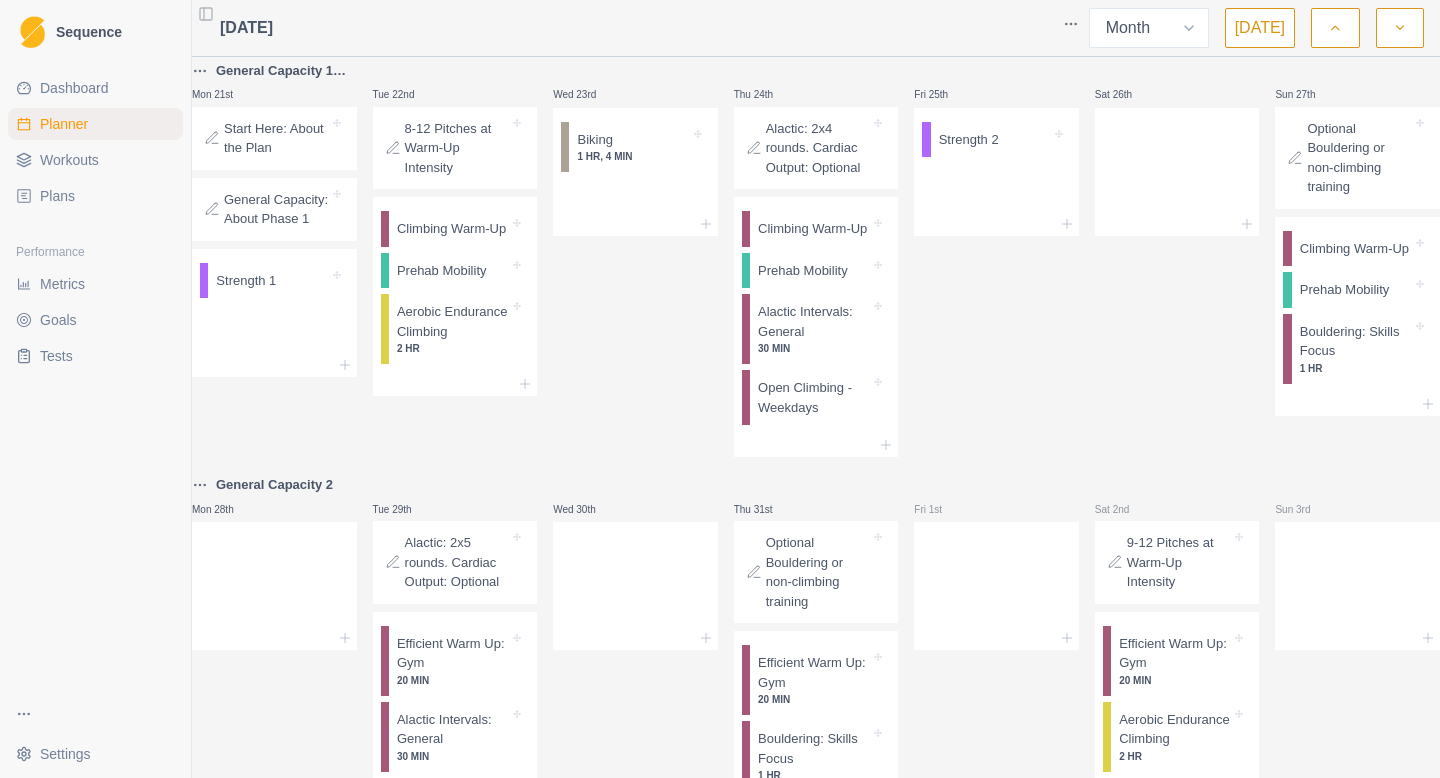 scroll, scrollTop: 1091, scrollLeft: 0, axis: vertical 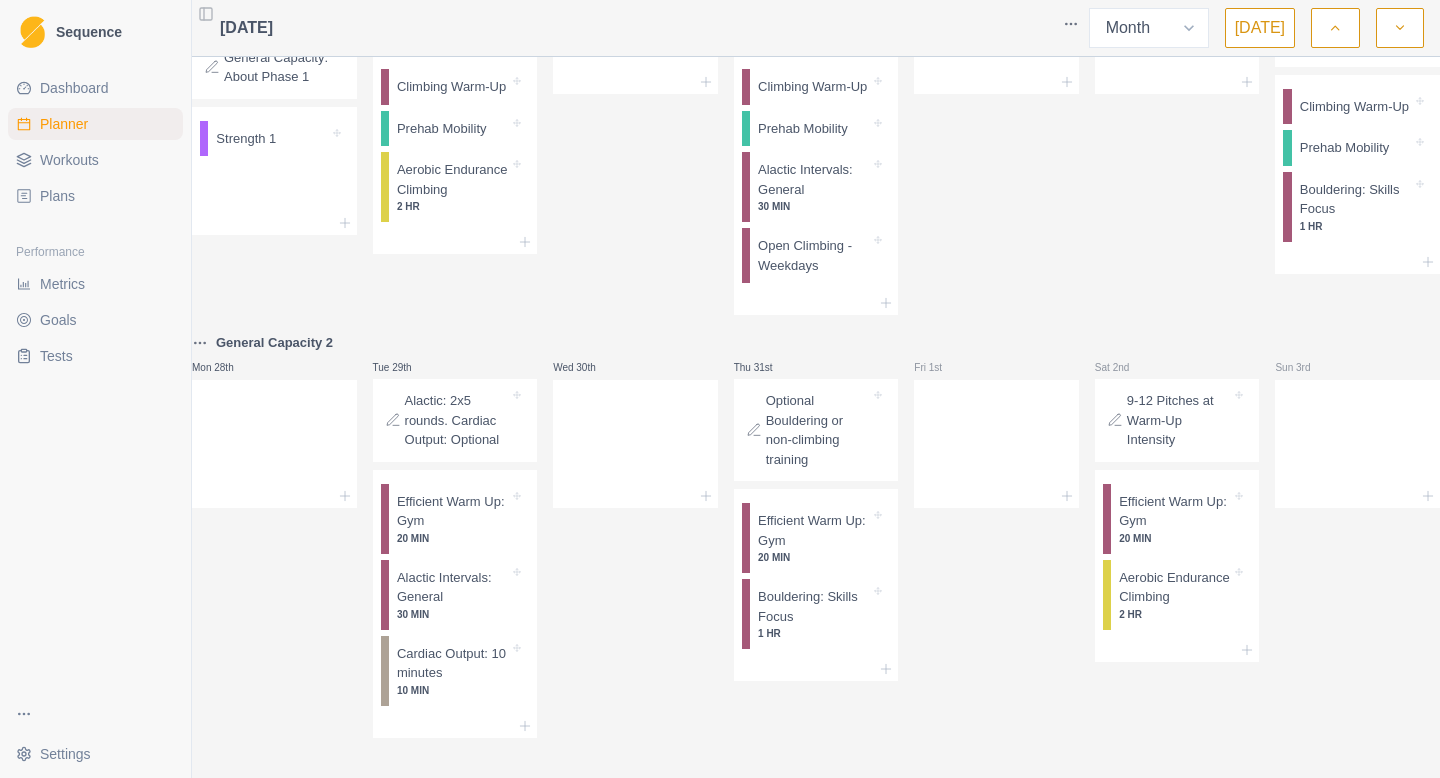 click 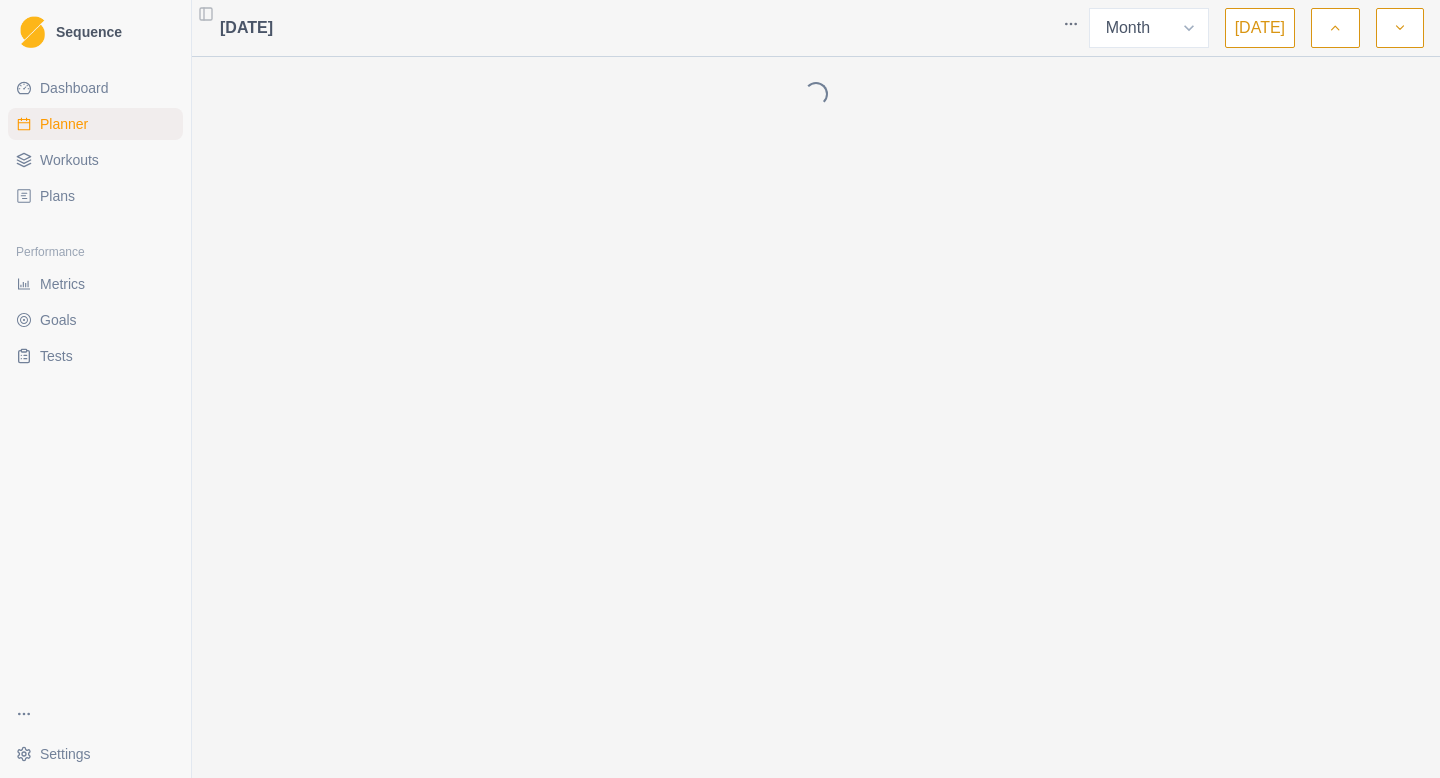 scroll, scrollTop: 0, scrollLeft: 0, axis: both 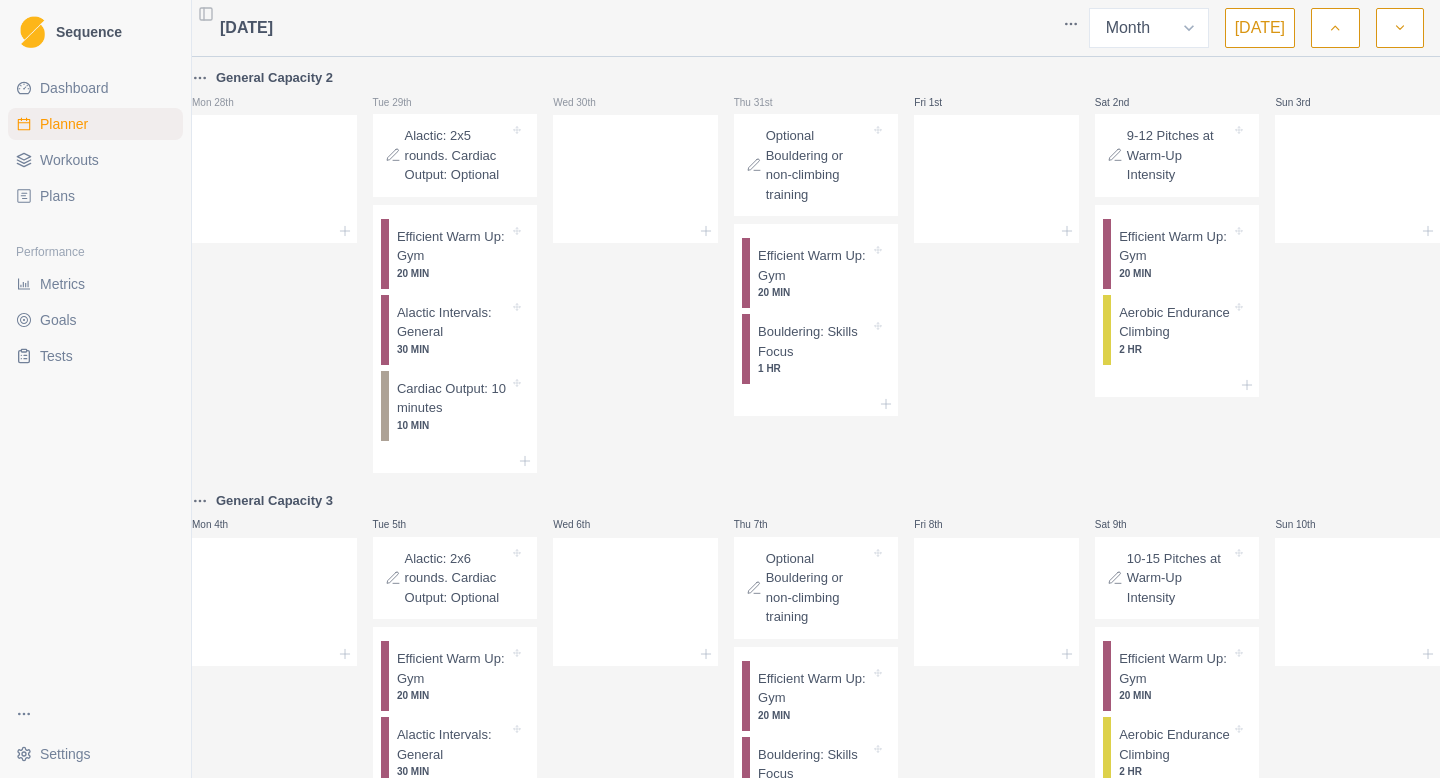 click at bounding box center [1335, 28] 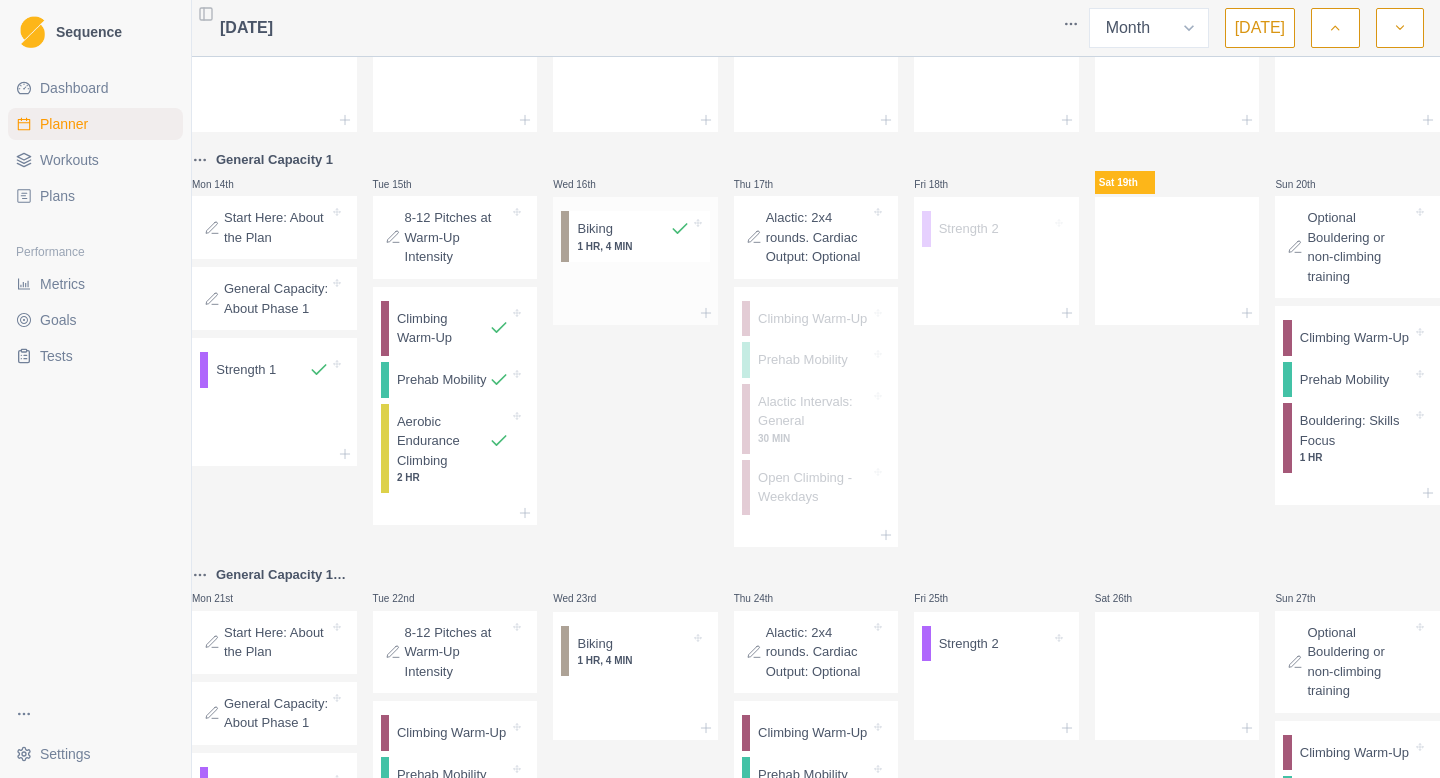 scroll, scrollTop: 289, scrollLeft: 0, axis: vertical 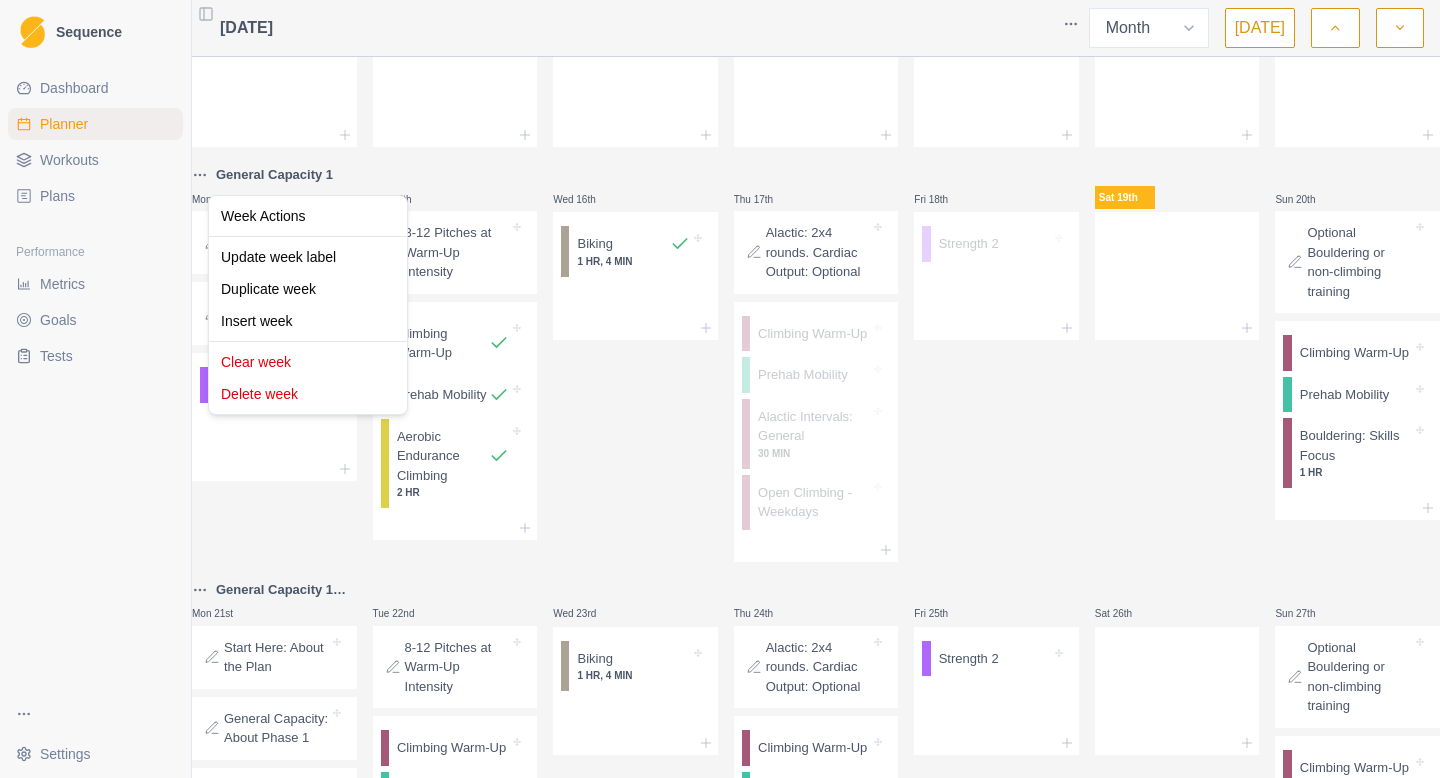 click on "Sequence Dashboard Planner Workouts Plans Performance Metrics Goals Tests Settings Toggle Sidebar [DATE] Week Month [DATE] Mon 30th Tue 1st Wed 2nd Thu 3rd Fri 4th Sat 5th Sun 6th Mon 7th Tue 8th Wed 9th Thu 10th Fri 11th Sat 12th Sun 13th General Capacity 1  Mon 14th Start Here: About the Plan General Capacity: About Phase 1 Strength 1  Tue 15th 8-12 Pitches at Warm-Up Intensity Climbing Warm-Up Prehab Mobility Aerobic Endurance Climbing 2 HR Wed 16th Biking 1 HR, 4 MIN Thu 17th Alactic: 2x4 rounds. Cardiac Output: Optional Climbing Warm-Up Prehab Mobility Alactic Intervals: General 30 MIN Open Climbing - Weekdays Fri 18th Strength 2 Sat 19th Sun 20th Optional Bouldering or non-climbing training Climbing Warm-Up Prehab Mobility Bouldering: Skills Focus 1 HR General Capacity 1  (copy) Mon 21st Start Here: About the Plan General Capacity: About Phase 1 Strength 1  Tue 22nd 8-12 Pitches at Warm-Up Intensity Climbing Warm-Up Prehab Mobility Aerobic Endurance Climbing 2 HR Wed 23rd Biking 30 MIN" at bounding box center [720, 389] 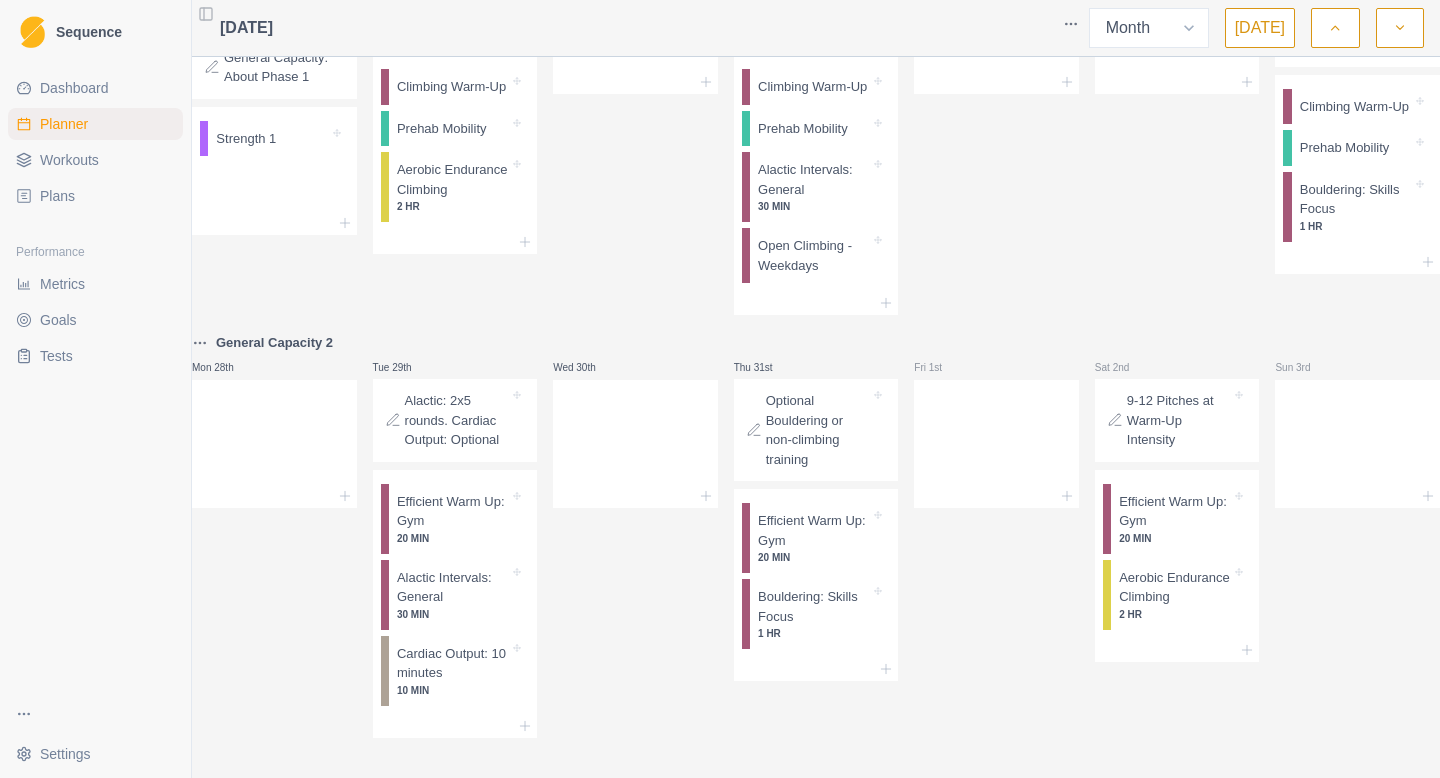 scroll, scrollTop: 1091, scrollLeft: 0, axis: vertical 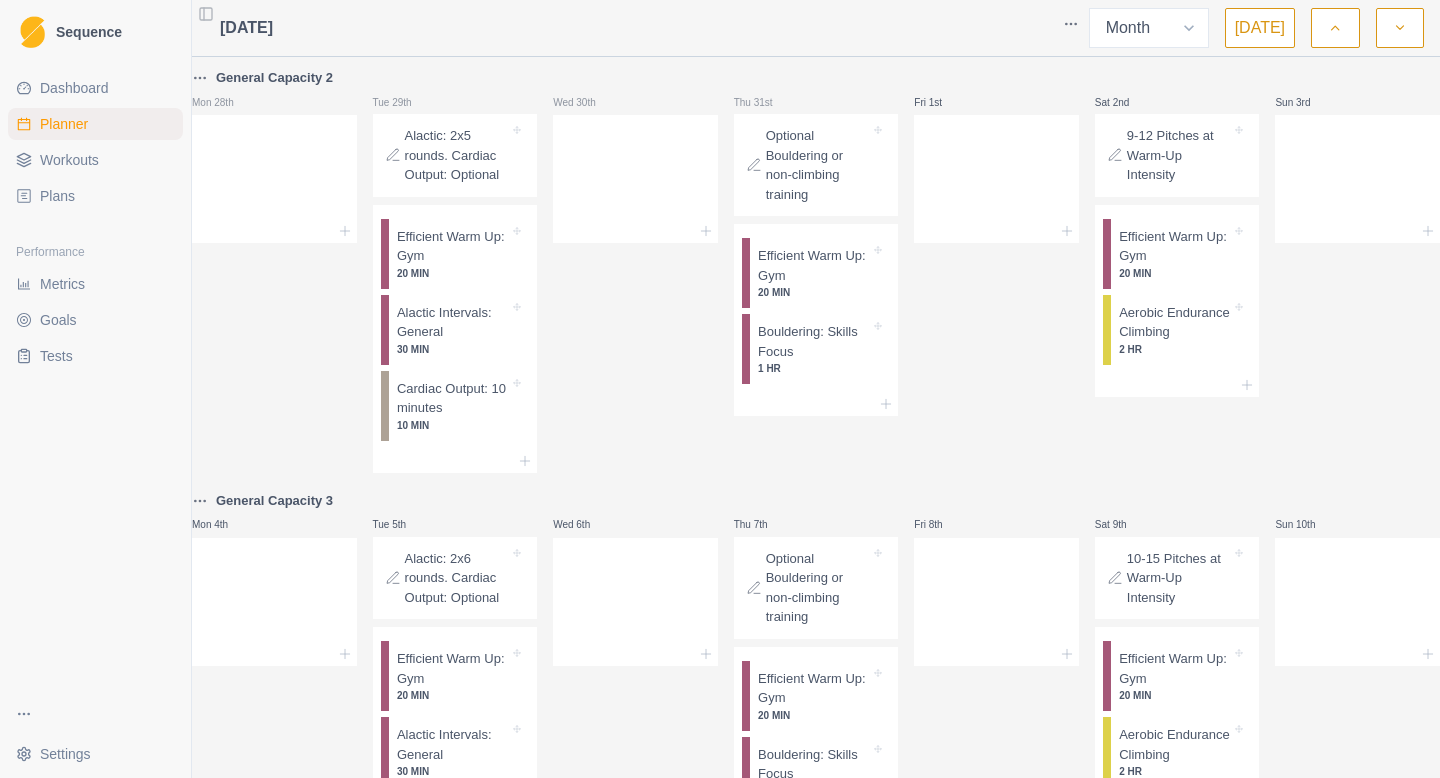 click 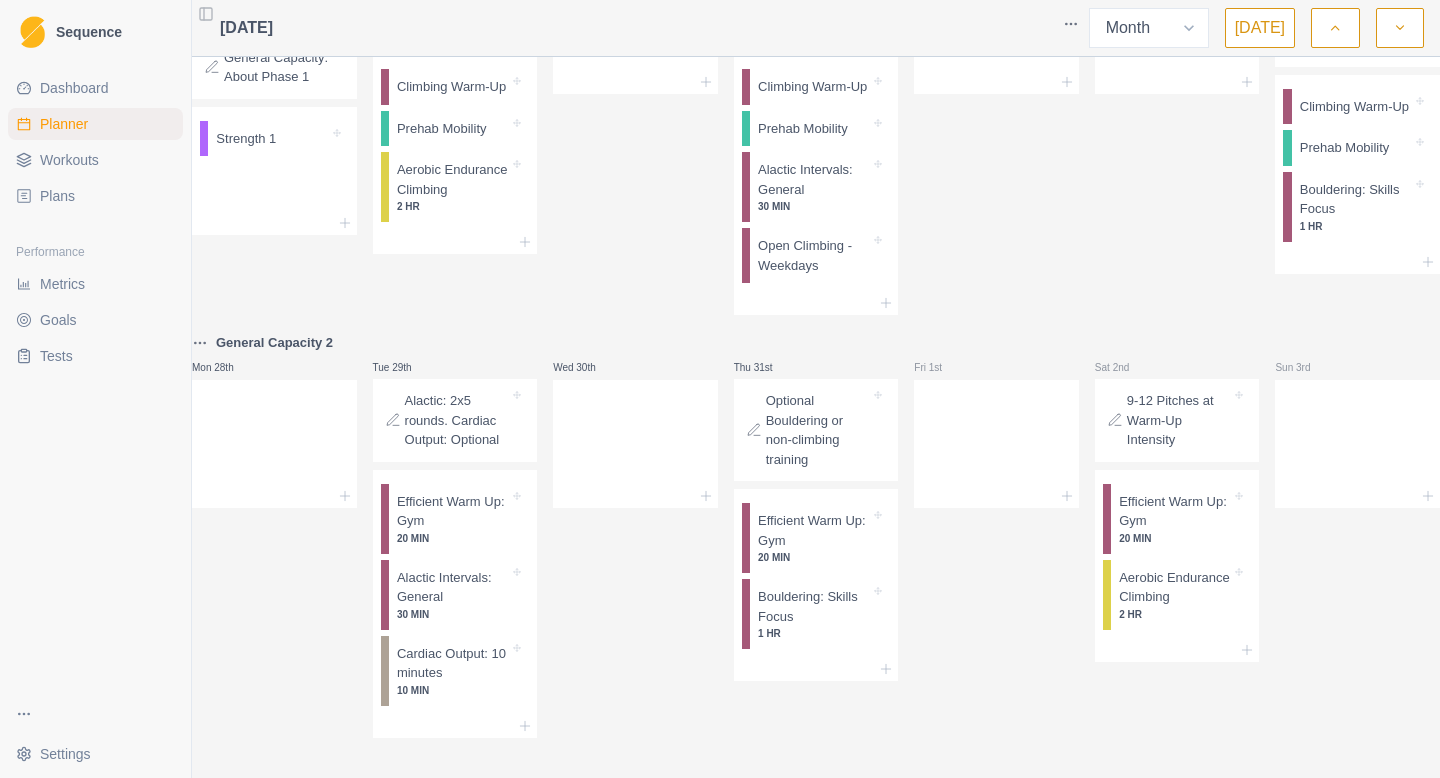 scroll, scrollTop: 1091, scrollLeft: 0, axis: vertical 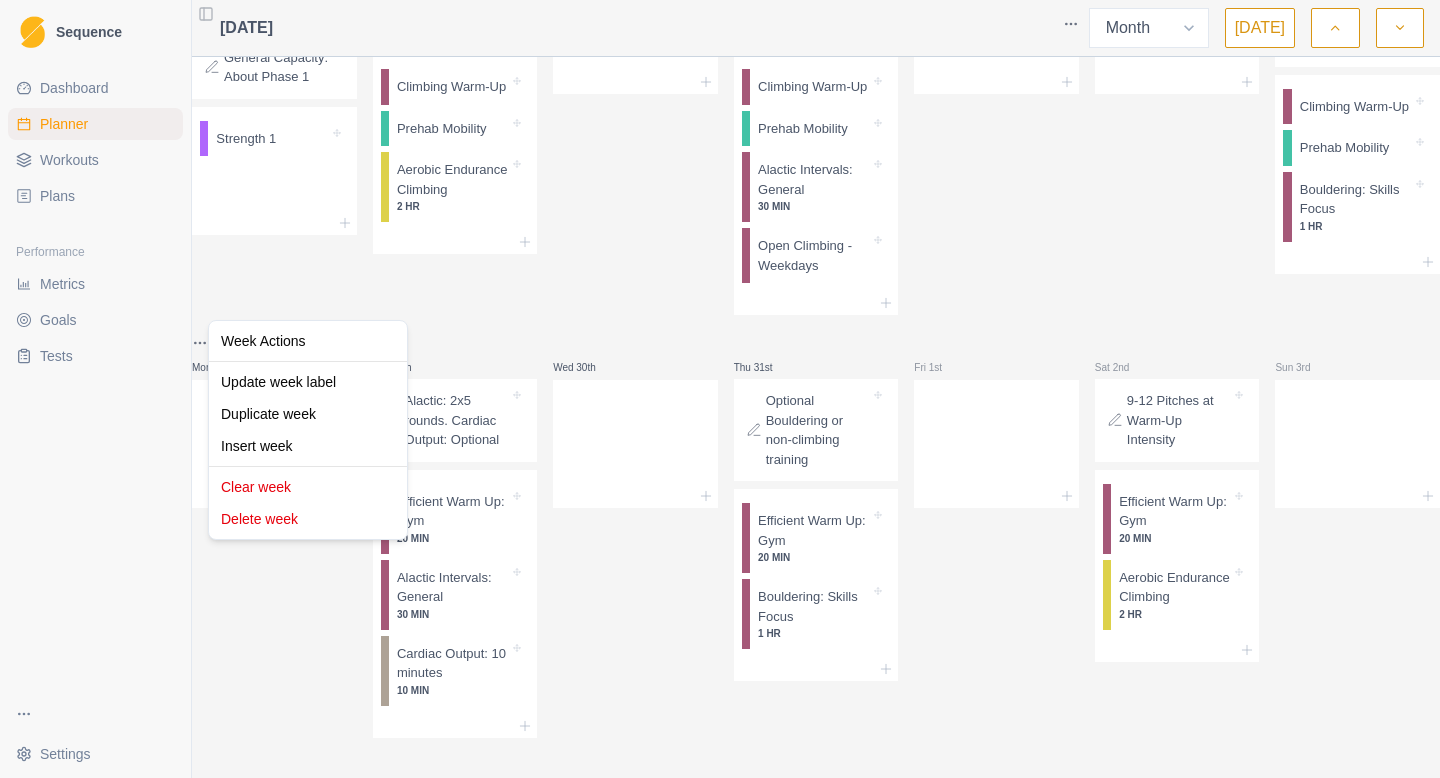 click on "Sequence Dashboard Planner Workouts Plans Performance Metrics Goals Tests Settings Toggle Sidebar [DATE] Week Month [DATE] Mon 30th Tue 1st Wed 2nd Thu 3rd Fri 4th Sat 5th Sun 6th Mon 7th Tue 8th Wed 9th Thu 10th Fri 11th Sat 12th Sun 13th General Capacity 1  Mon 14th Start Here: About the Plan General Capacity: About Phase 1 Strength 1  Tue 15th 8-12 Pitches at Warm-Up Intensity Climbing Warm-Up Prehab Mobility Aerobic Endurance Climbing 2 HR Wed 16th Biking 1 HR, 4 MIN Thu 17th Alactic: 2x4 rounds. Cardiac Output: Optional Climbing Warm-Up Prehab Mobility Alactic Intervals: General 30 MIN Open Climbing - Weekdays Fri 18th Strength 2 Sat 19th Sun 20th Optional Bouldering or non-climbing training Climbing Warm-Up Prehab Mobility Bouldering: Skills Focus 1 HR General Capacity 1  (copy) Mon 21st Start Here: About the Plan General Capacity: About Phase 1 Strength 1  Tue 22nd 8-12 Pitches at Warm-Up Intensity Climbing Warm-Up Prehab Mobility Aerobic Endurance Climbing 2 HR Wed 23rd Biking 30 MIN" at bounding box center (720, 389) 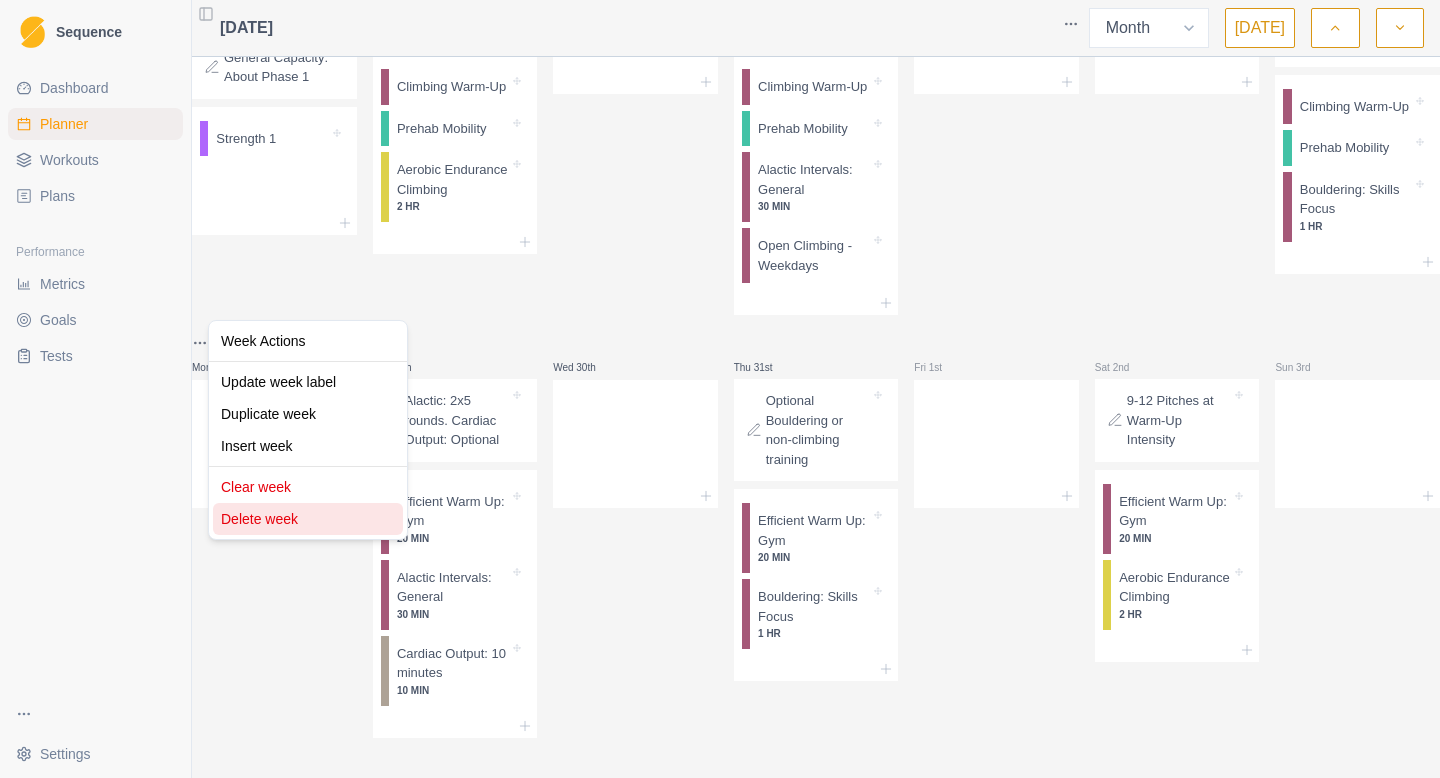 click on "Delete week" at bounding box center [308, 519] 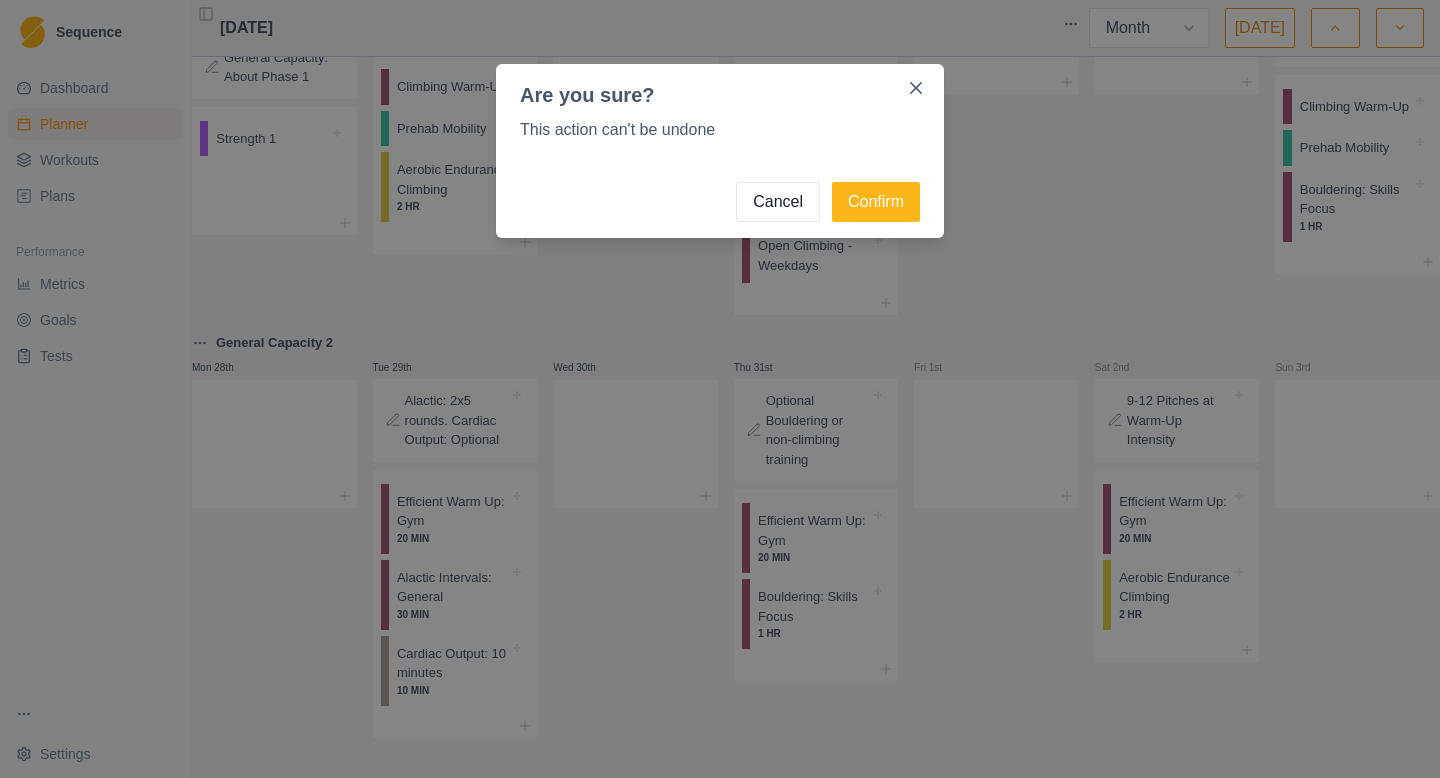 click on "Cancel" at bounding box center [778, 202] 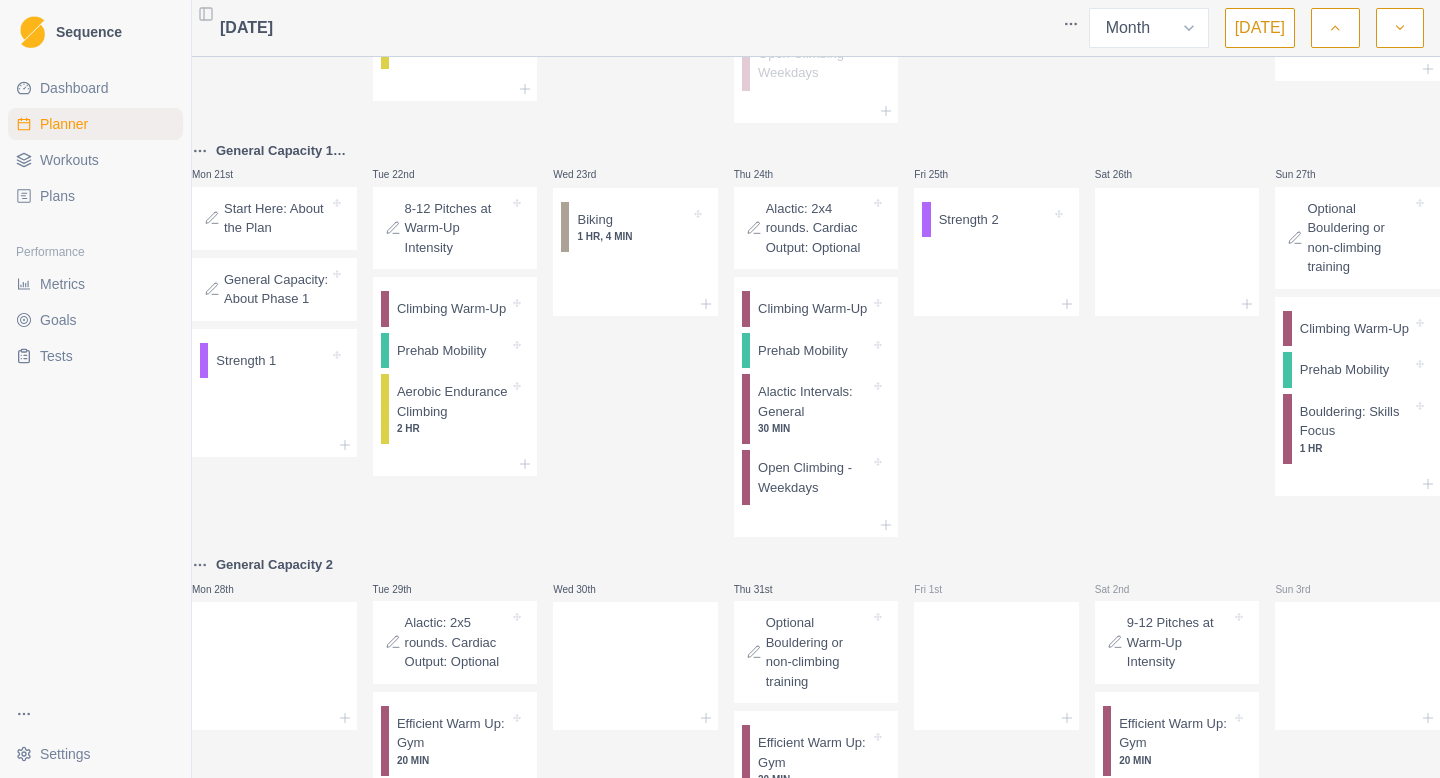 scroll, scrollTop: 569, scrollLeft: 0, axis: vertical 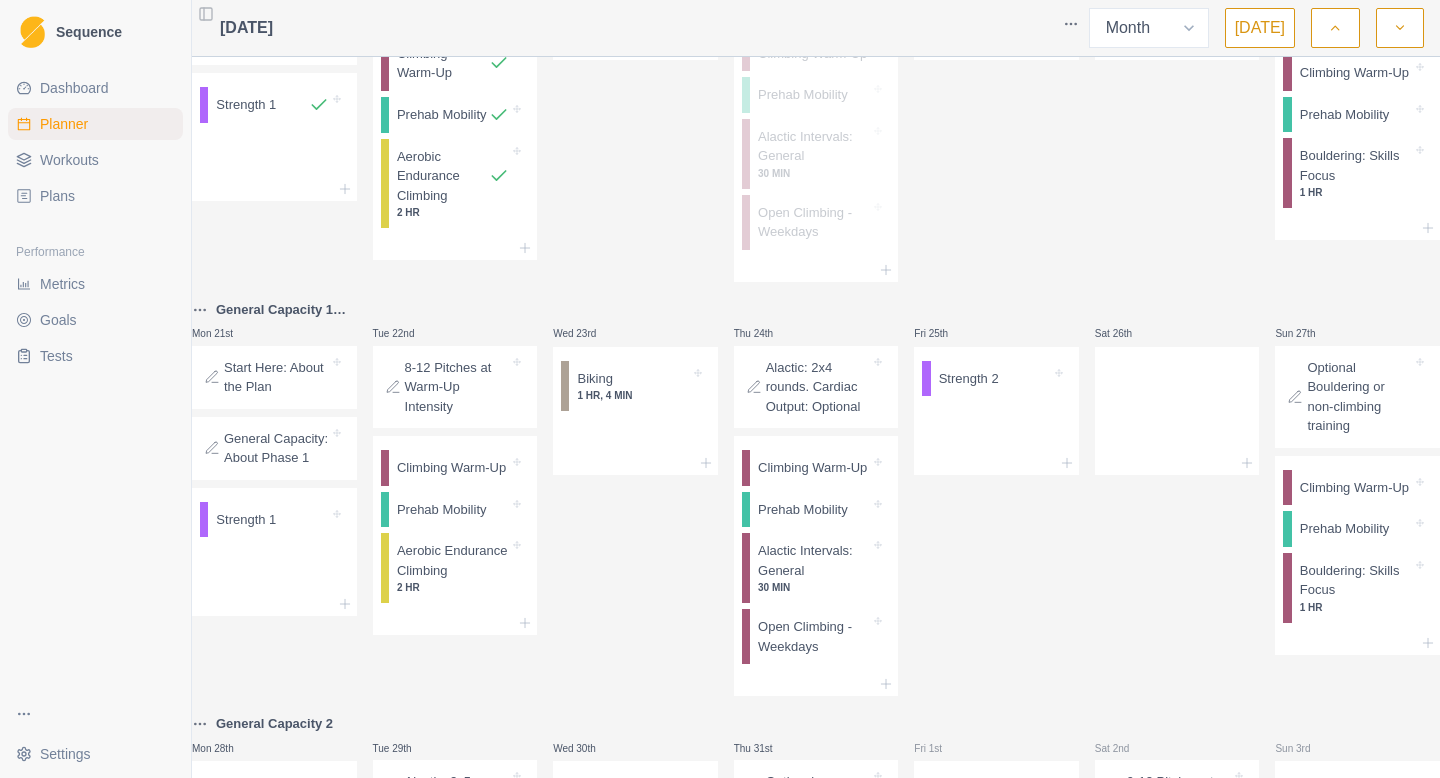 click on "Sequence Dashboard Planner Workouts Plans Performance Metrics Goals Tests Settings Toggle Sidebar [DATE] Week Month [DATE] Mon 30th Tue 1st Wed 2nd Thu 3rd Fri 4th Sat 5th Sun 6th Mon 7th Tue 8th Wed 9th Thu 10th Fri 11th Sat 12th Sun 13th General Capacity 1  Mon 14th Start Here: About the Plan General Capacity: About Phase 1 Strength 1  Tue 15th 8-12 Pitches at Warm-Up Intensity Climbing Warm-Up Prehab Mobility Aerobic Endurance Climbing 2 HR Wed 16th Biking 1 HR, 4 MIN Thu 17th Alactic: 2x4 rounds. Cardiac Output: Optional Climbing Warm-Up Prehab Mobility Alactic Intervals: General 30 MIN Open Climbing - Weekdays Fri 18th Strength 2 Sat 19th Sun 20th Optional Bouldering or non-climbing training Climbing Warm-Up Prehab Mobility Bouldering: Skills Focus 1 HR General Capacity 1  (copy) Mon 21st Start Here: About the Plan General Capacity: About Phase 1 Strength 1  Tue 22nd 8-12 Pitches at Warm-Up Intensity Climbing Warm-Up Prehab Mobility Aerobic Endurance Climbing 2 HR Wed 23rd Biking 30 MIN" at bounding box center [720, 389] 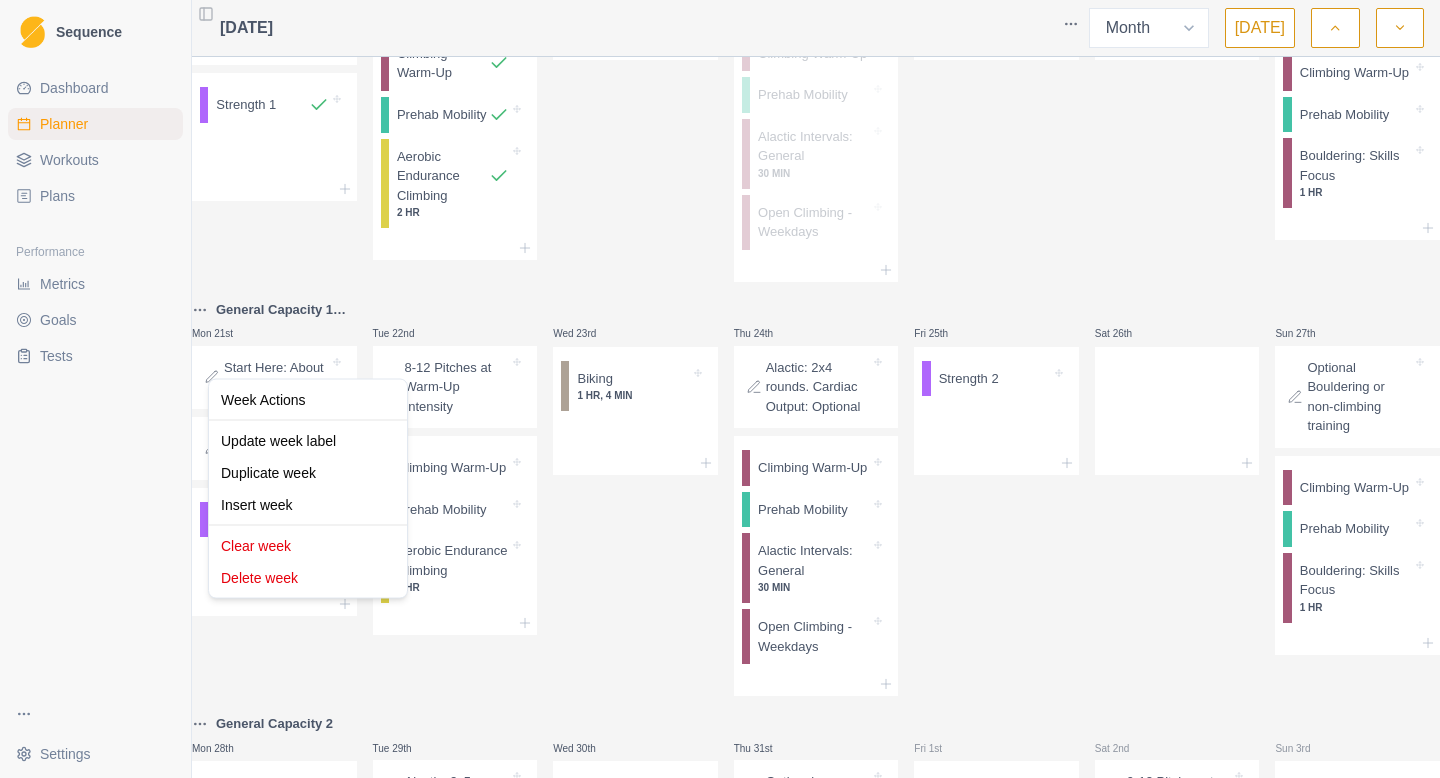 click on "Sequence Dashboard Planner Workouts Plans Performance Metrics Goals Tests Settings Toggle Sidebar [DATE] Week Month [DATE] Mon 30th Tue 1st Wed 2nd Thu 3rd Fri 4th Sat 5th Sun 6th Mon 7th Tue 8th Wed 9th Thu 10th Fri 11th Sat 12th Sun 13th General Capacity 1  Mon 14th Start Here: About the Plan General Capacity: About Phase 1 Strength 1  Tue 15th 8-12 Pitches at Warm-Up Intensity Climbing Warm-Up Prehab Mobility Aerobic Endurance Climbing 2 HR Wed 16th Biking 1 HR, 4 MIN Thu 17th Alactic: 2x4 rounds. Cardiac Output: Optional Climbing Warm-Up Prehab Mobility Alactic Intervals: General 30 MIN Open Climbing - Weekdays Fri 18th Strength 2 Sat 19th Sun 20th Optional Bouldering or non-climbing training Climbing Warm-Up Prehab Mobility Bouldering: Skills Focus 1 HR General Capacity 1  (copy) Mon 21st Start Here: About the Plan General Capacity: About Phase 1 Strength 1  Tue 22nd 8-12 Pitches at Warm-Up Intensity Climbing Warm-Up Prehab Mobility Aerobic Endurance Climbing 2 HR Wed 23rd Biking 30 MIN" at bounding box center (720, 389) 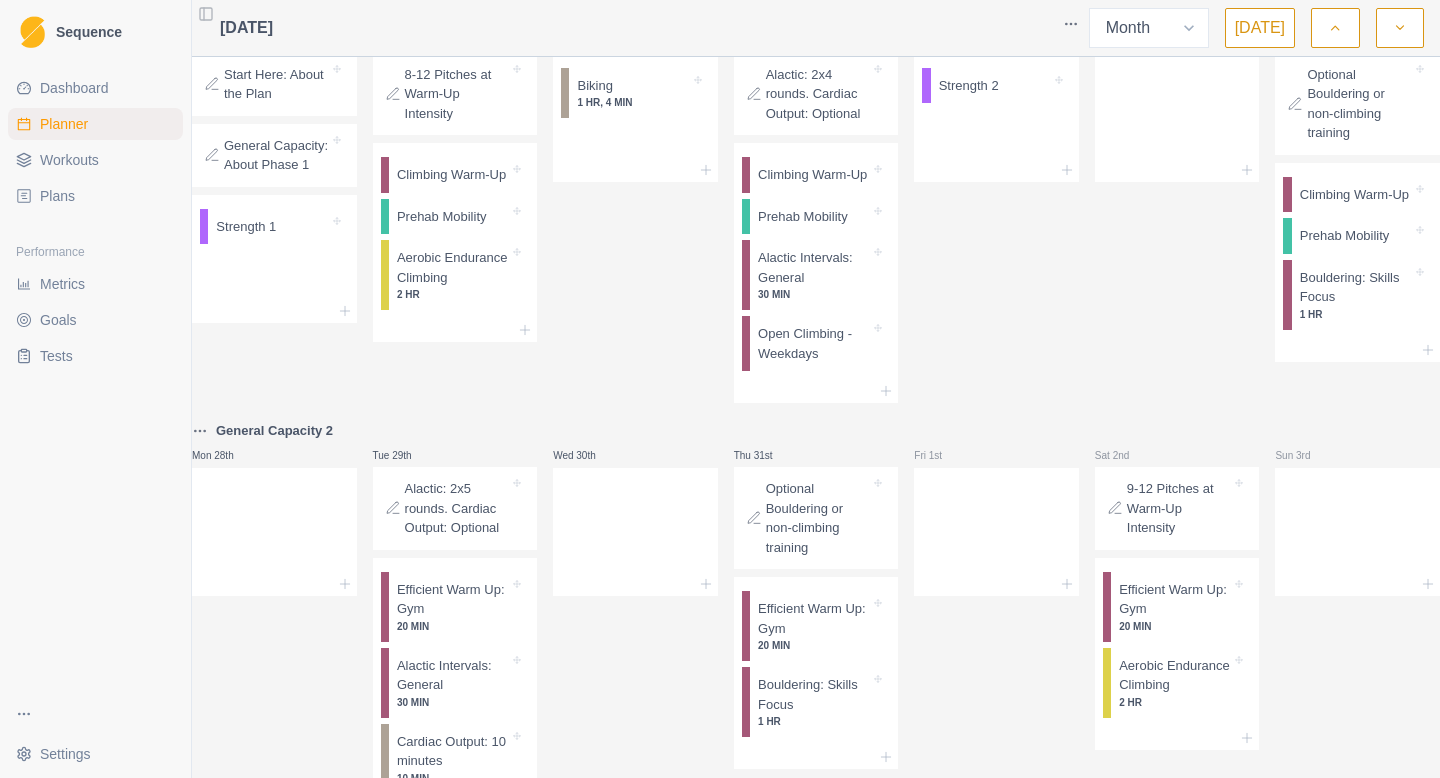 scroll, scrollTop: 1091, scrollLeft: 0, axis: vertical 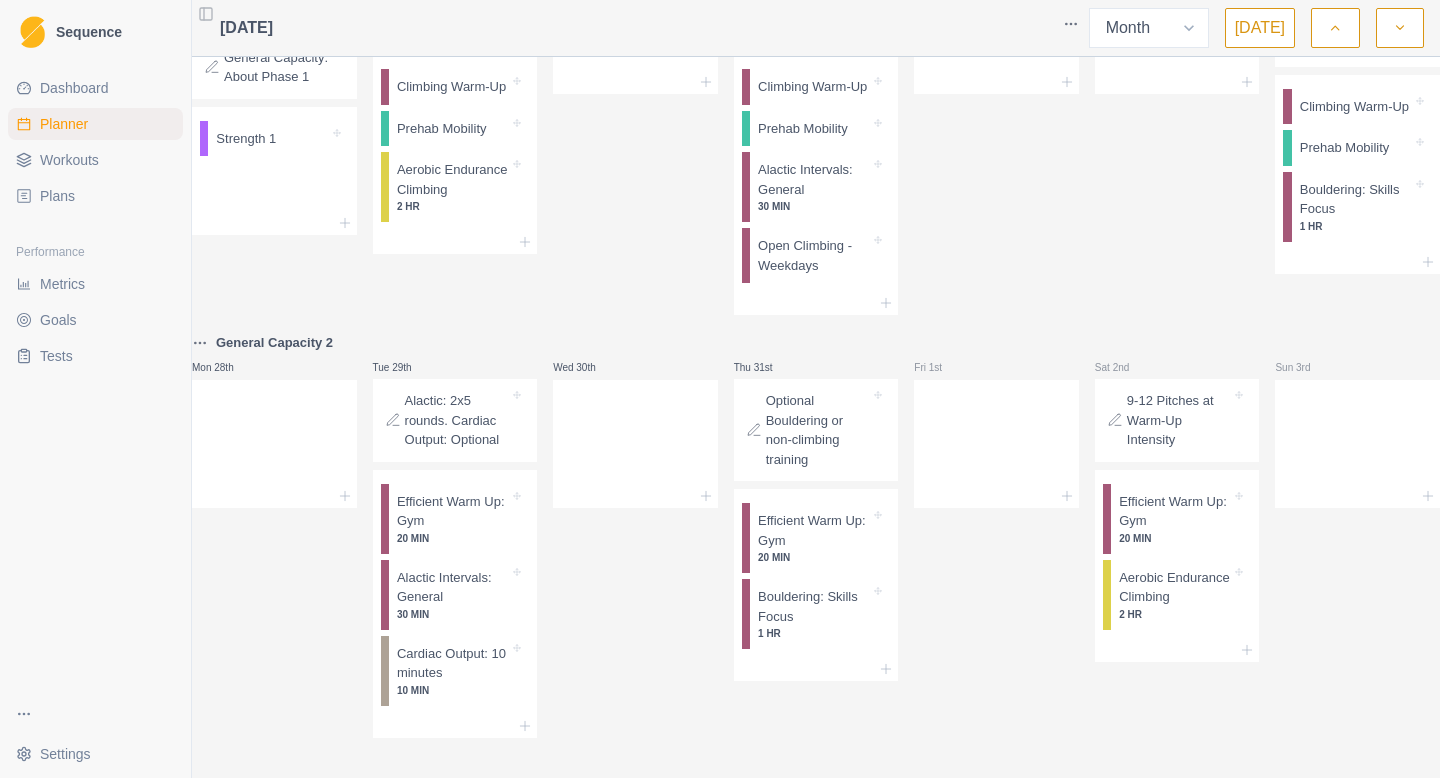click at bounding box center [1400, 28] 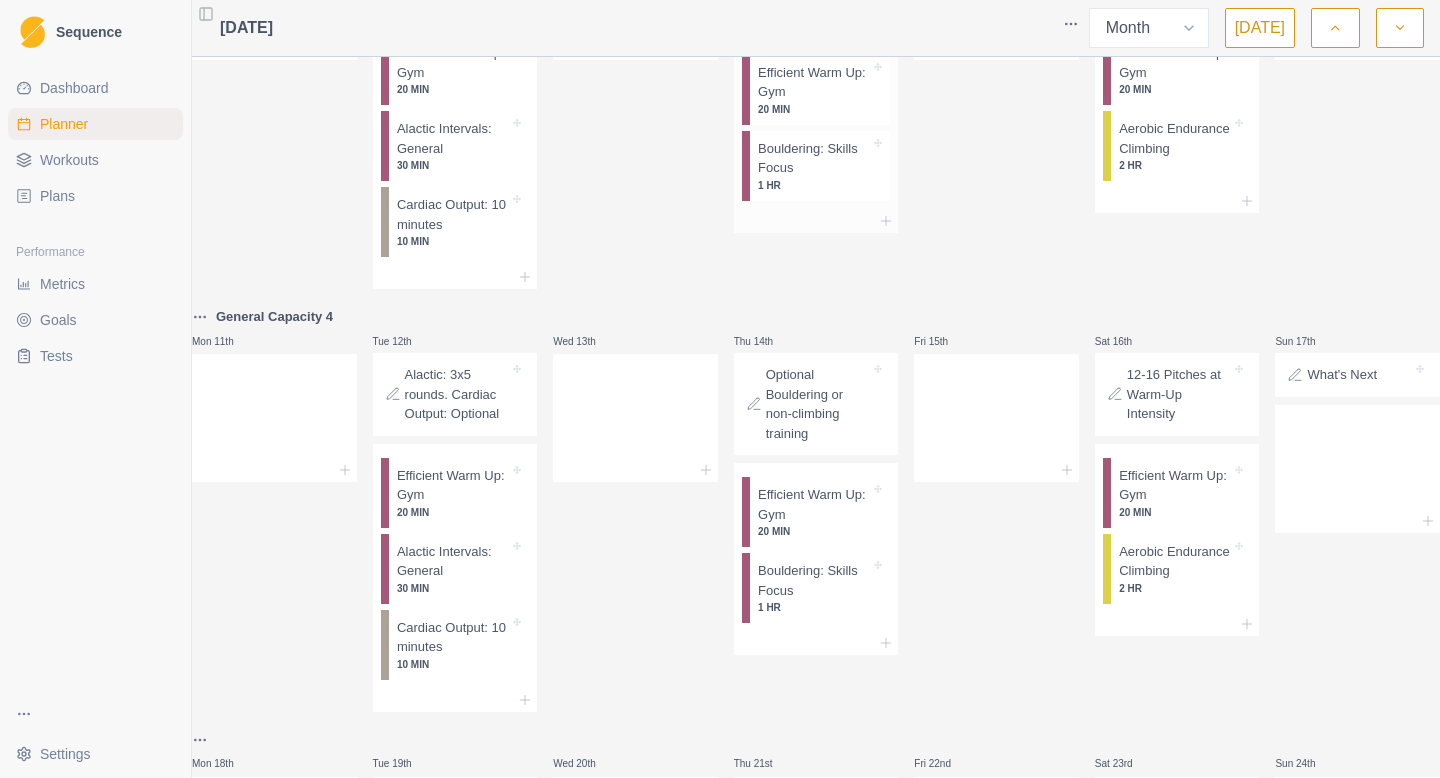 scroll, scrollTop: 655, scrollLeft: 0, axis: vertical 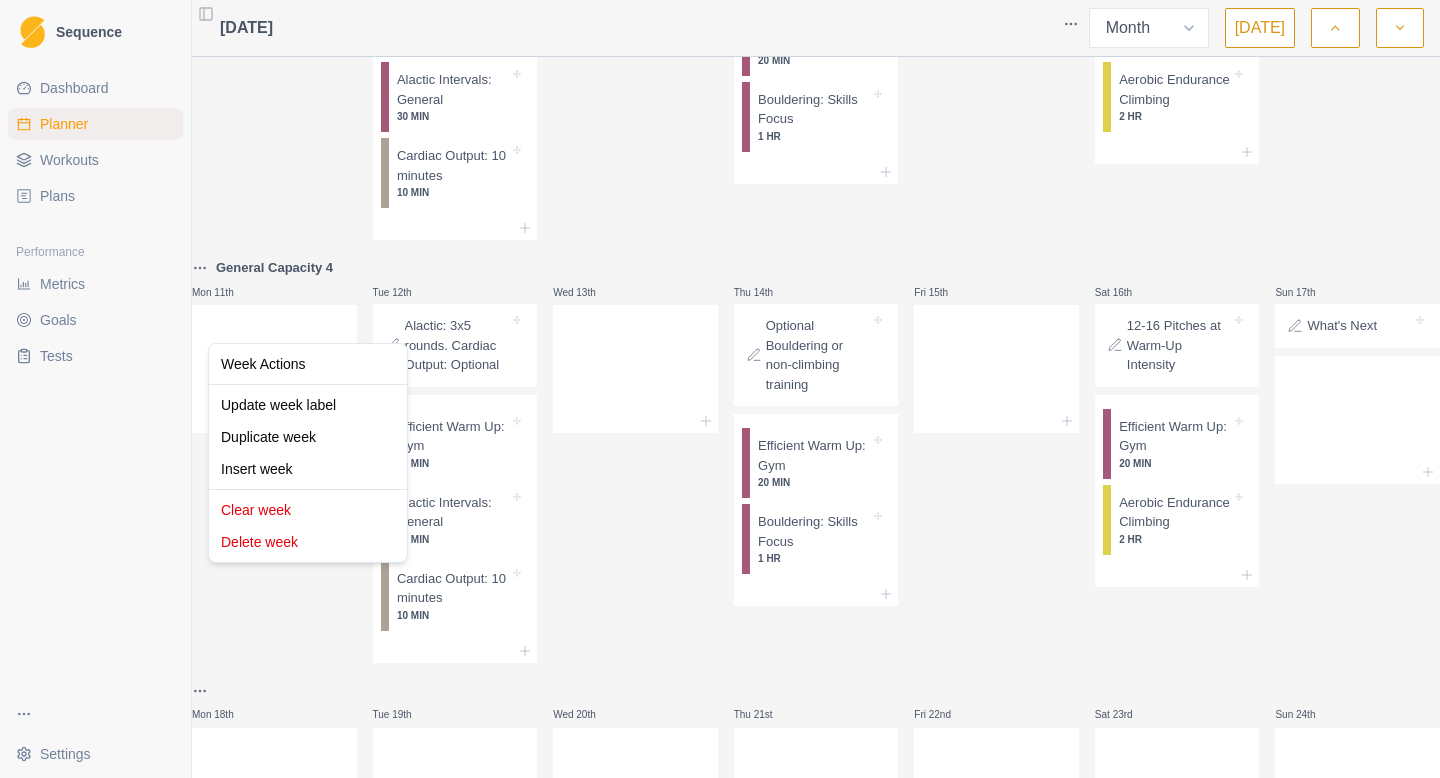click on "Sequence Dashboard Planner Workouts Plans Performance Metrics Goals Tests Settings Toggle Sidebar [DATE] Week Month [DATE] General Capacity 2 Mon 28th Tue 29th Alactic: 2x5 rounds. Cardiac Output: Optional Efficient Warm Up: Gym 20 MIN Alactic Intervals: General 30 MIN Cardiac Output: 10 minutes 10 MIN Wed 30th Thu 31st Optional Bouldering or non-climbing training Efficient Warm Up: Gym 20 MIN Bouldering: Skills Focus 1 HR Fri 1st Sat 2nd 9-12 Pitches at Warm-Up Intensity Efficient Warm Up: Gym 20 MIN Aerobic Endurance Climbing 2 HR Sun 3rd General Capacity 3 Mon 4th Tue 5th Alactic: 2x6 rounds. Cardiac Output: Optional Efficient Warm Up: Gym 20 MIN Alactic Intervals: General 30 MIN Cardiac Output: 10 minutes 10 MIN Wed 6th Thu 7th Optional Bouldering or non-climbing training Efficient Warm Up: Gym 20 MIN Bouldering: Skills Focus 1 HR Fri 8th Sat 9th 10-15 Pitches at Warm-Up Intensity Efficient Warm Up: Gym 20 MIN Aerobic Endurance Climbing 2 HR Sun 10th General Capacity 4 Mon 11th 20 MIN" at bounding box center (720, 389) 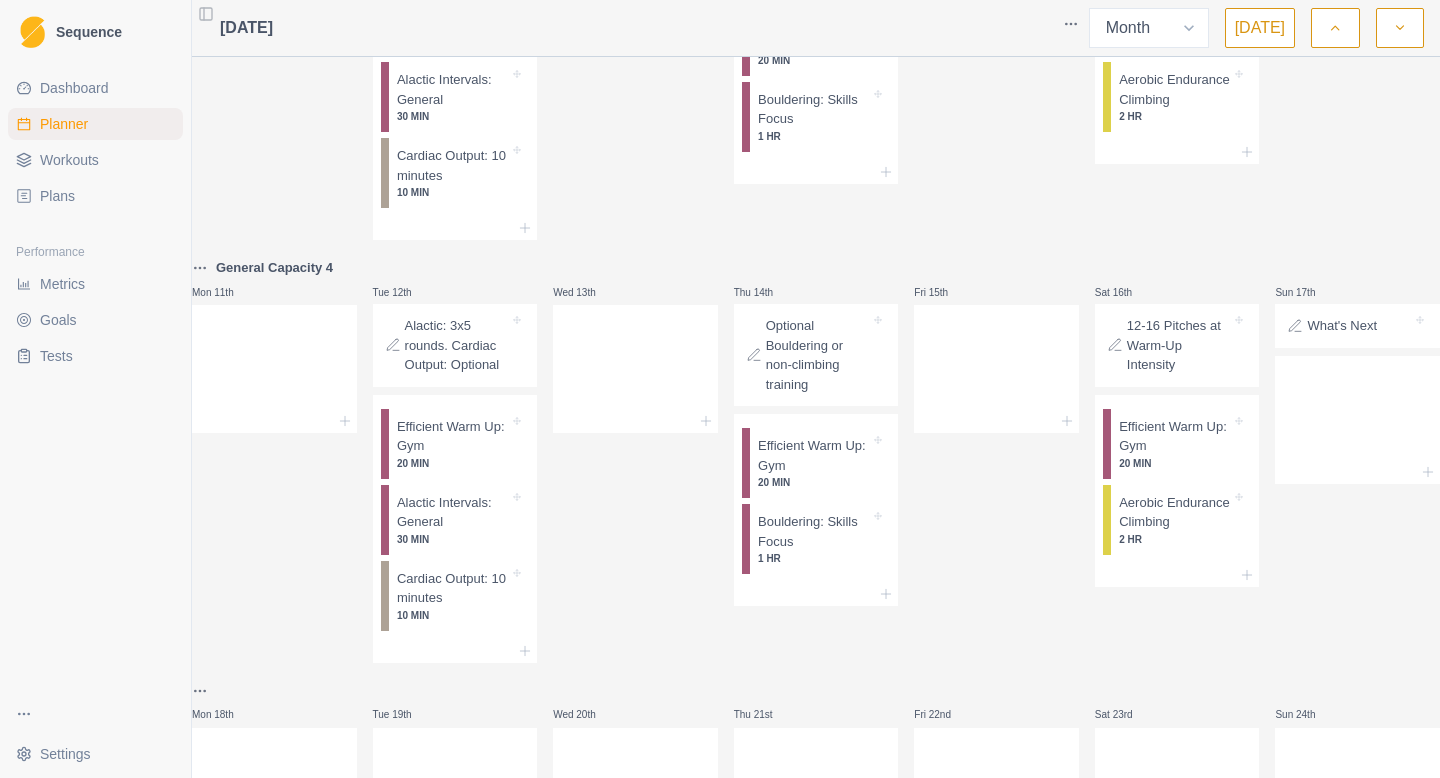 click 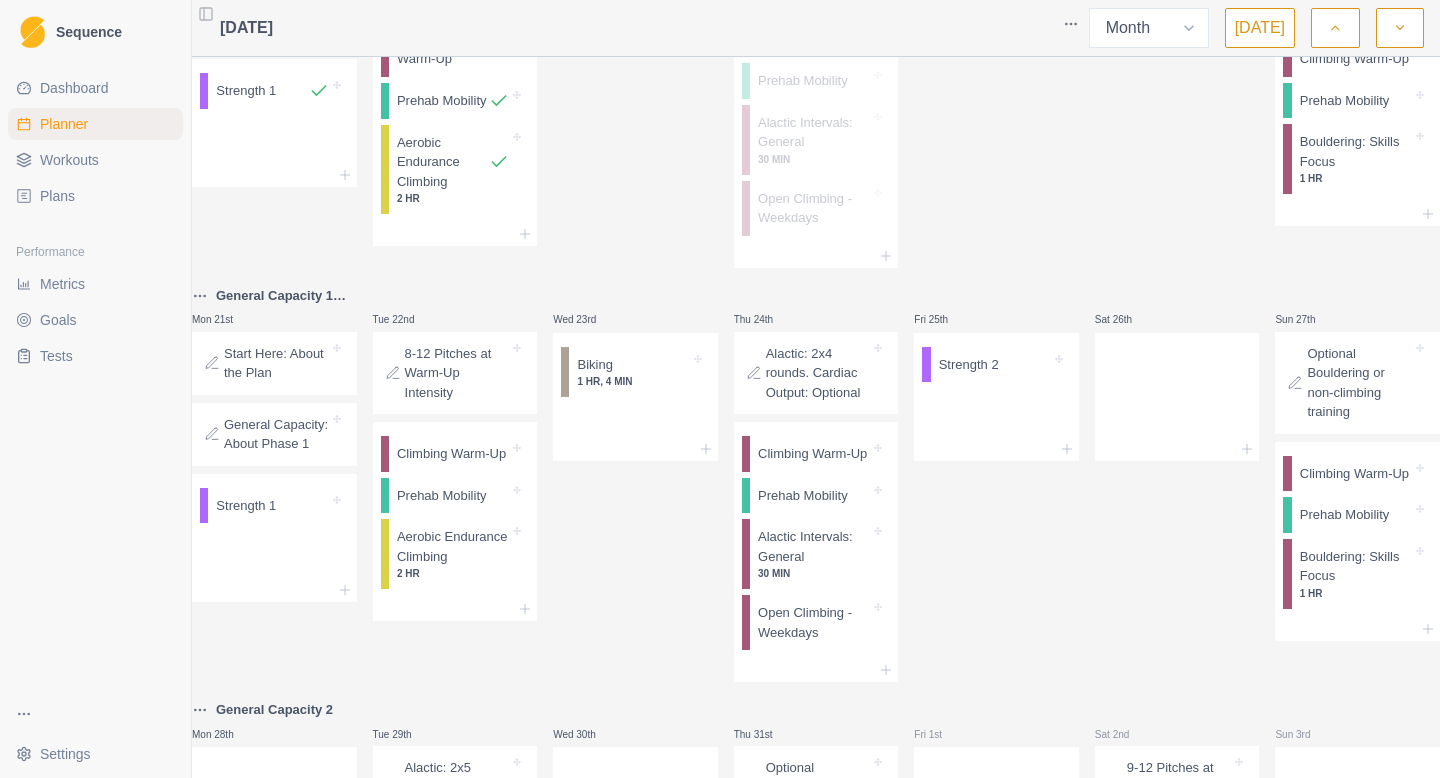 scroll, scrollTop: 556, scrollLeft: 0, axis: vertical 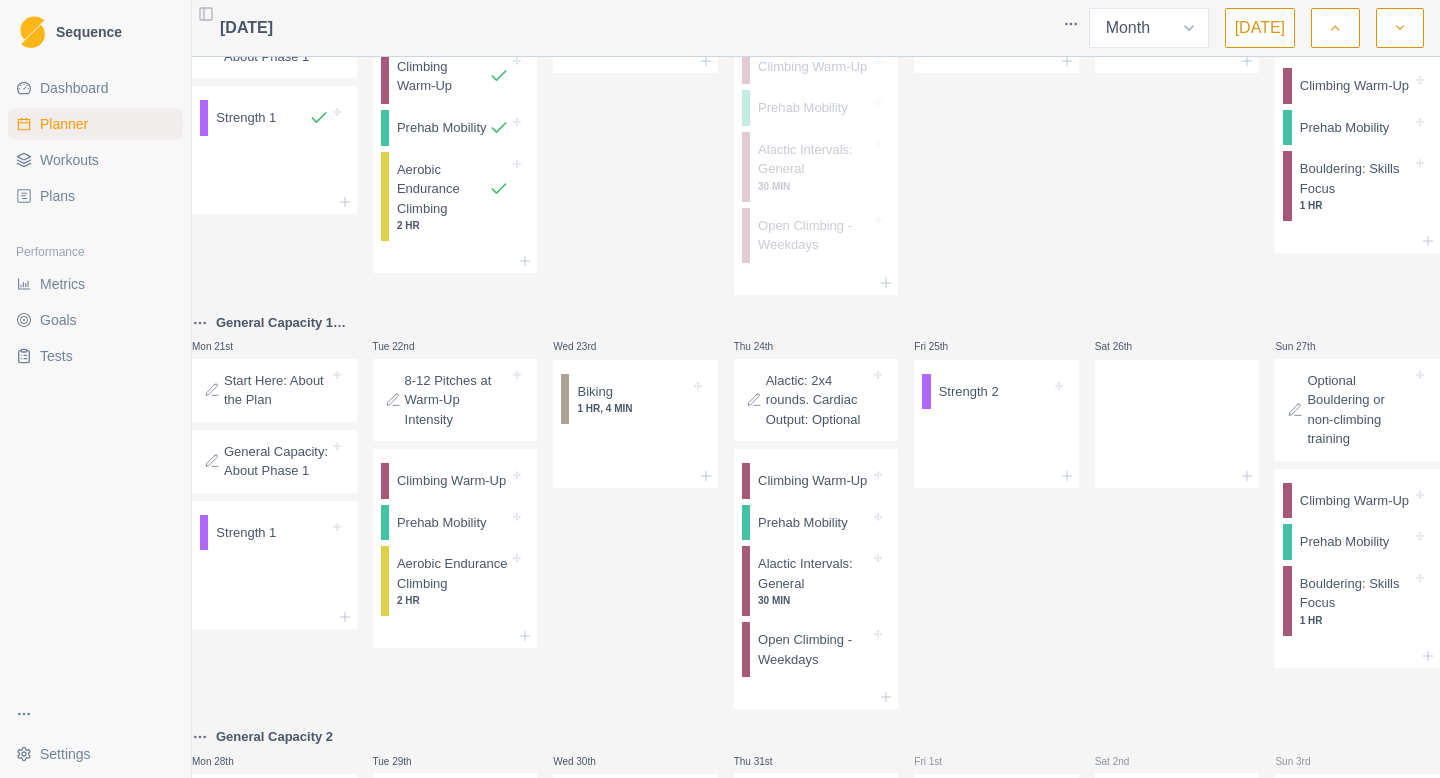 click on "General Capacity 1  (copy)" at bounding box center [286, 323] 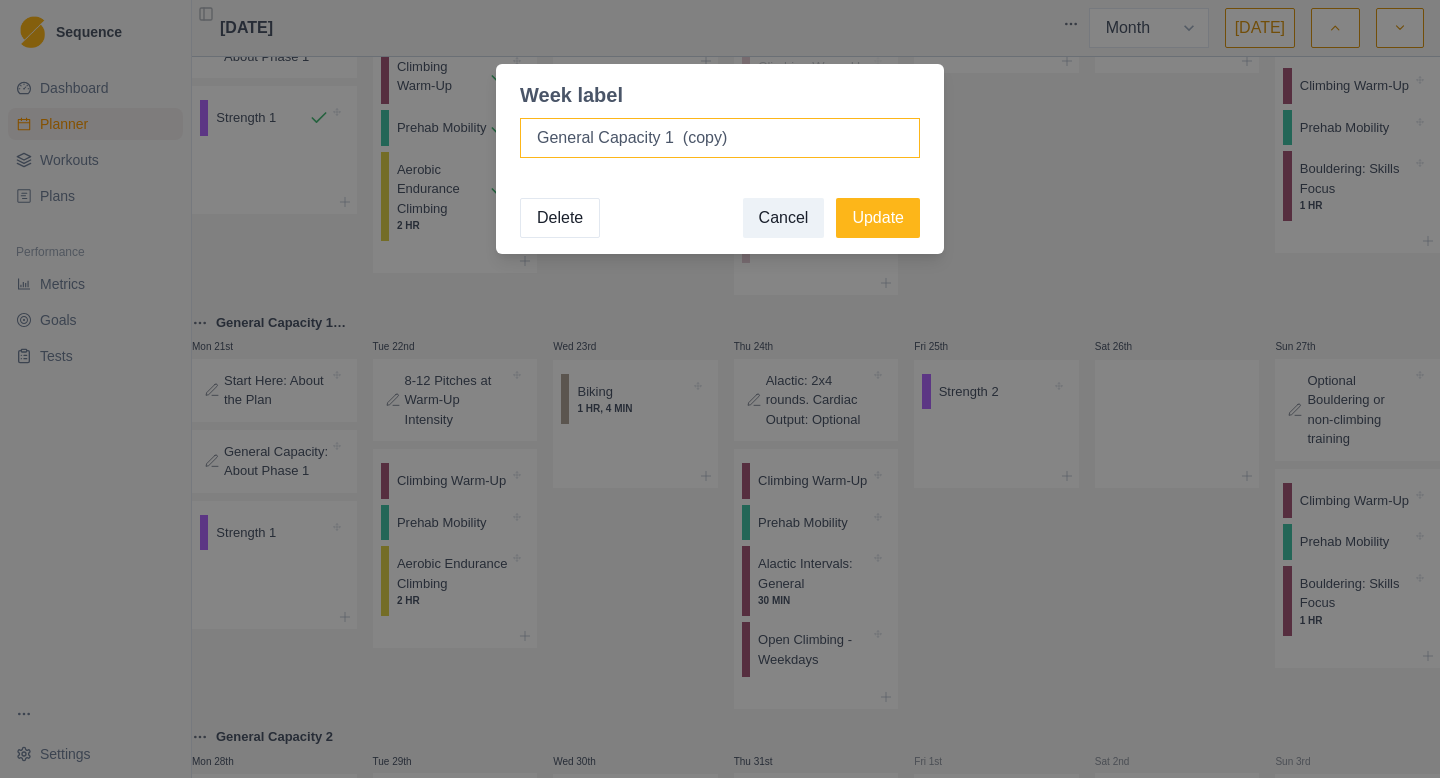 drag, startPoint x: 780, startPoint y: 137, endPoint x: 666, endPoint y: 140, distance: 114.03947 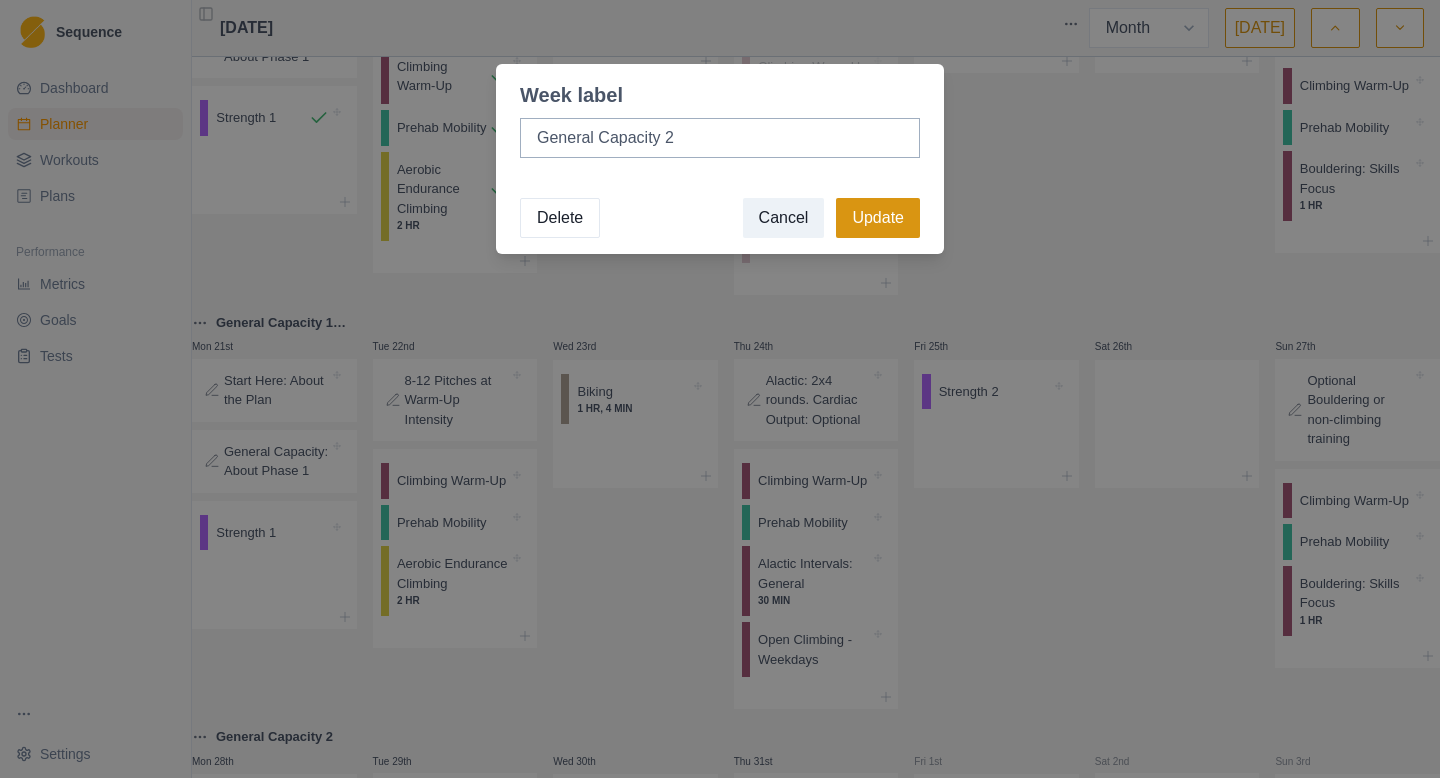 type on "General Capacity 2" 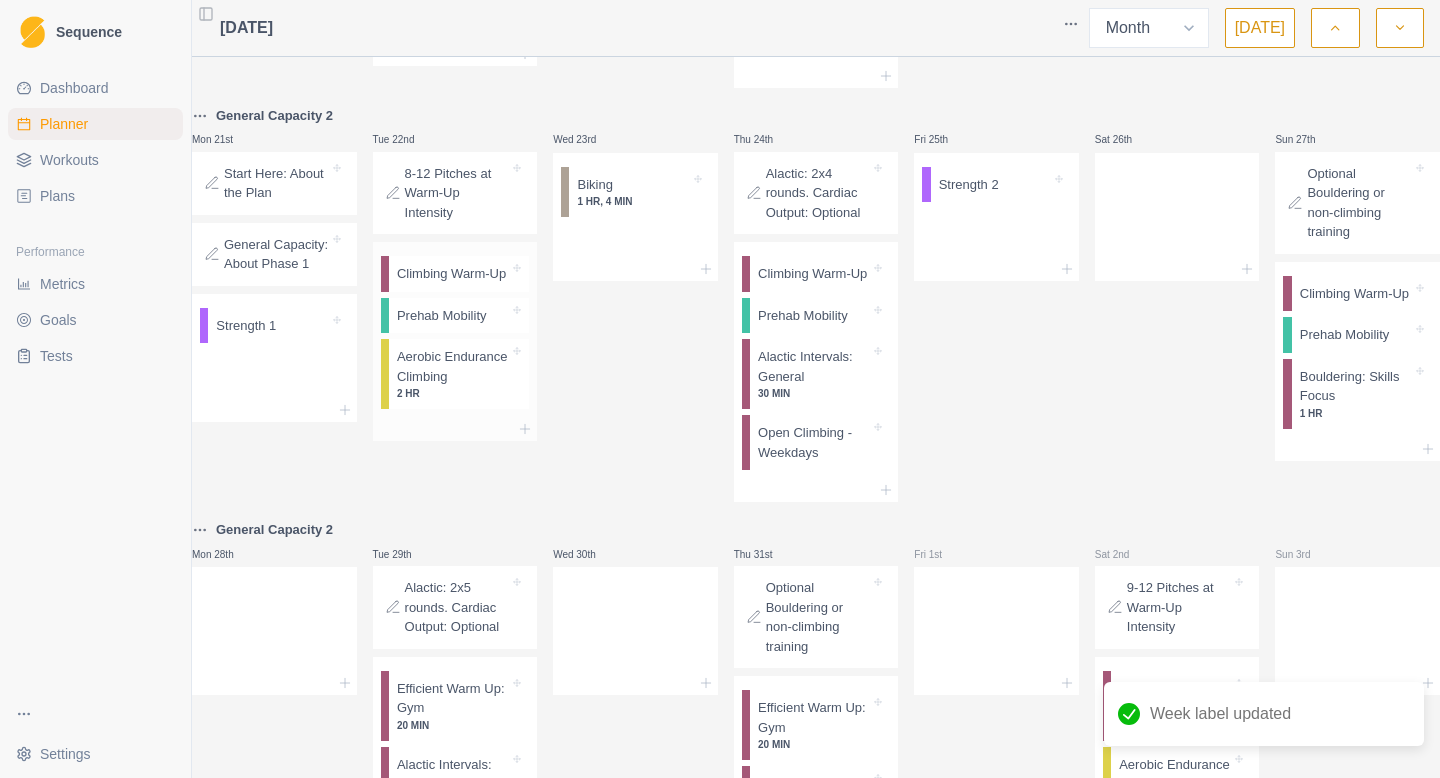scroll, scrollTop: 765, scrollLeft: 0, axis: vertical 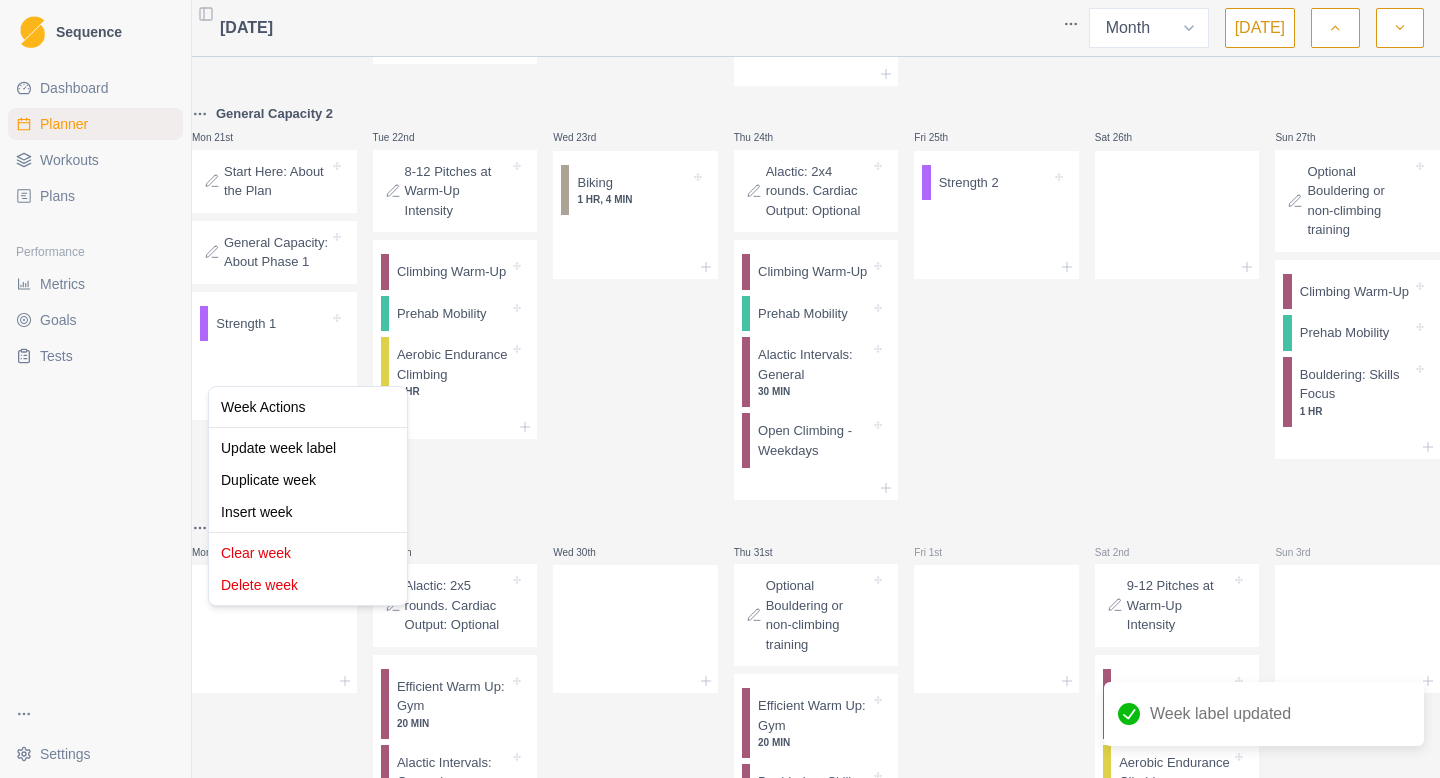 click on "Sequence Dashboard Planner Workouts Plans Performance Metrics Goals Tests Settings Toggle Sidebar [DATE] Week Month [DATE] Mon 30th Tue 1st Wed 2nd Thu 3rd Fri 4th Sat 5th Sun 6th Mon 7th Tue 8th Wed 9th Thu 10th Fri 11th Sat 12th Sun 13th General Capacity 1  Mon 14th Start Here: About the Plan General Capacity: About Phase 1 Strength 1  Tue 15th 8-12 Pitches at Warm-Up Intensity Climbing Warm-Up Prehab Mobility Aerobic Endurance Climbing 2 HR Wed 16th Biking 1 HR, 4 MIN Thu 17th Alactic: 2x4 rounds. Cardiac Output: Optional Climbing Warm-Up Prehab Mobility Alactic Intervals: General 30 MIN Open Climbing - Weekdays Fri 18th Strength 2 Sat 19th Sun 20th Optional Bouldering or non-climbing training Climbing Warm-Up Prehab Mobility Bouldering: Skills Focus 1 HR General Capacity 2 Mon 21st Start Here: About the Plan General Capacity: About Phase 1 Strength 1  Tue 22nd 8-12 Pitches at Warm-Up Intensity Climbing Warm-Up Prehab Mobility Aerobic Endurance Climbing 2 HR Wed 23rd Biking 1 HR, 4 MIN" at bounding box center [720, 389] 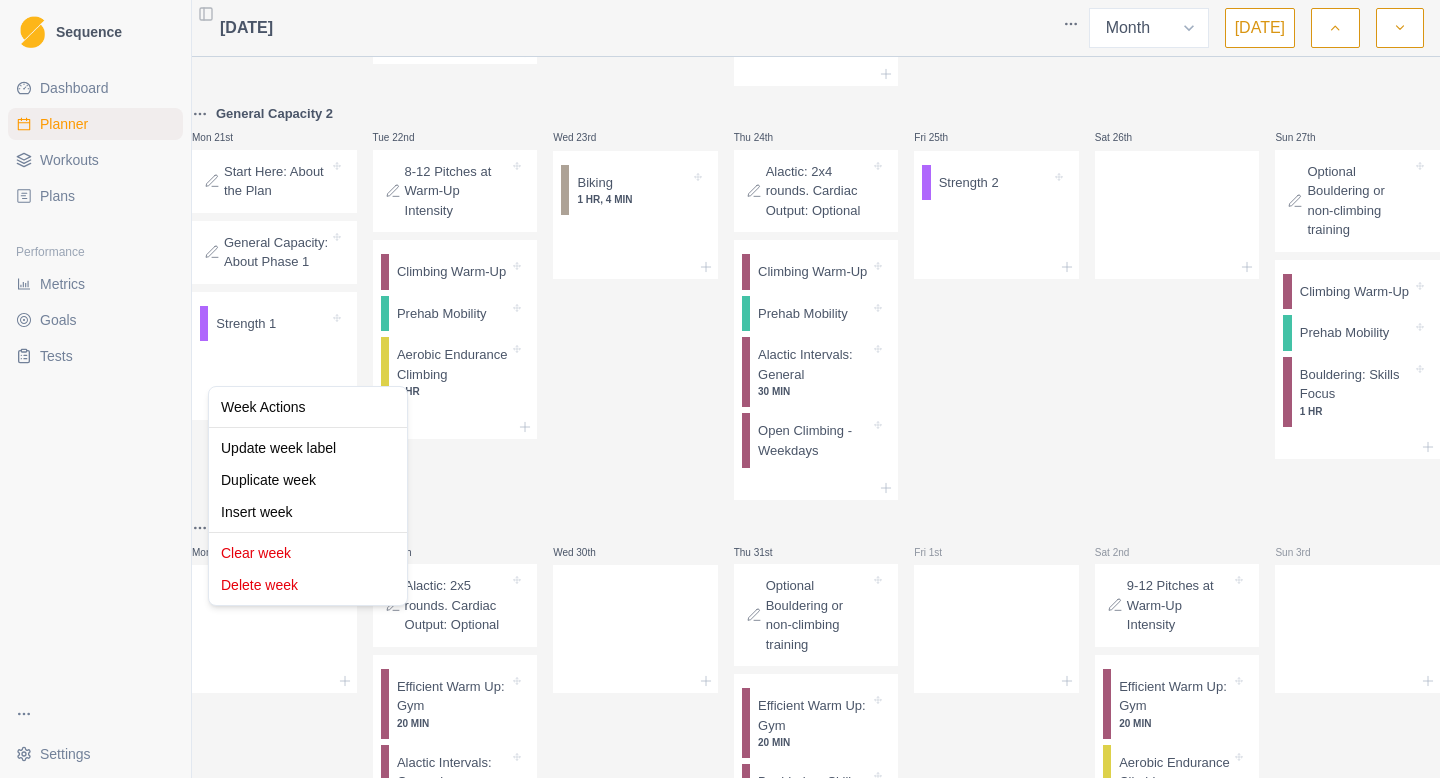 click on "Sequence Dashboard Planner Workouts Plans Performance Metrics Goals Tests Settings Toggle Sidebar [DATE] Week Month [DATE] Mon 30th Tue 1st Wed 2nd Thu 3rd Fri 4th Sat 5th Sun 6th Mon 7th Tue 8th Wed 9th Thu 10th Fri 11th Sat 12th Sun 13th General Capacity 1  Mon 14th Start Here: About the Plan General Capacity: About Phase 1 Strength 1  Tue 15th 8-12 Pitches at Warm-Up Intensity Climbing Warm-Up Prehab Mobility Aerobic Endurance Climbing 2 HR Wed 16th Biking 1 HR, 4 MIN Thu 17th Alactic: 2x4 rounds. Cardiac Output: Optional Climbing Warm-Up Prehab Mobility Alactic Intervals: General 30 MIN Open Climbing - Weekdays Fri 18th Strength 2 Sat 19th Sun 20th Optional Bouldering or non-climbing training Climbing Warm-Up Prehab Mobility Bouldering: Skills Focus 1 HR General Capacity 2 Mon 21st Start Here: About the Plan General Capacity: About Phase 1 Strength 1  Tue 22nd 8-12 Pitches at Warm-Up Intensity Climbing Warm-Up Prehab Mobility Aerobic Endurance Climbing 2 HR Wed 23rd Biking 1 HR, 4 MIN" at bounding box center [720, 389] 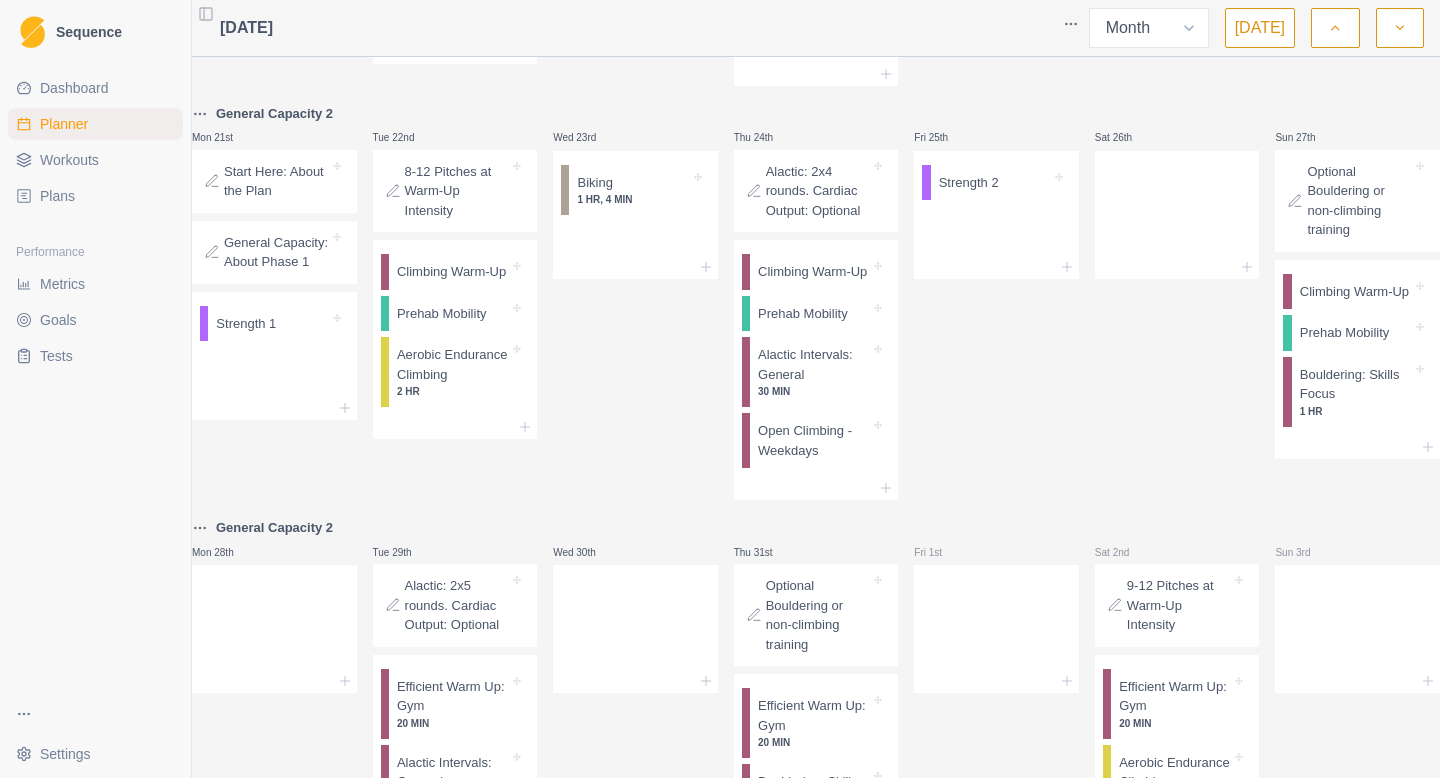 click on "Sequence Dashboard Planner Workouts Plans Performance Metrics Goals Tests Settings Toggle Sidebar [DATE] Week Month [DATE] Mon 30th Tue 1st Wed 2nd Thu 3rd Fri 4th Sat 5th Sun 6th Mon 7th Tue 8th Wed 9th Thu 10th Fri 11th Sat 12th Sun 13th General Capacity 1  Mon 14th Start Here: About the Plan General Capacity: About Phase 1 Strength 1  Tue 15th 8-12 Pitches at Warm-Up Intensity Climbing Warm-Up Prehab Mobility Aerobic Endurance Climbing 2 HR Wed 16th Biking 1 HR, 4 MIN Thu 17th Alactic: 2x4 rounds. Cardiac Output: Optional Climbing Warm-Up Prehab Mobility Alactic Intervals: General 30 MIN Open Climbing - Weekdays Fri 18th Strength 2 Sat 19th Sun 20th Optional Bouldering or non-climbing training Climbing Warm-Up Prehab Mobility Bouldering: Skills Focus 1 HR General Capacity 2 Mon 21st Start Here: About the Plan General Capacity: About Phase 1 Strength 1  Tue 22nd 8-12 Pitches at Warm-Up Intensity Climbing Warm-Up Prehab Mobility Aerobic Endurance Climbing 2 HR Wed 23rd Biking 1 HR, 4 MIN" at bounding box center (720, 389) 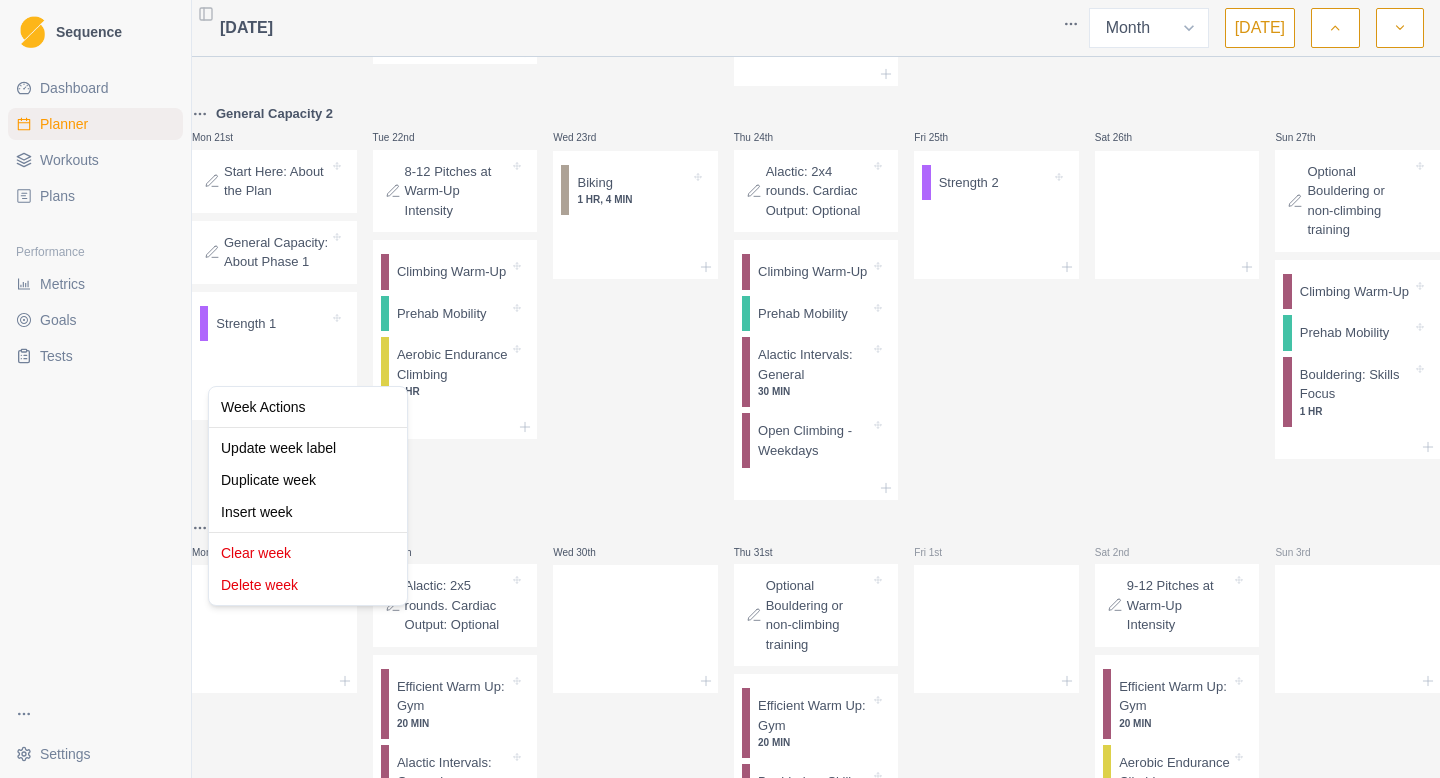 click on "Sequence Dashboard Planner Workouts Plans Performance Metrics Goals Tests Settings Toggle Sidebar [DATE] Week Month [DATE] Mon 30th Tue 1st Wed 2nd Thu 3rd Fri 4th Sat 5th Sun 6th Mon 7th Tue 8th Wed 9th Thu 10th Fri 11th Sat 12th Sun 13th General Capacity 1  Mon 14th Start Here: About the Plan General Capacity: About Phase 1 Strength 1  Tue 15th 8-12 Pitches at Warm-Up Intensity Climbing Warm-Up Prehab Mobility Aerobic Endurance Climbing 2 HR Wed 16th Biking 1 HR, 4 MIN Thu 17th Alactic: 2x4 rounds. Cardiac Output: Optional Climbing Warm-Up Prehab Mobility Alactic Intervals: General 30 MIN Open Climbing - Weekdays Fri 18th Strength 2 Sat 19th Sun 20th Optional Bouldering or non-climbing training Climbing Warm-Up Prehab Mobility Bouldering: Skills Focus 1 HR General Capacity 2 Mon 21st Start Here: About the Plan General Capacity: About Phase 1 Strength 1  Tue 22nd 8-12 Pitches at Warm-Up Intensity Climbing Warm-Up Prehab Mobility Aerobic Endurance Climbing 2 HR Wed 23rd Biking 1 HR, 4 MIN" at bounding box center [720, 389] 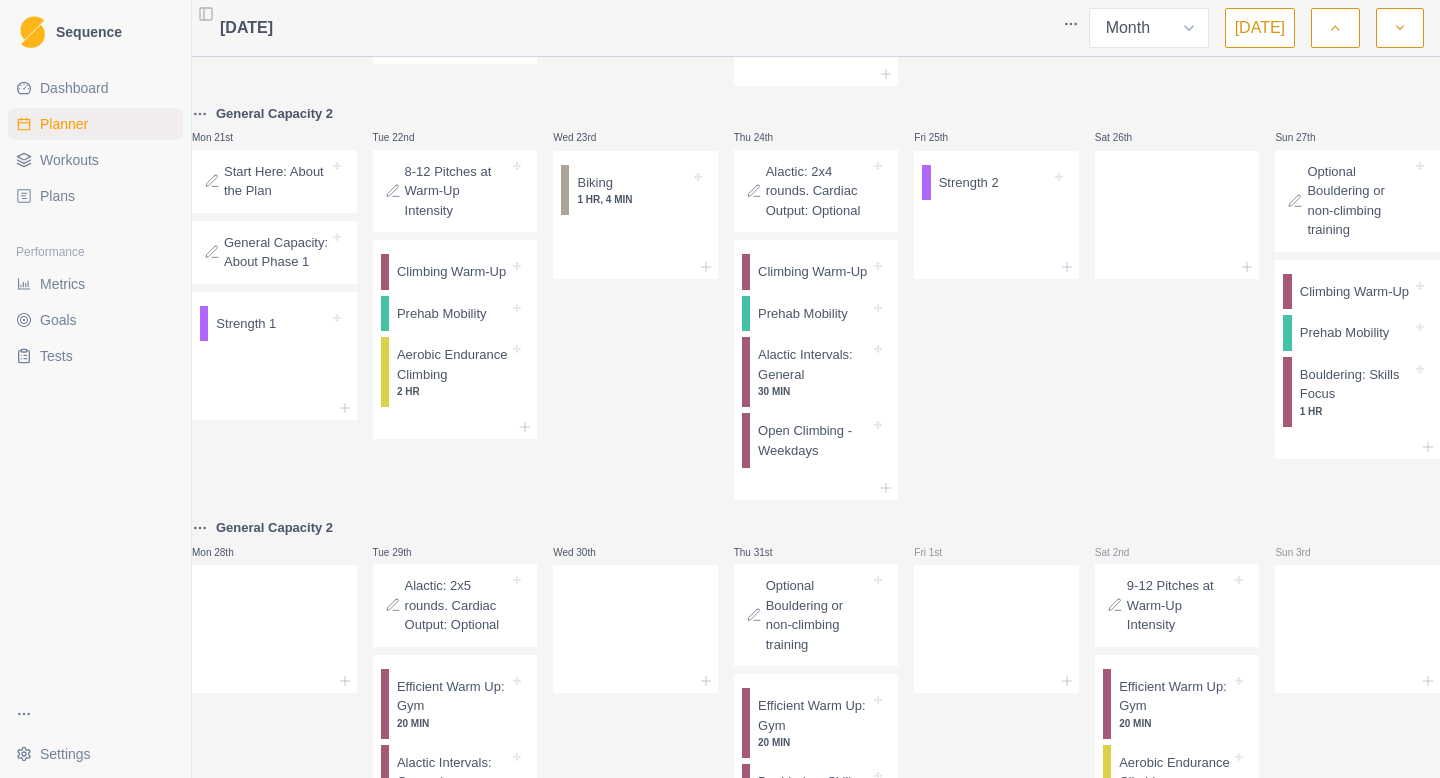 click on "Plans" at bounding box center (57, 196) 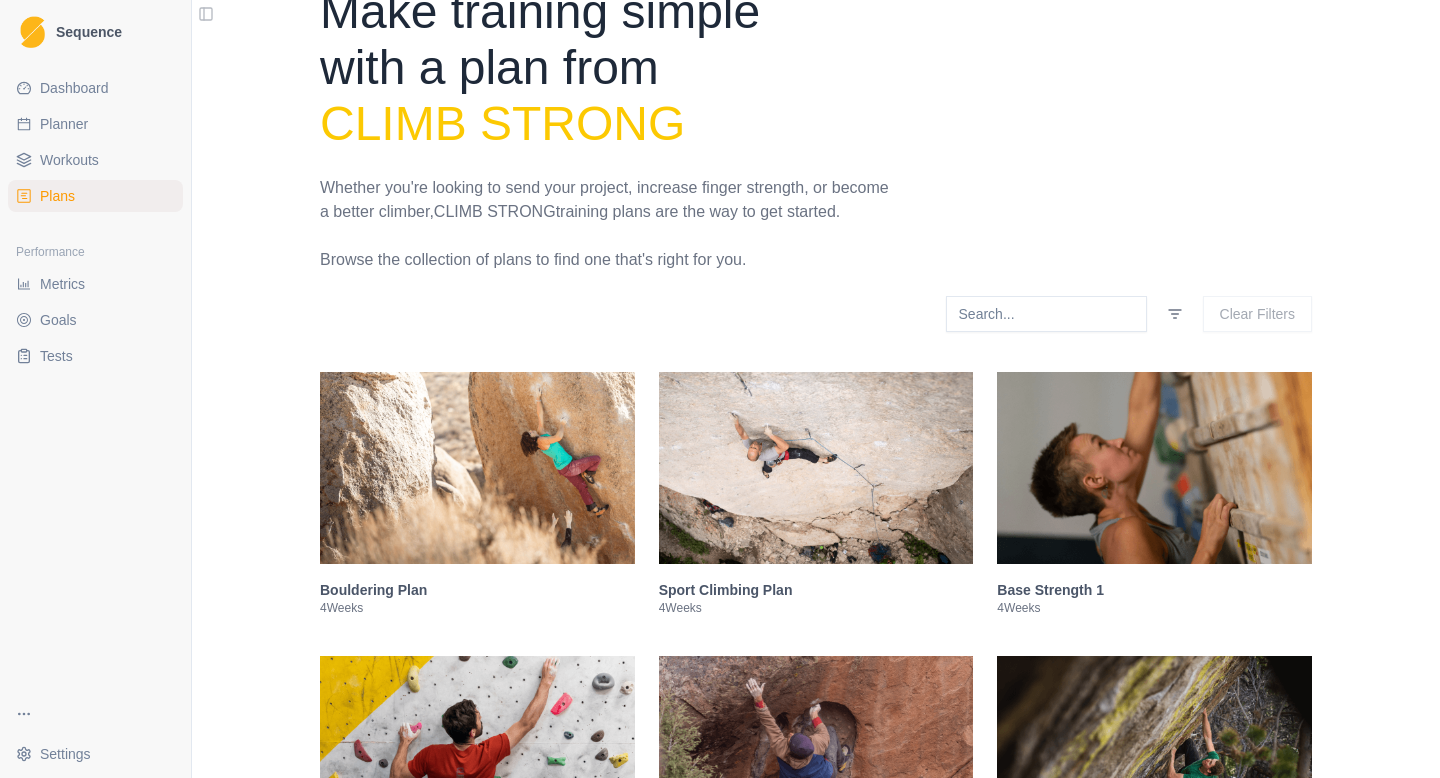 scroll, scrollTop: 22, scrollLeft: 0, axis: vertical 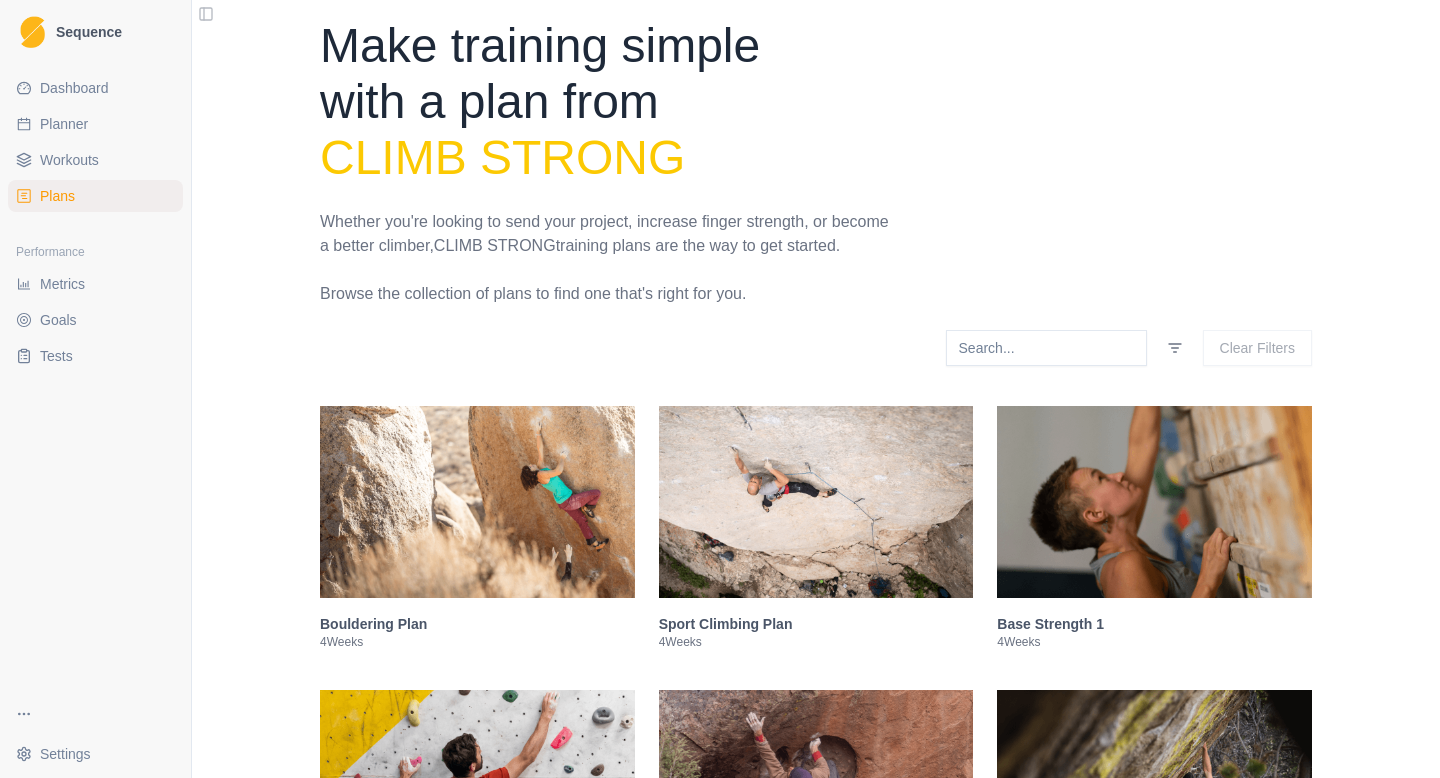 click on "Workouts" at bounding box center (69, 160) 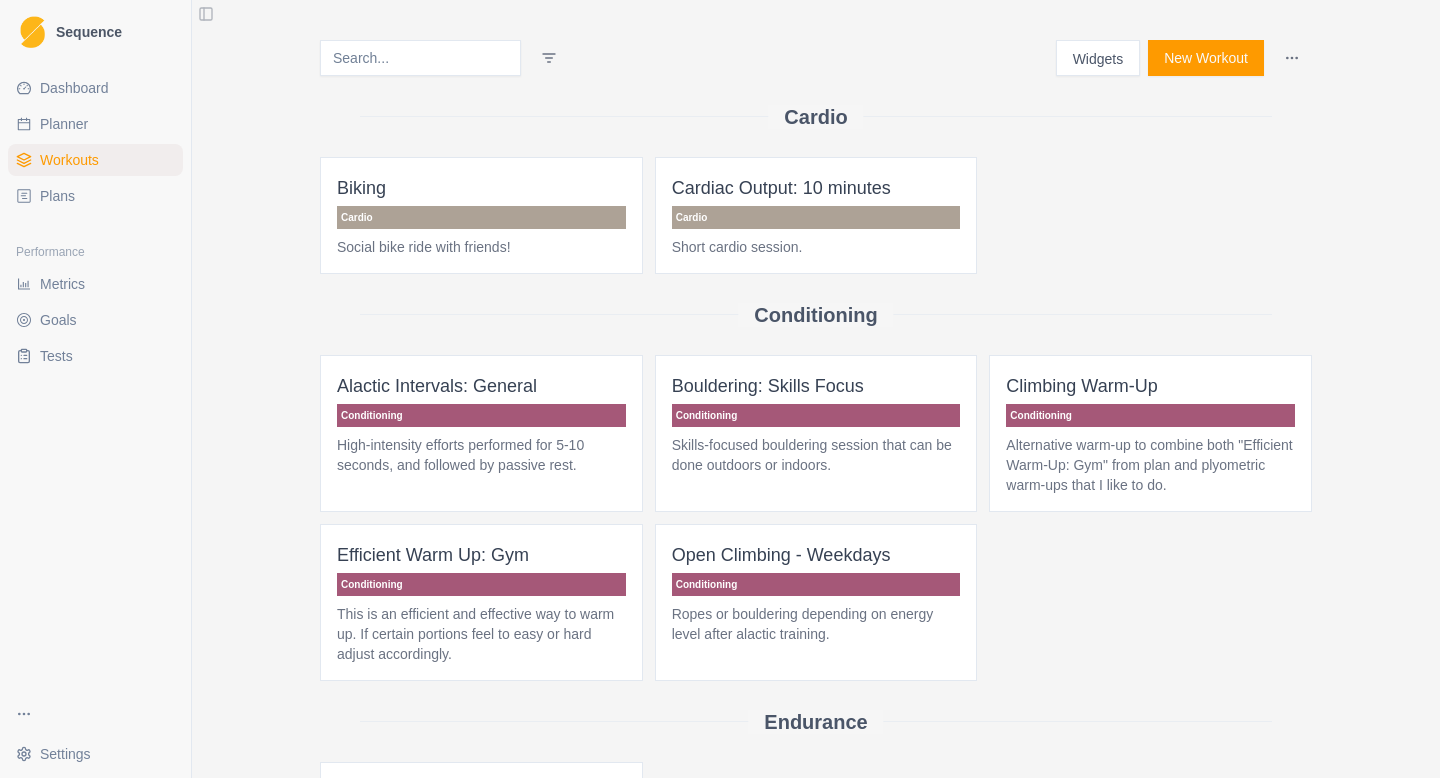 click on "Planner" at bounding box center [64, 124] 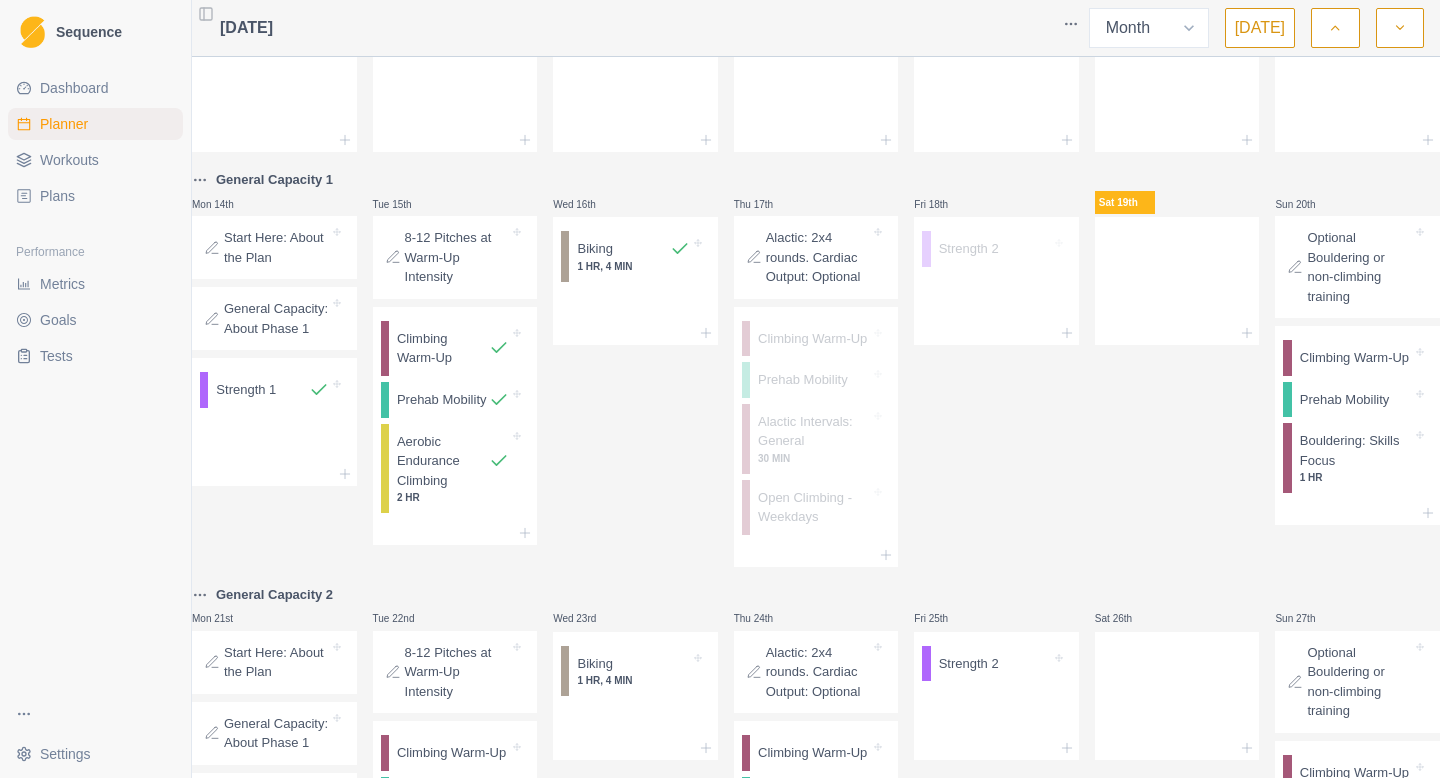 scroll, scrollTop: 276, scrollLeft: 0, axis: vertical 